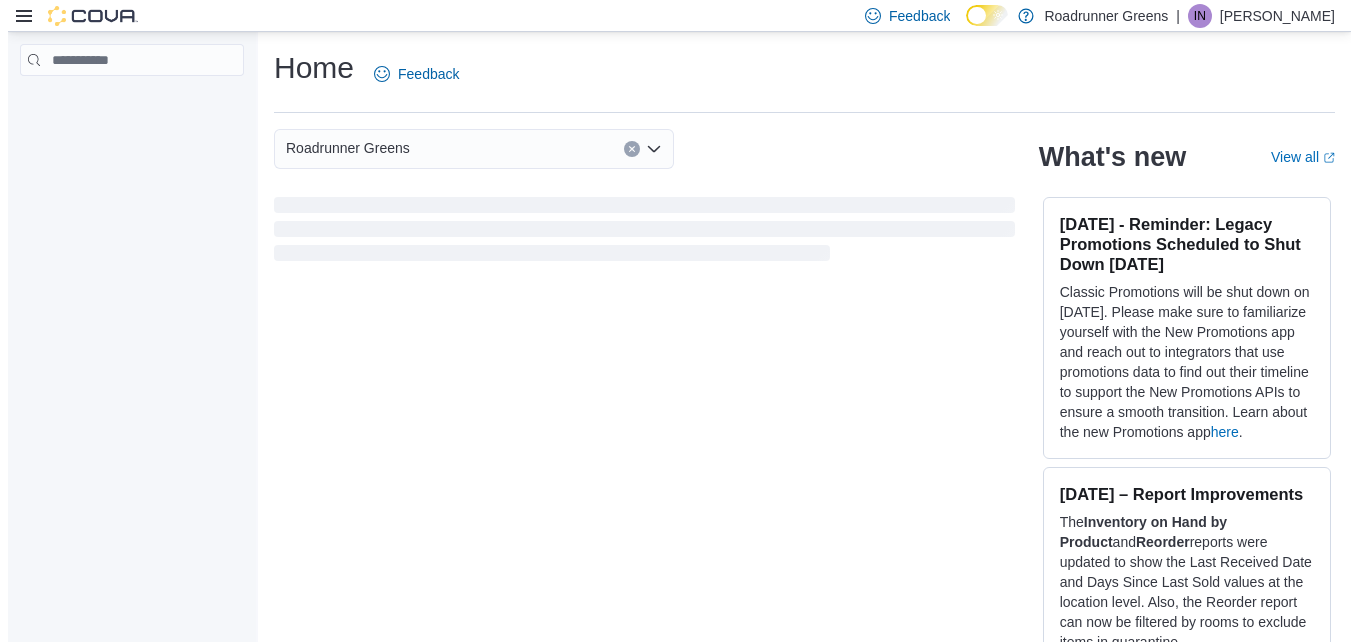 scroll, scrollTop: 0, scrollLeft: 0, axis: both 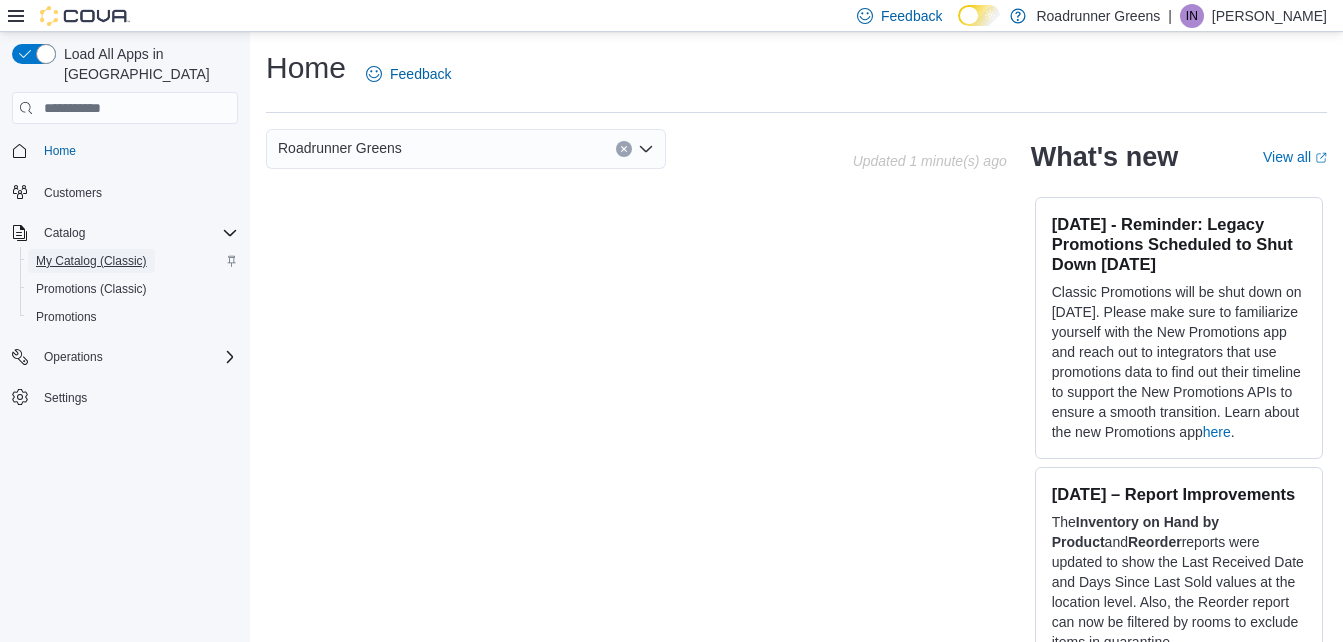 click on "My Catalog (Classic)" at bounding box center [91, 261] 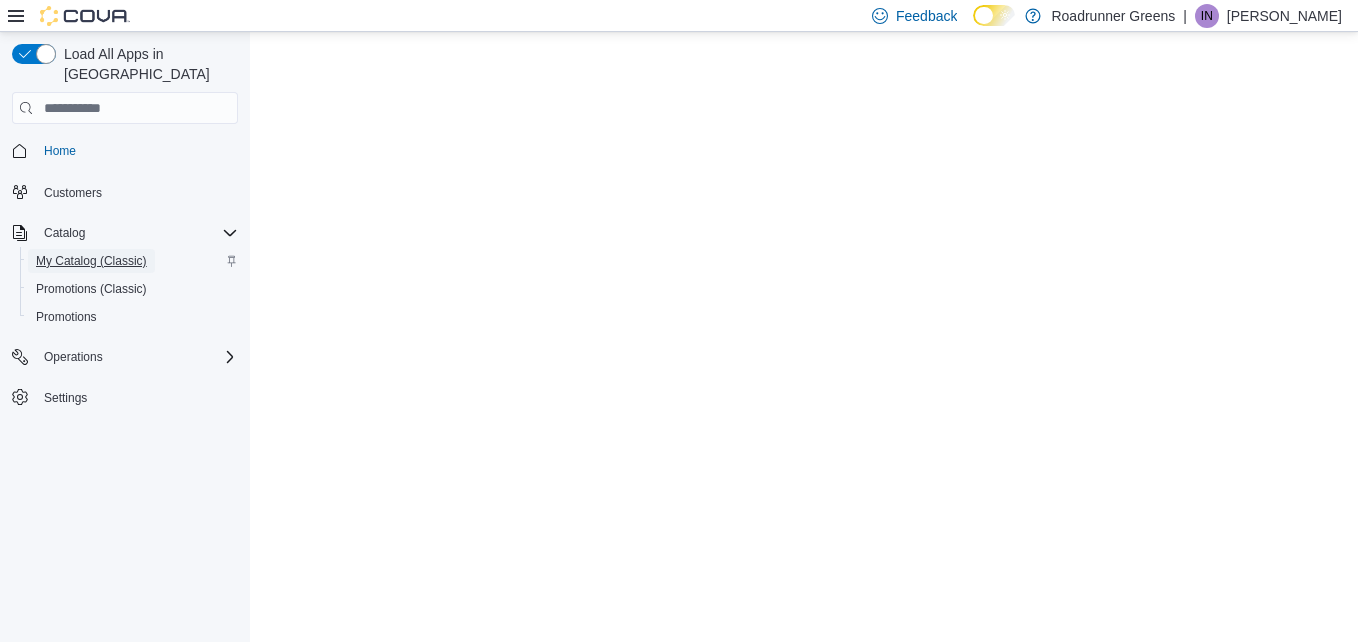 scroll, scrollTop: 0, scrollLeft: 0, axis: both 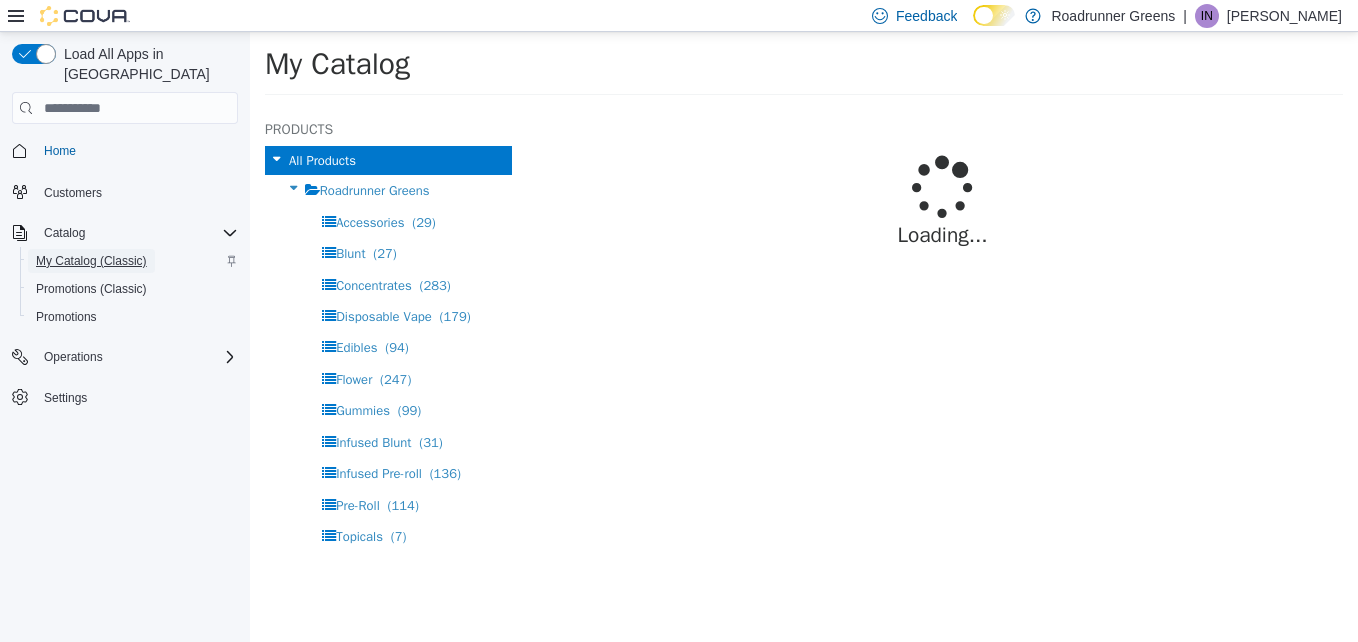 select on "**********" 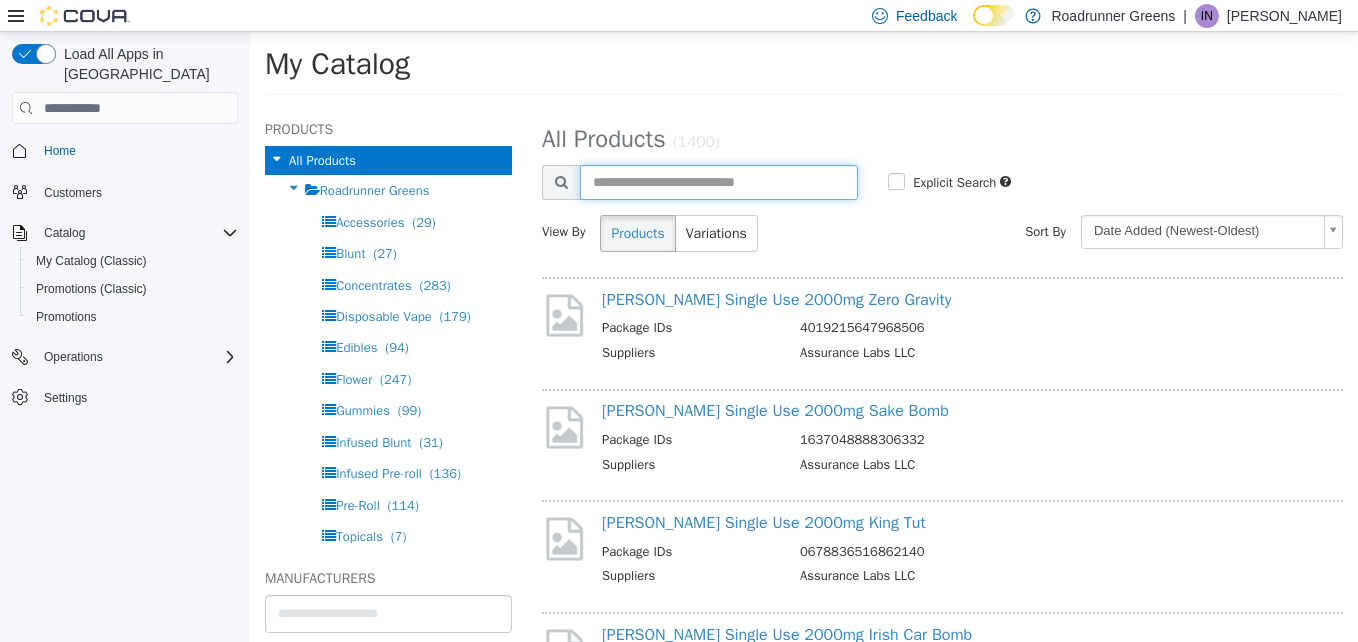 click at bounding box center (719, 182) 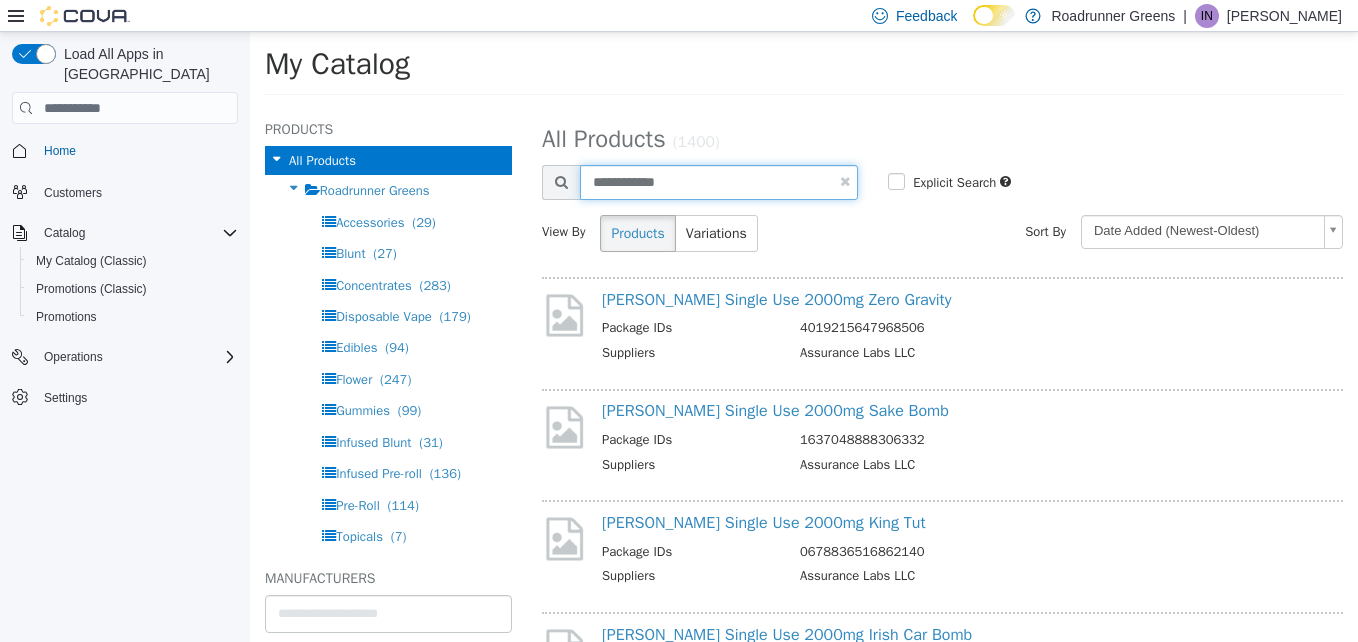 type on "**********" 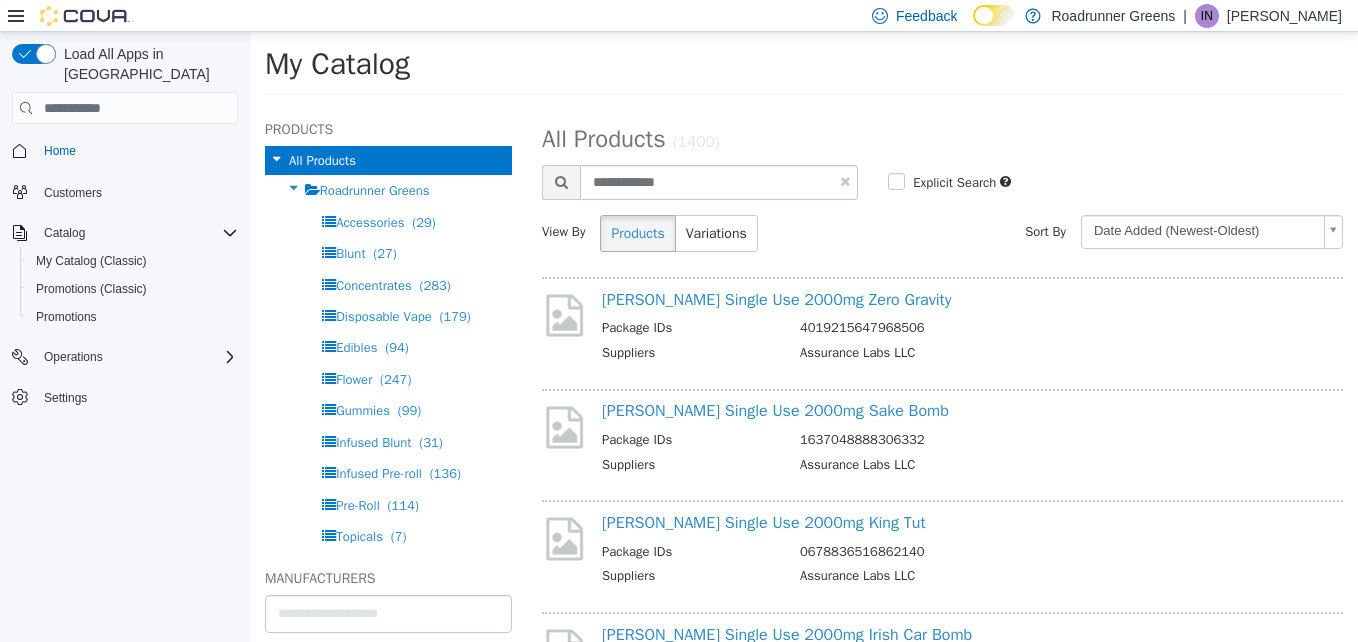 select on "**********" 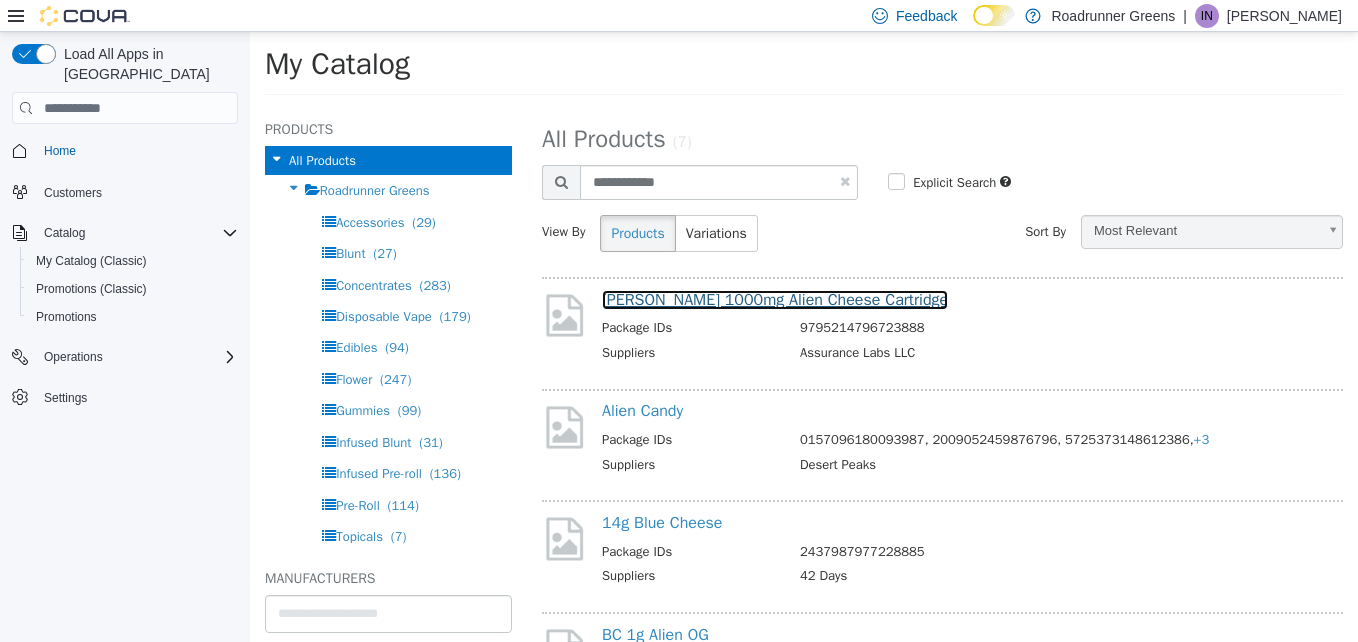click on "[PERSON_NAME] 1000mg Alien Cheese Cartridge" at bounding box center (775, 300) 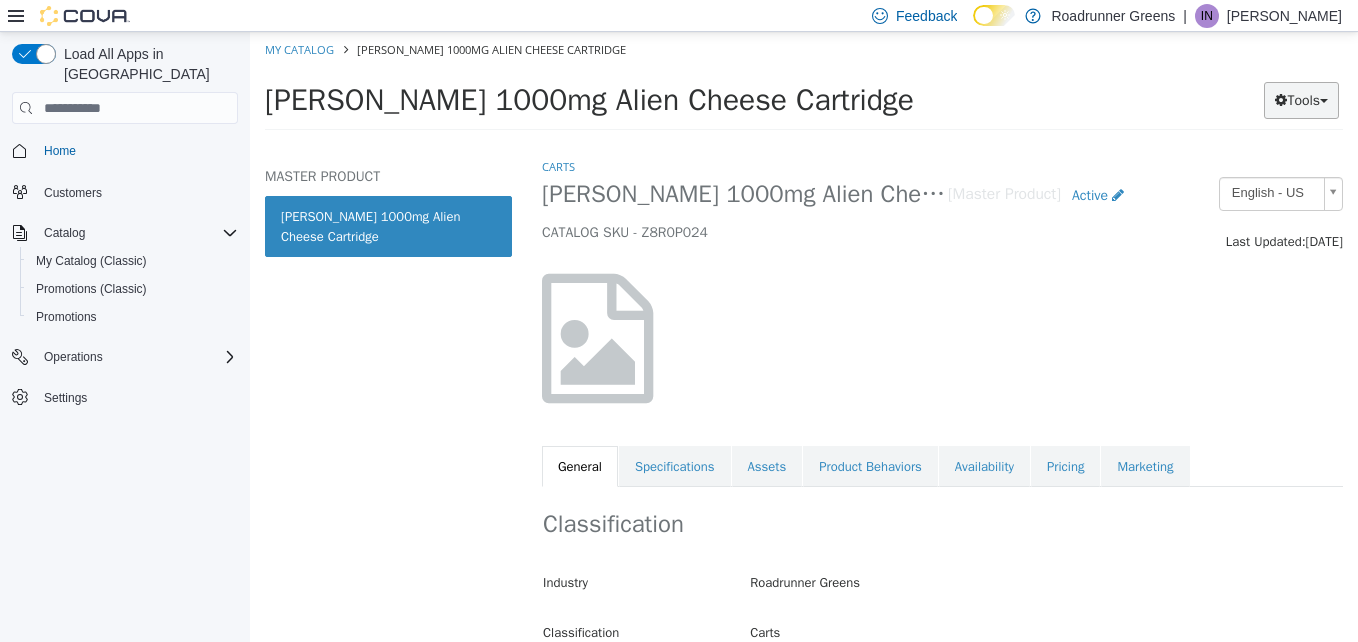 click at bounding box center (1281, 100) 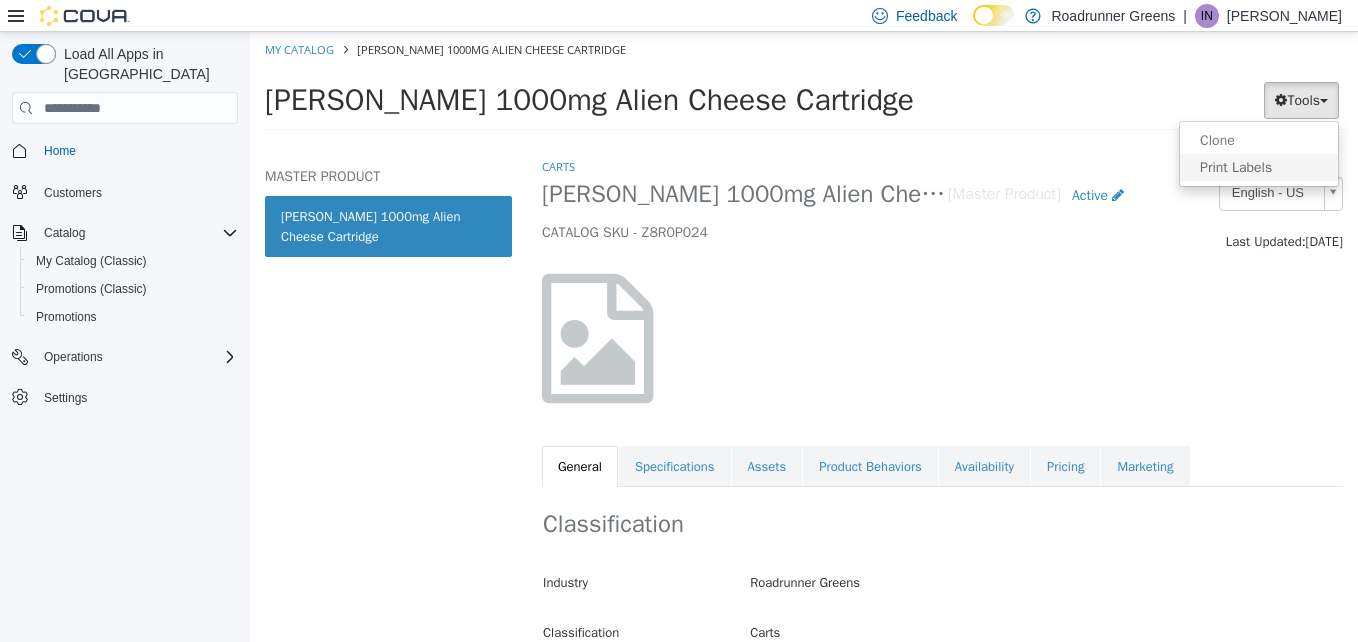 click on "Print Labels" at bounding box center [1259, 167] 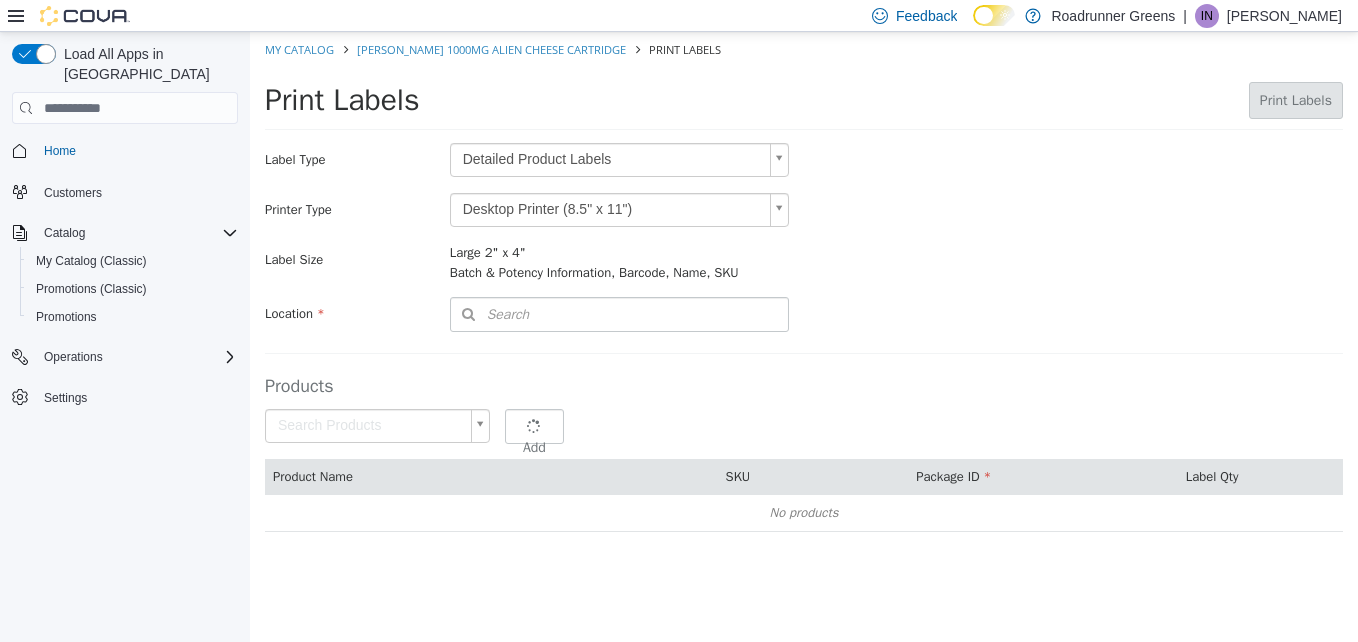 type 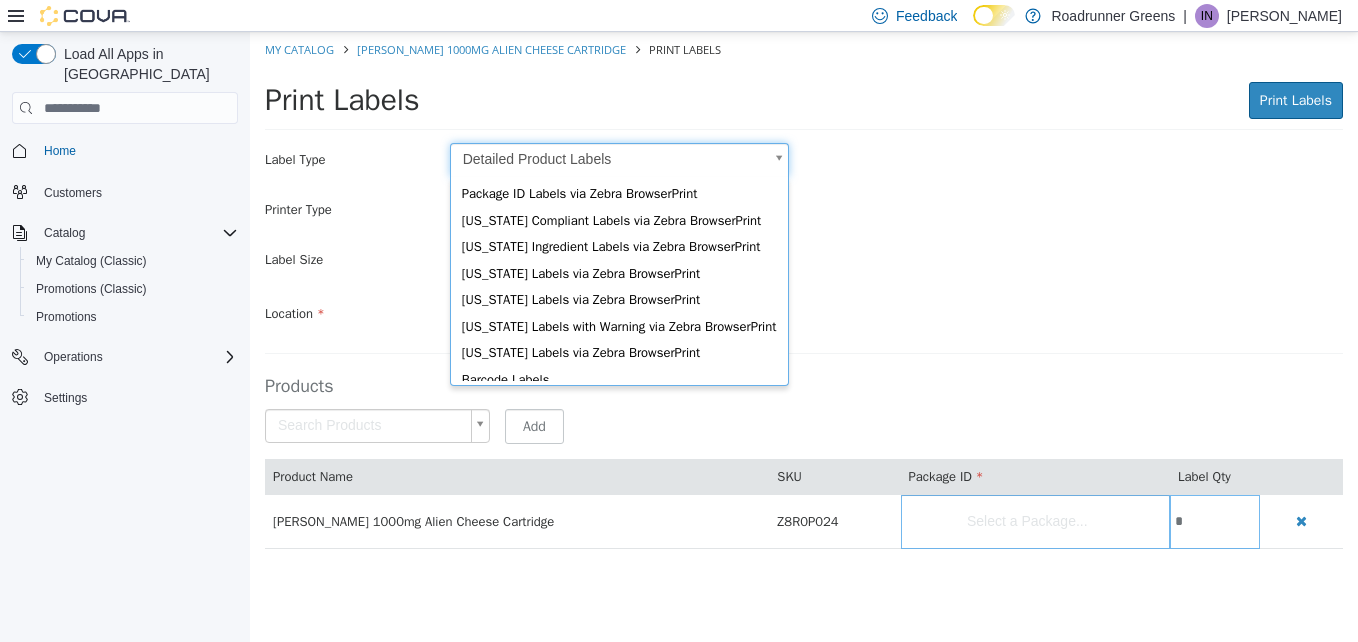 click on "Saving Bulk Changes...
×
My Catalog
[PERSON_NAME] 1000mg Alien Cheese Cartridge
Print Labels
Print Labels
Print Labels  Preparing Labels
Label Type     Detailed Product Labels     * Printer Type     Desktop Printer (8.5" x 11")                             * Label Size Large 2" x 4" Batch & Potency Information, Barcode, Name, SKU Include Price Location Search Type 3 or more characters or browse       Roadrunner Greens     (1)         [STREET_ADDRESS][PERSON_NAME]         Products     Search Products                                 Select a Package...                             Add Product Name SKU Package ID Label Qty [PERSON_NAME] 1000mg Alien Cheese Cartridge Z8R0P024     Select a Package...                             *
Package ID Labels via Zebra BrowserPrint [US_STATE] Compliant Labels via Zebra BrowserPrint [US_STATE] Ingredient Labels via Zebra BrowserPrint [US_STATE] Labels via Zebra BrowserPrint" at bounding box center (804, 301) 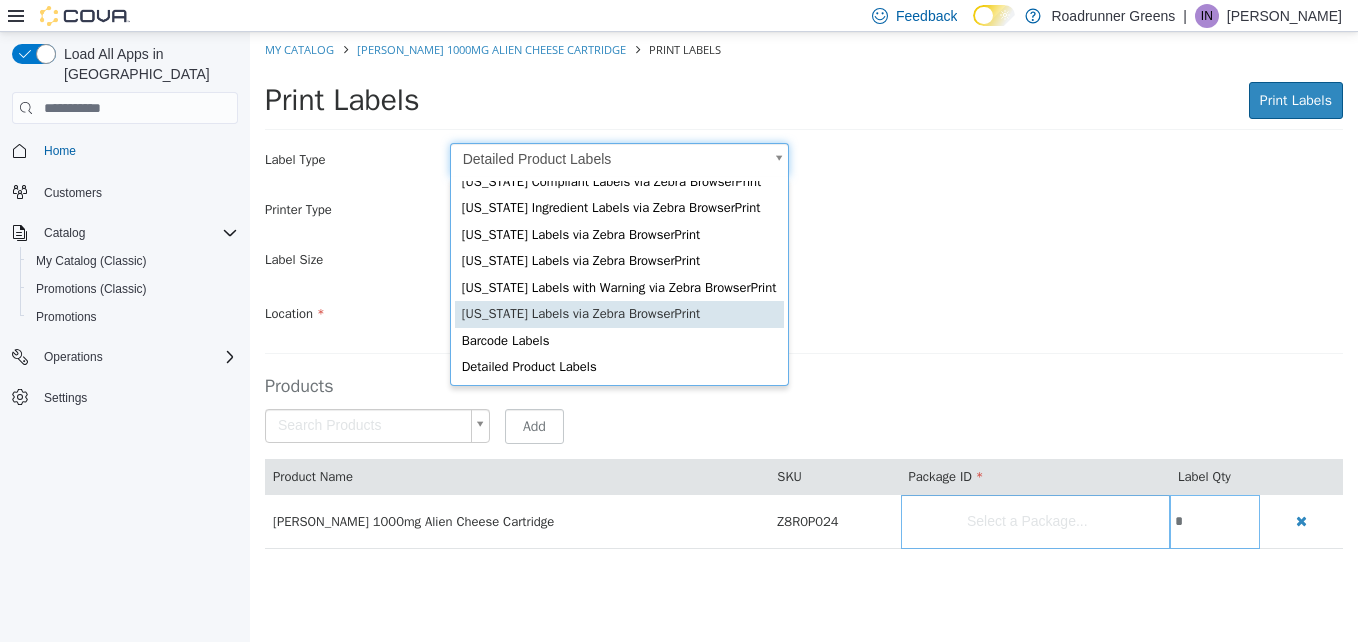 type on "*" 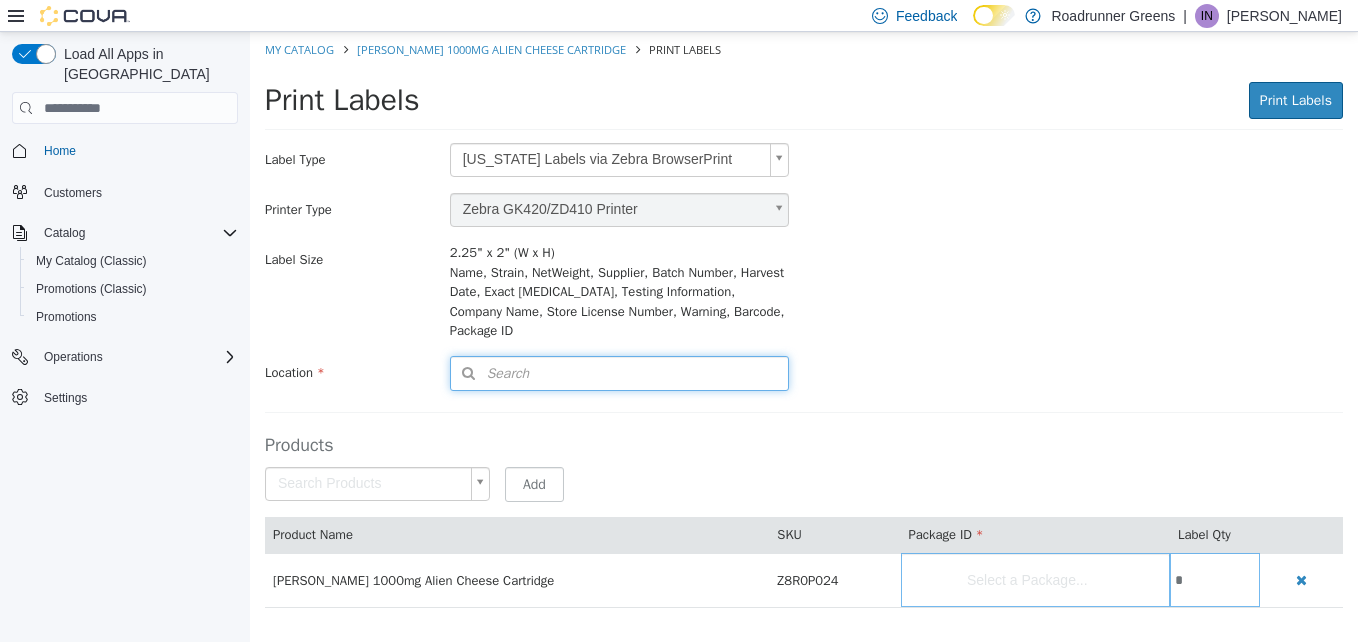 click on "Search" at bounding box center [619, 373] 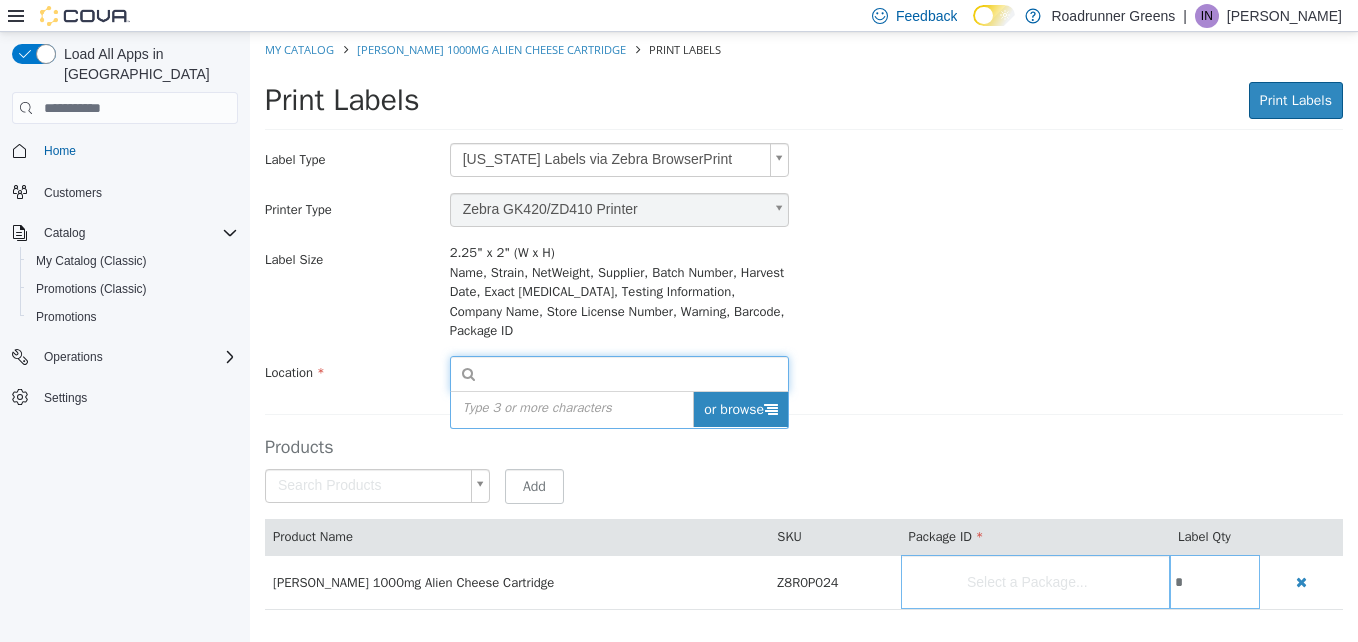 click on "or browse" at bounding box center [740, 409] 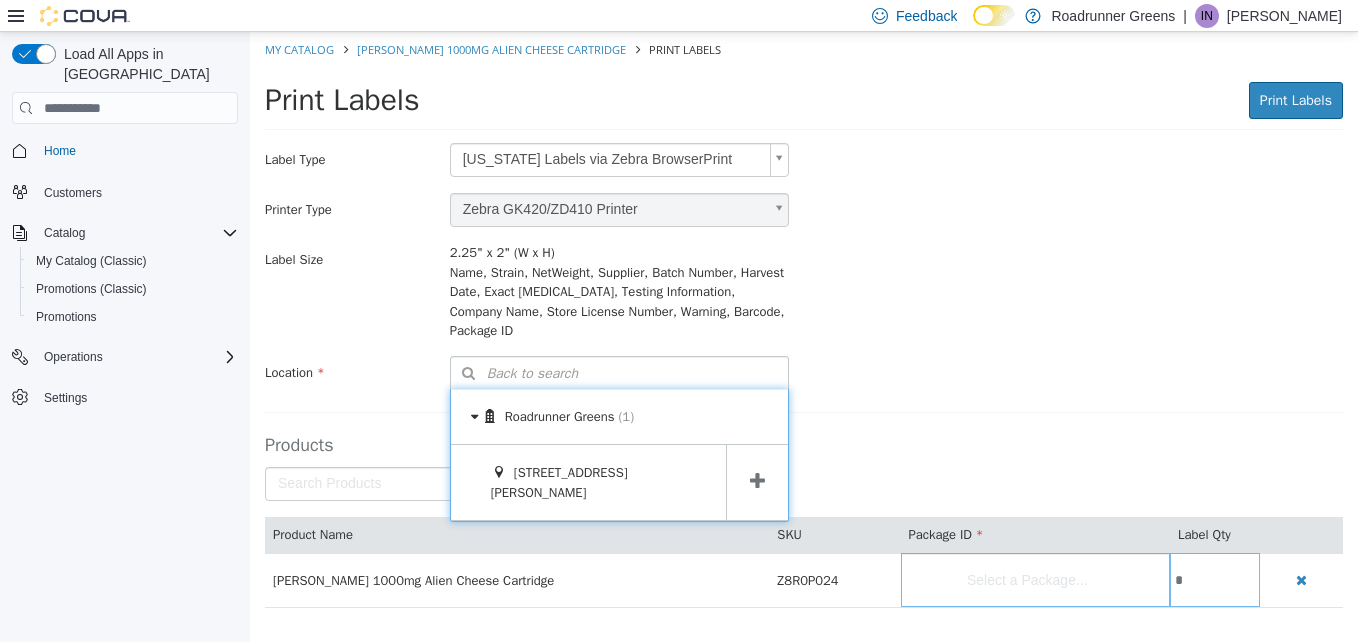 click at bounding box center [757, 482] 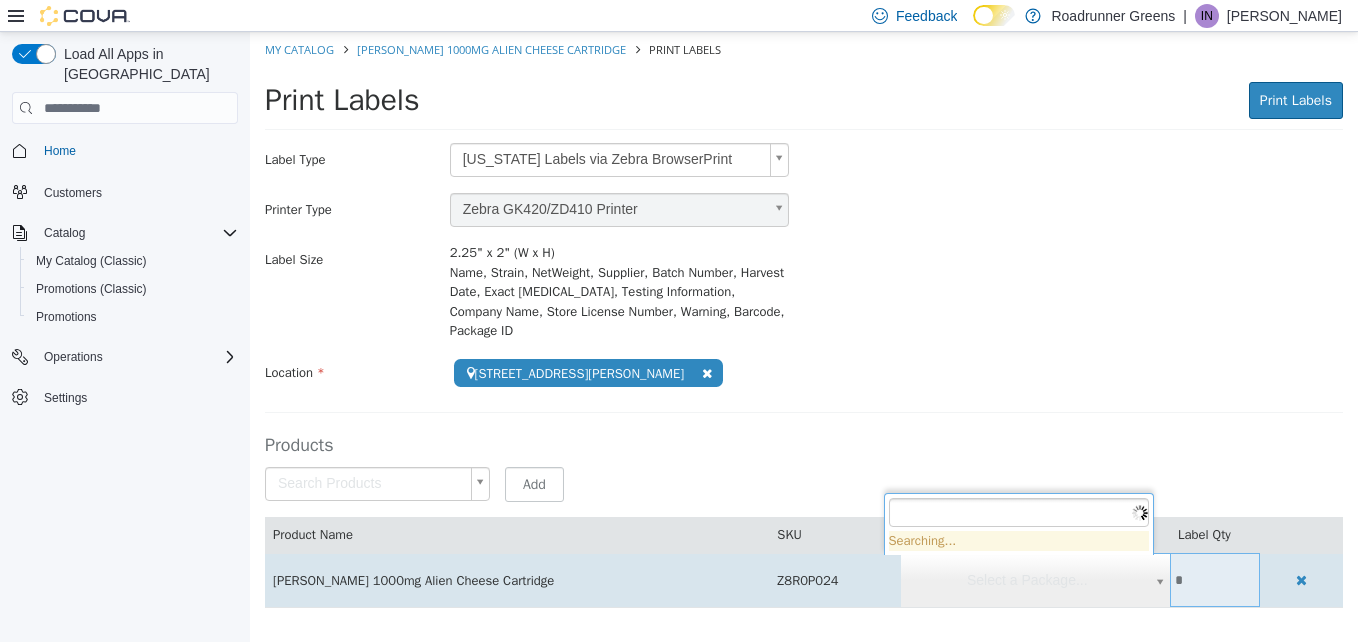 click on "**********" at bounding box center [804, 330] 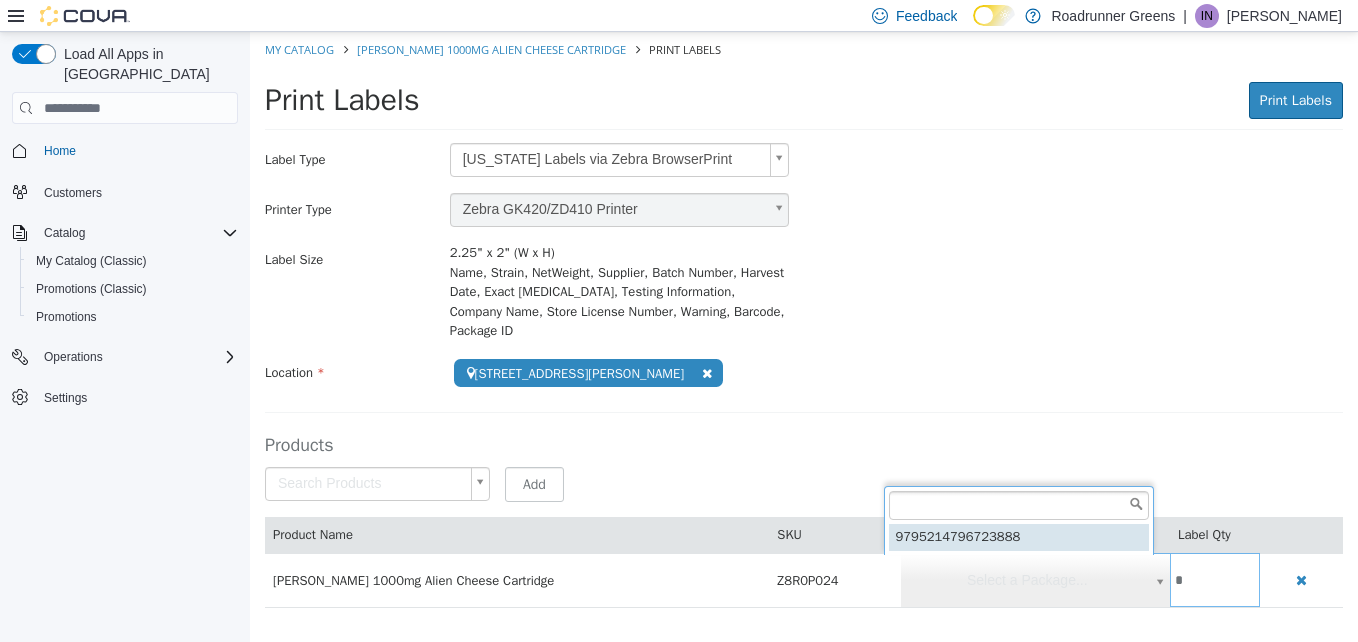 type on "**********" 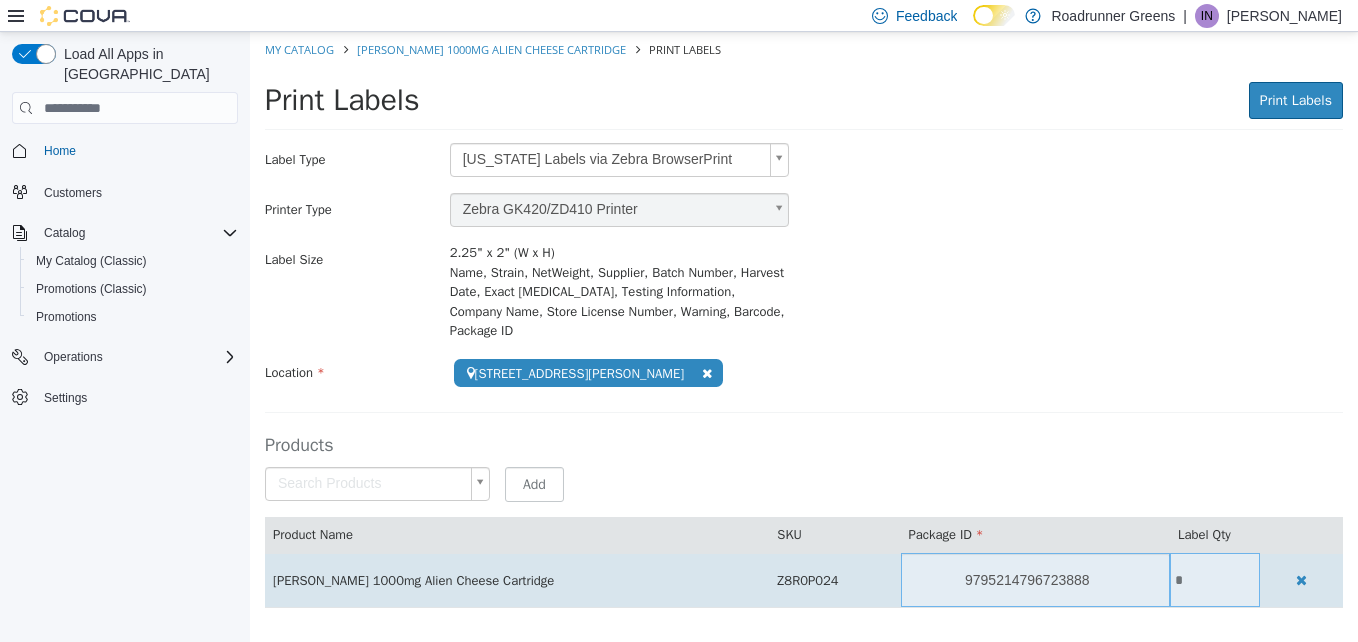 click on "*" at bounding box center [1215, 580] 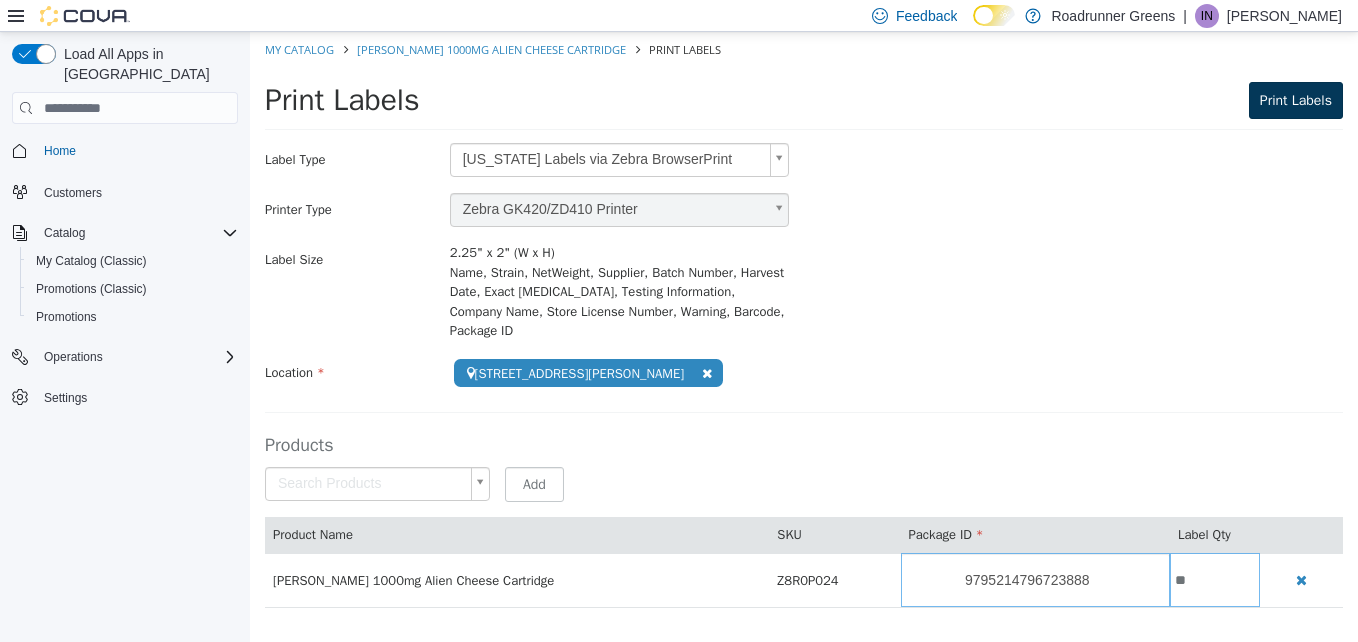 type on "**" 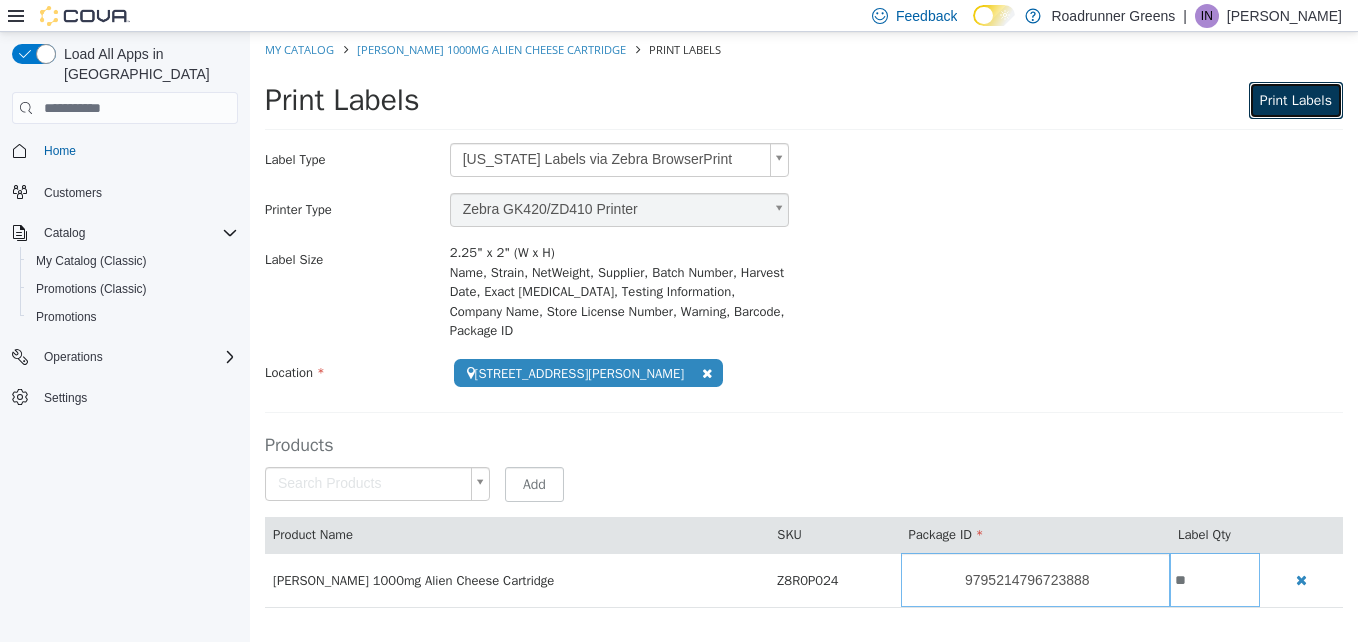 click on "Print Labels" at bounding box center [1296, 100] 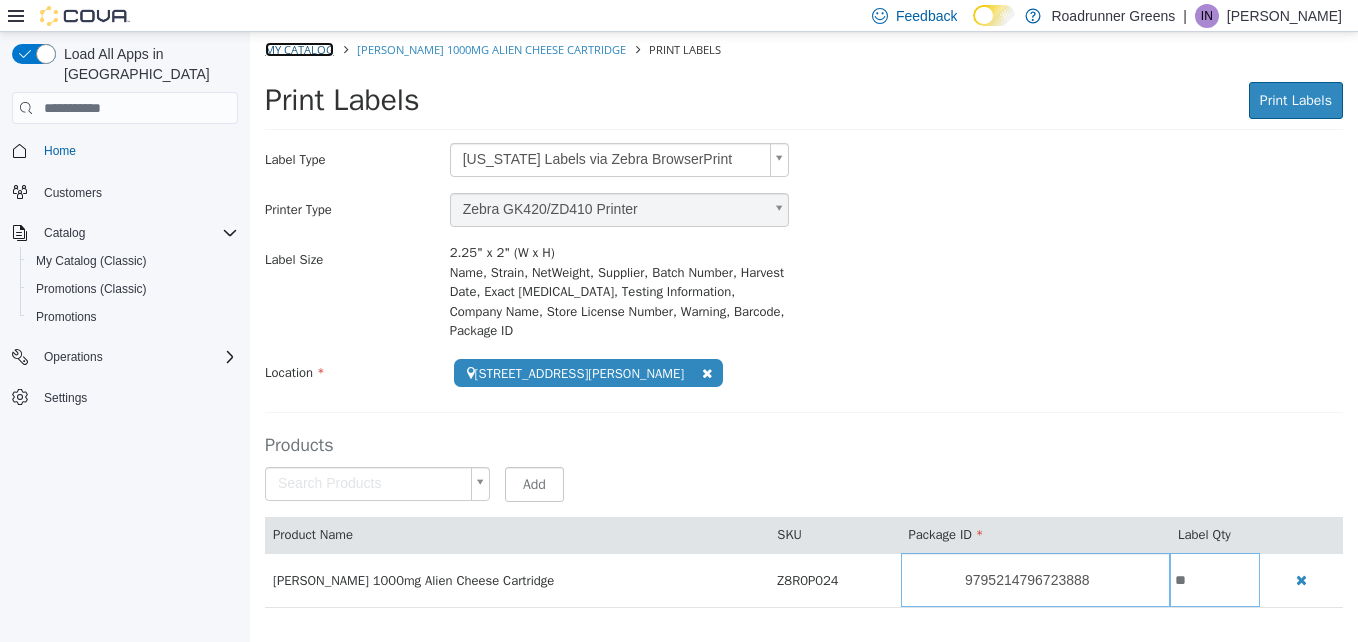 click on "My Catalog" at bounding box center (299, 49) 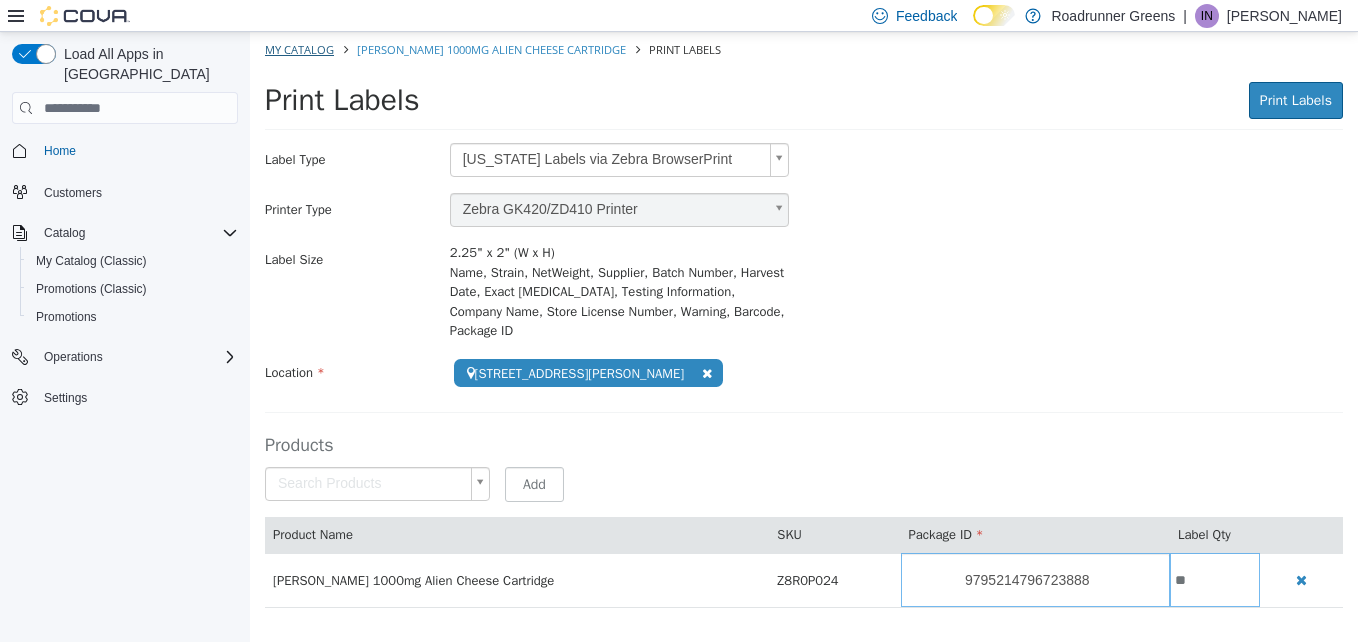 select on "**********" 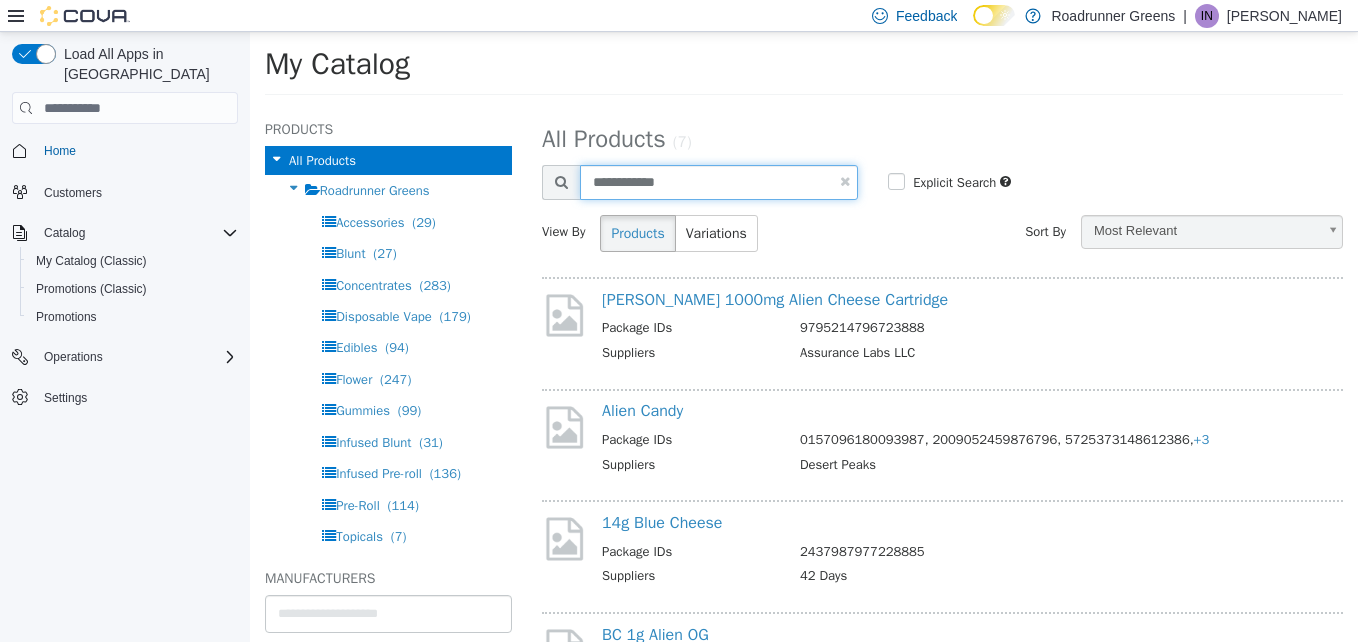 click on "**********" at bounding box center [719, 182] 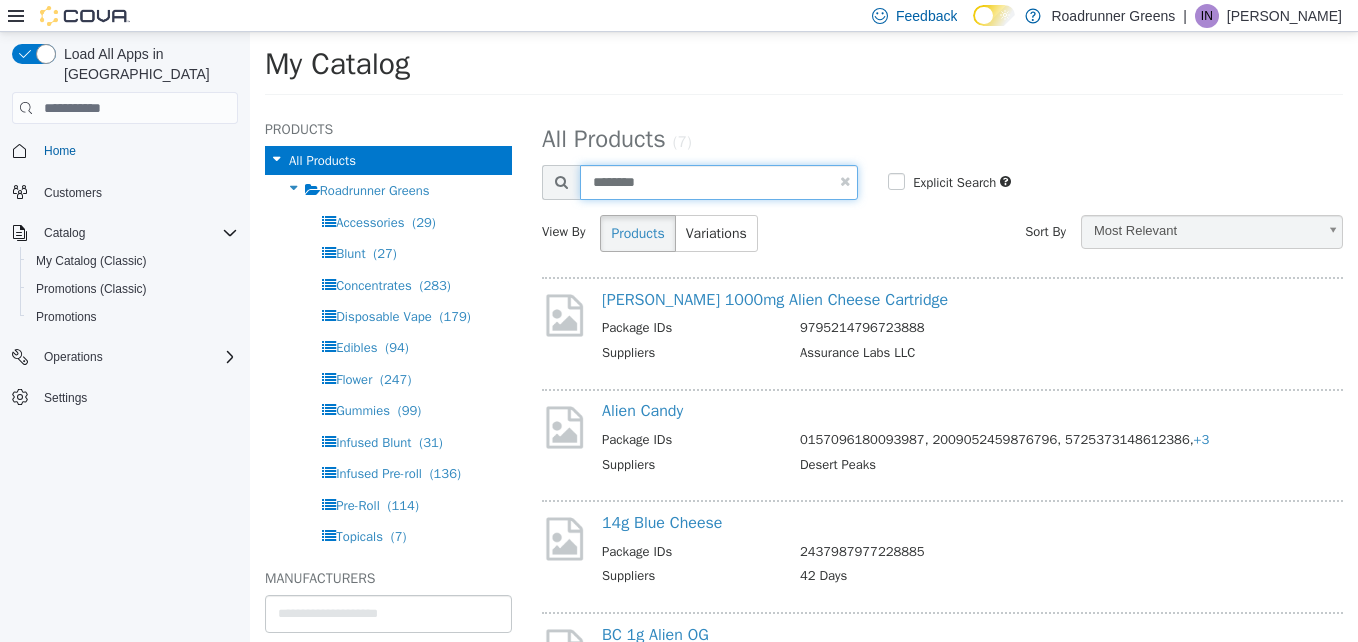 type on "********" 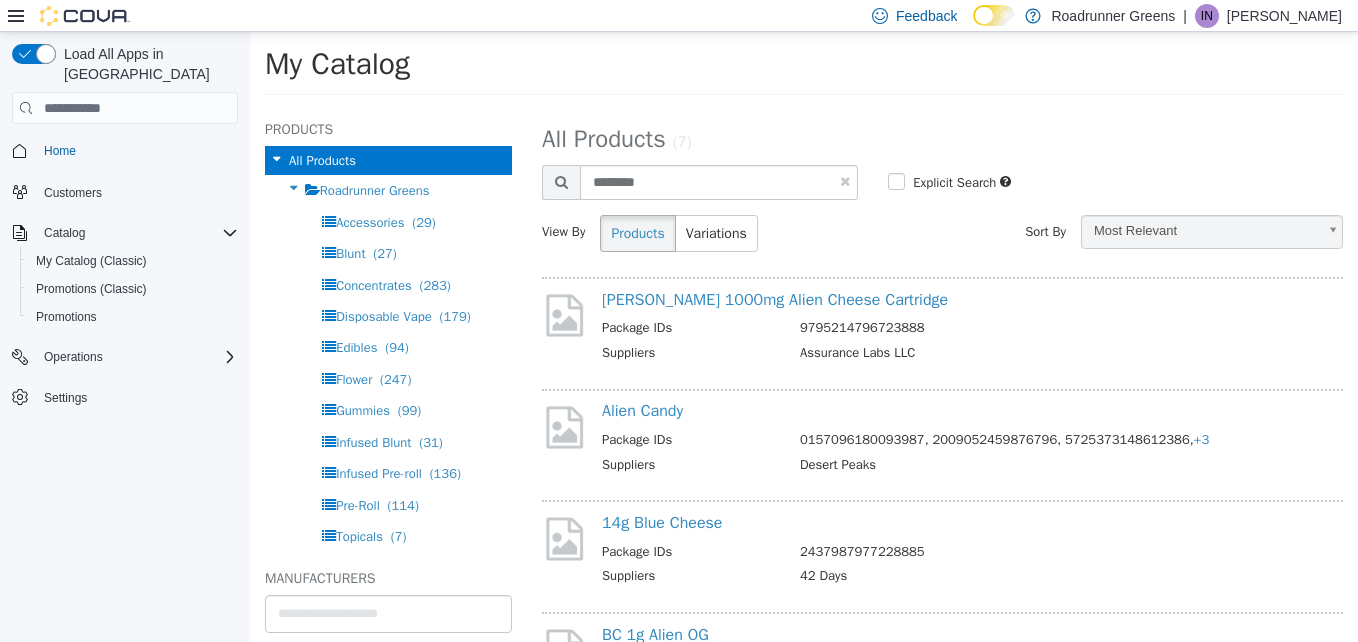 select on "**********" 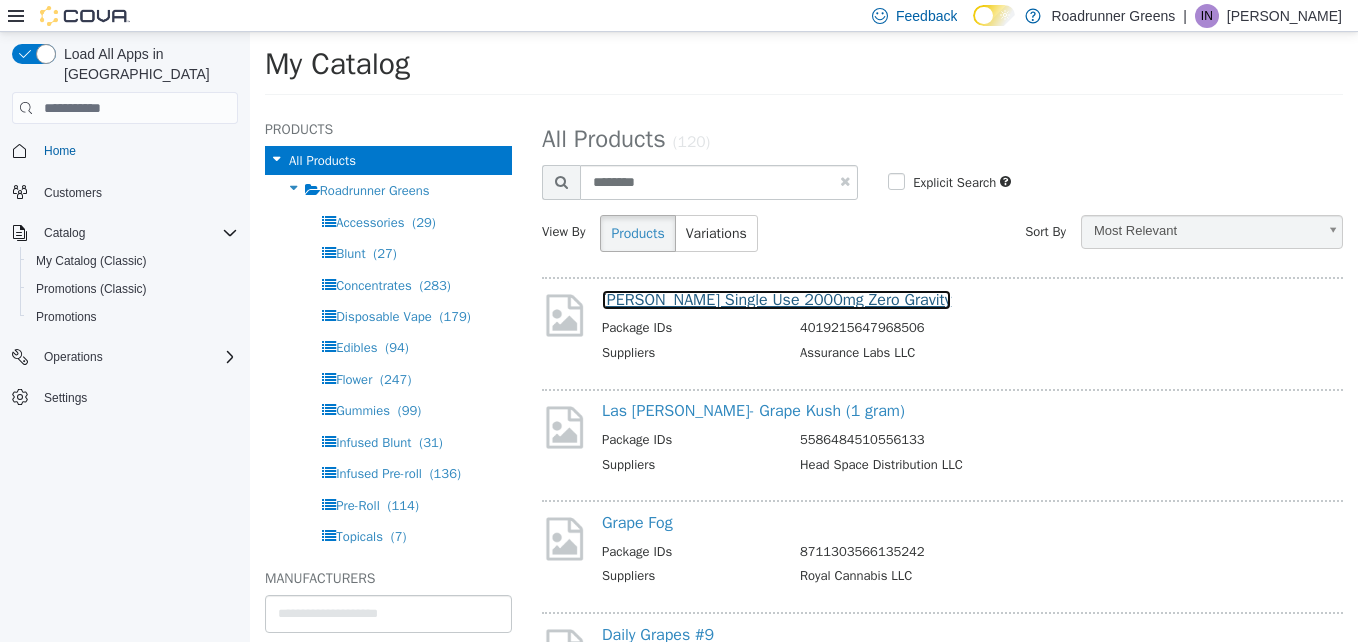 click on "[PERSON_NAME] Single Use 2000mg Zero Gravity" at bounding box center (776, 300) 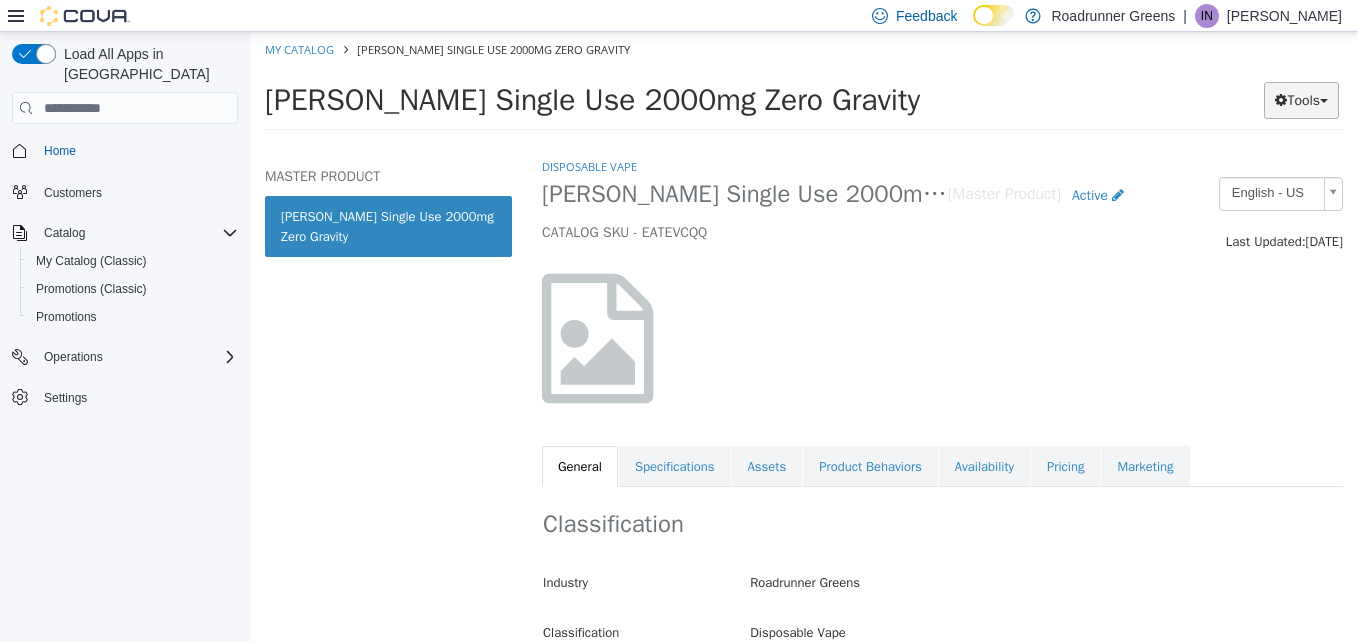 click on "Tools" at bounding box center [1301, 100] 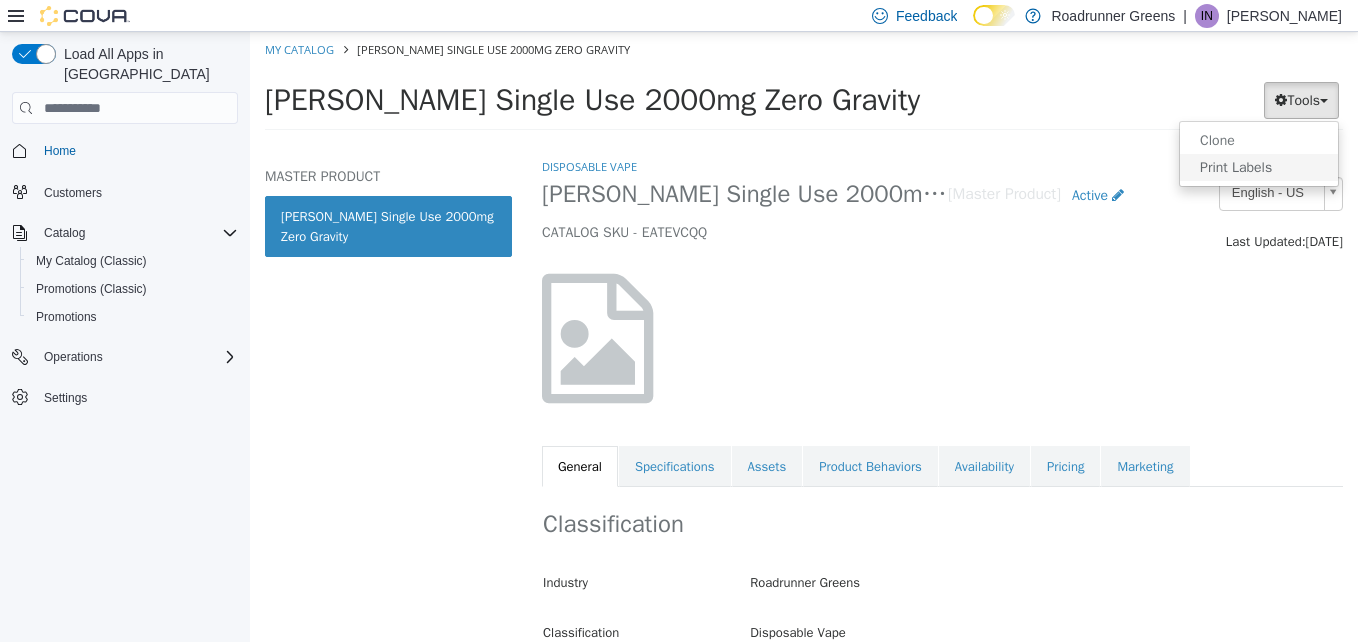 click on "Print Labels" at bounding box center (1259, 167) 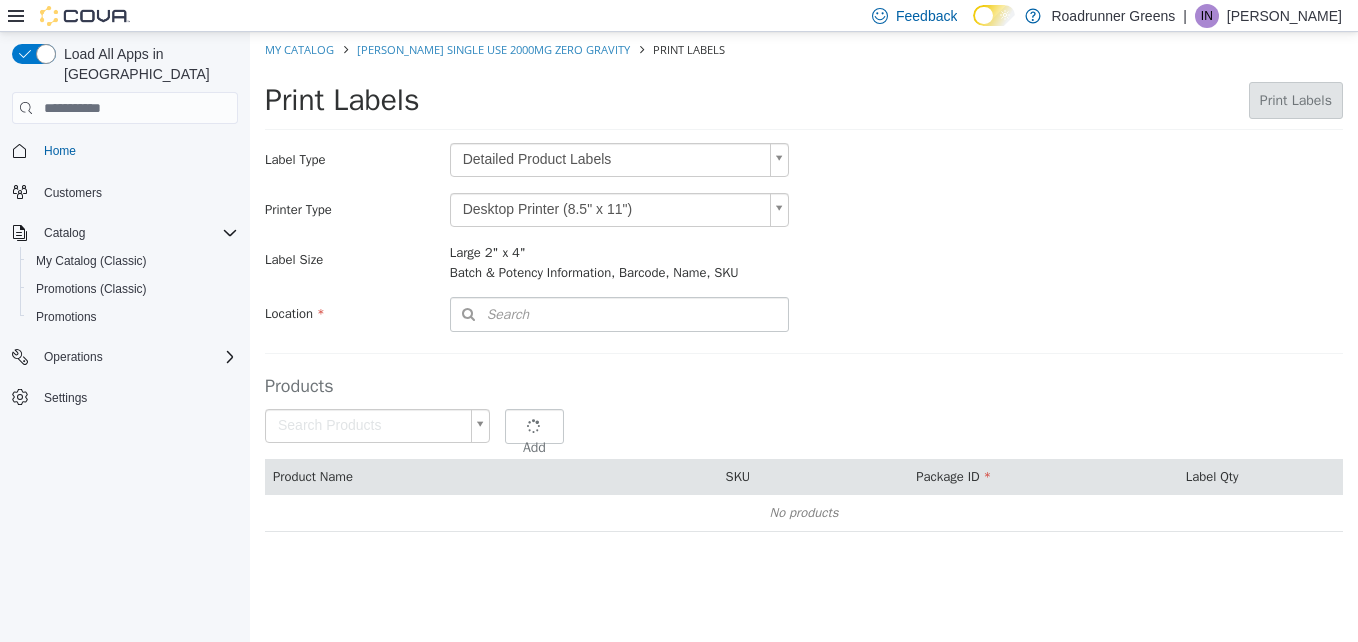 type 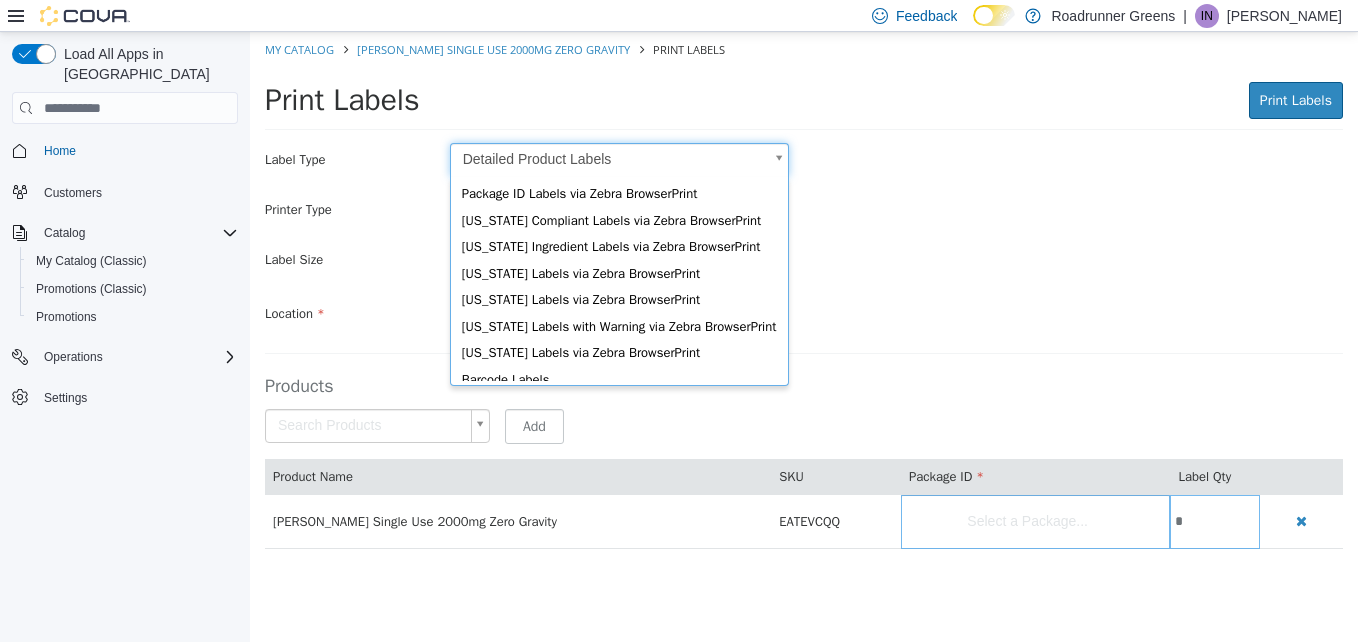 scroll, scrollTop: 51, scrollLeft: 0, axis: vertical 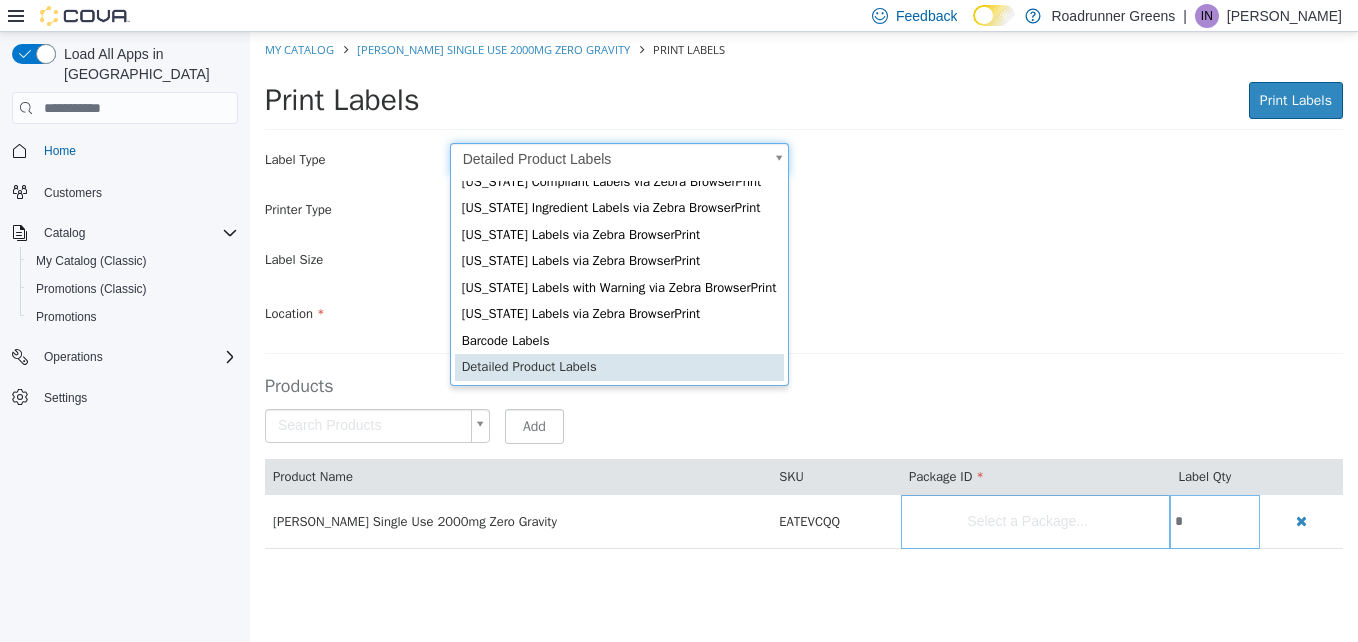click on "Saving Bulk Changes...
×
My Catalog
[PERSON_NAME] Single Use 2000mg Zero Gravity
Print Labels
Print Labels
Print Labels  Preparing Labels
Label Type     Detailed Product Labels     * Printer Type     Desktop Printer (8.5" x 11")                             * Label Size Large 2" x 4" Batch & Potency Information, Barcode, Name, SKU Include Price Location Search Type 3 or more characters or browse       Roadrunner Greens     (1)         [STREET_ADDRESS][PERSON_NAME]         Products     Search Products                                 Select a Package...                             Add Product Name SKU Package ID Label Qty [PERSON_NAME] Single Use 2000mg Zero Gravity EATEVCQQ     Select a Package...                             *
Package ID Labels via Zebra BrowserPrint [US_STATE] Compliant Labels via Zebra BrowserPrint [US_STATE] Ingredient Labels via Zebra BrowserPrint" at bounding box center [804, 301] 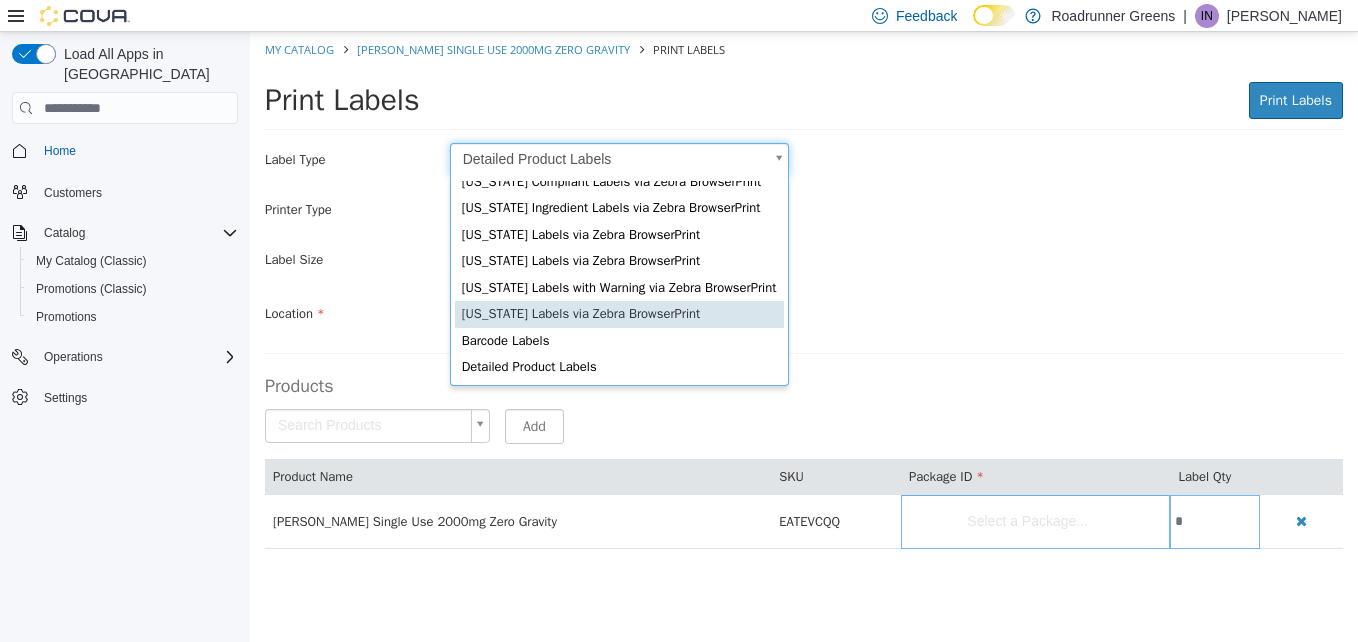 scroll, scrollTop: 0, scrollLeft: 6, axis: horizontal 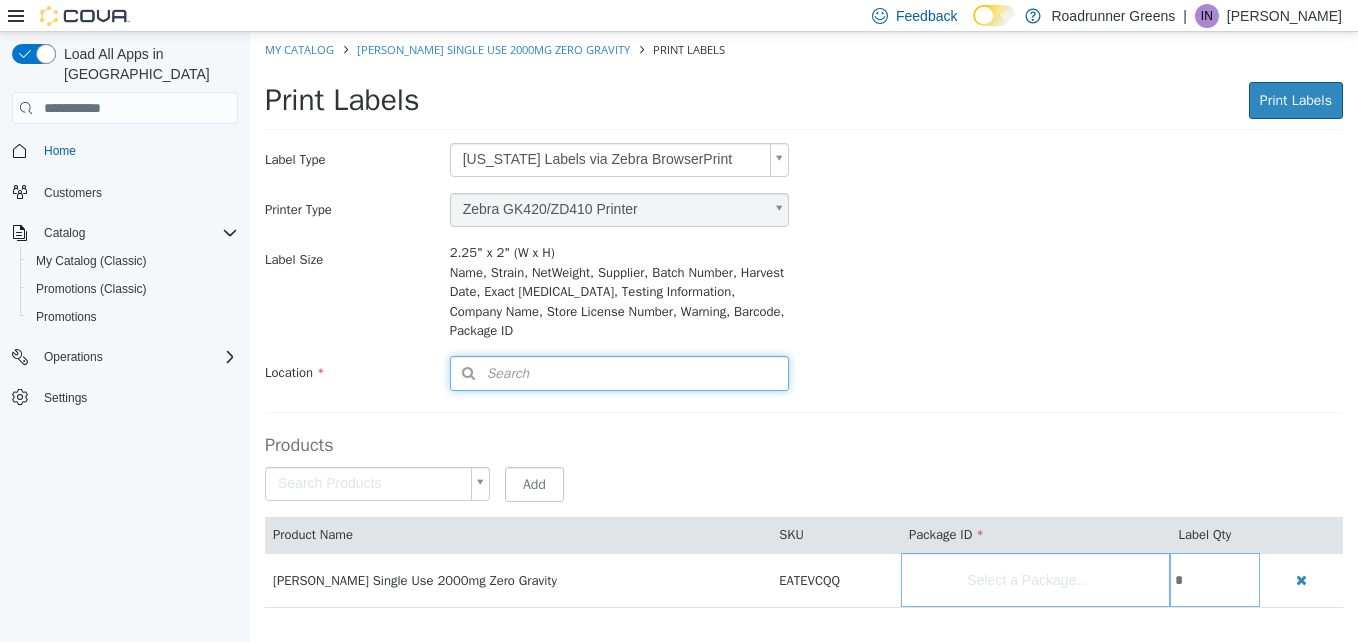 click on "Search" at bounding box center (619, 373) 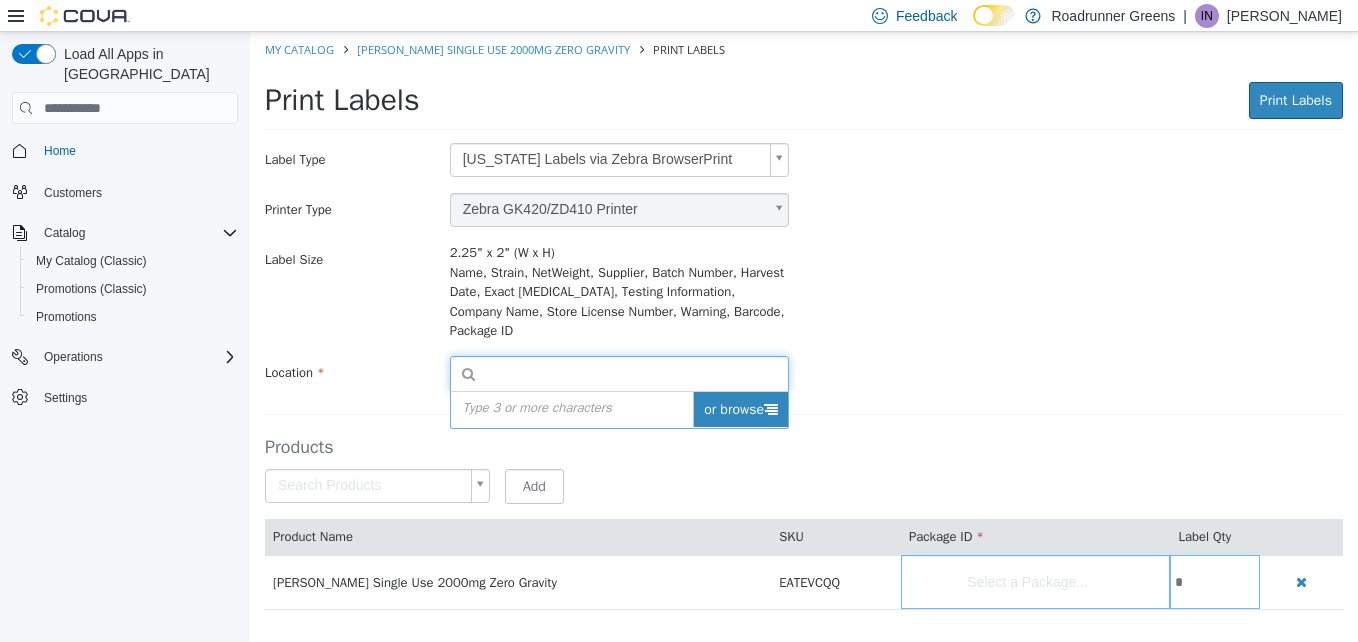 click on "or browse" at bounding box center (740, 409) 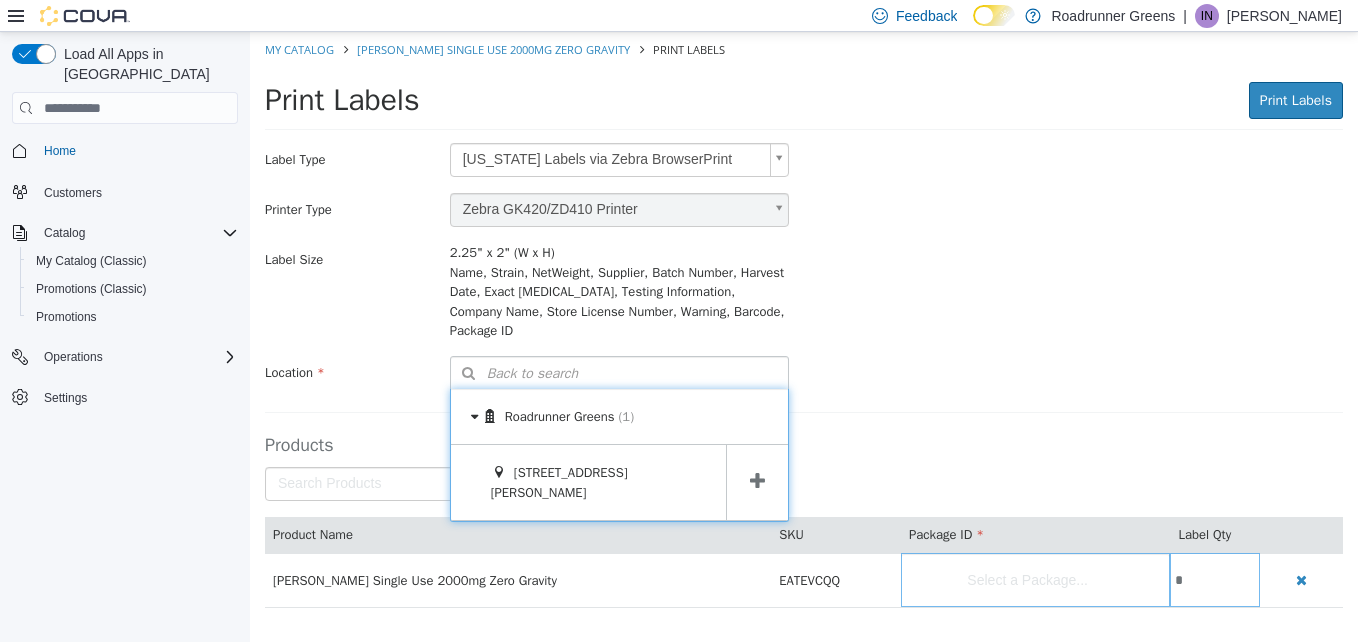 click at bounding box center [757, 481] 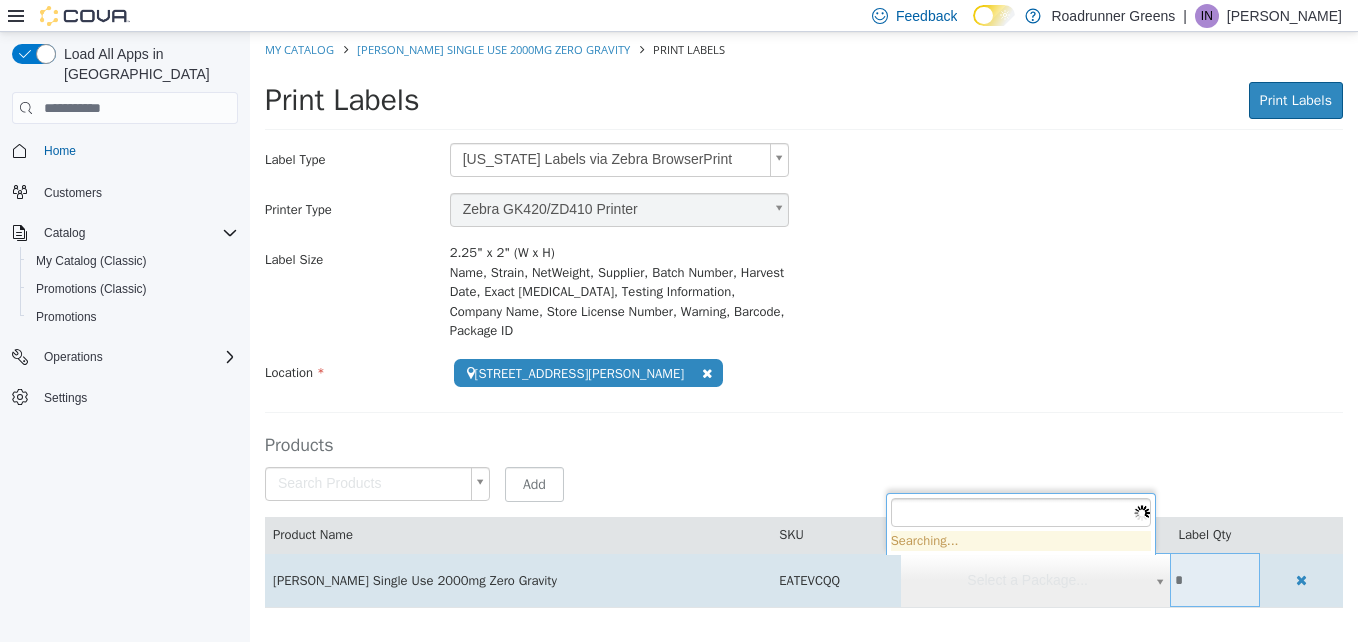 click on "**********" at bounding box center (804, 330) 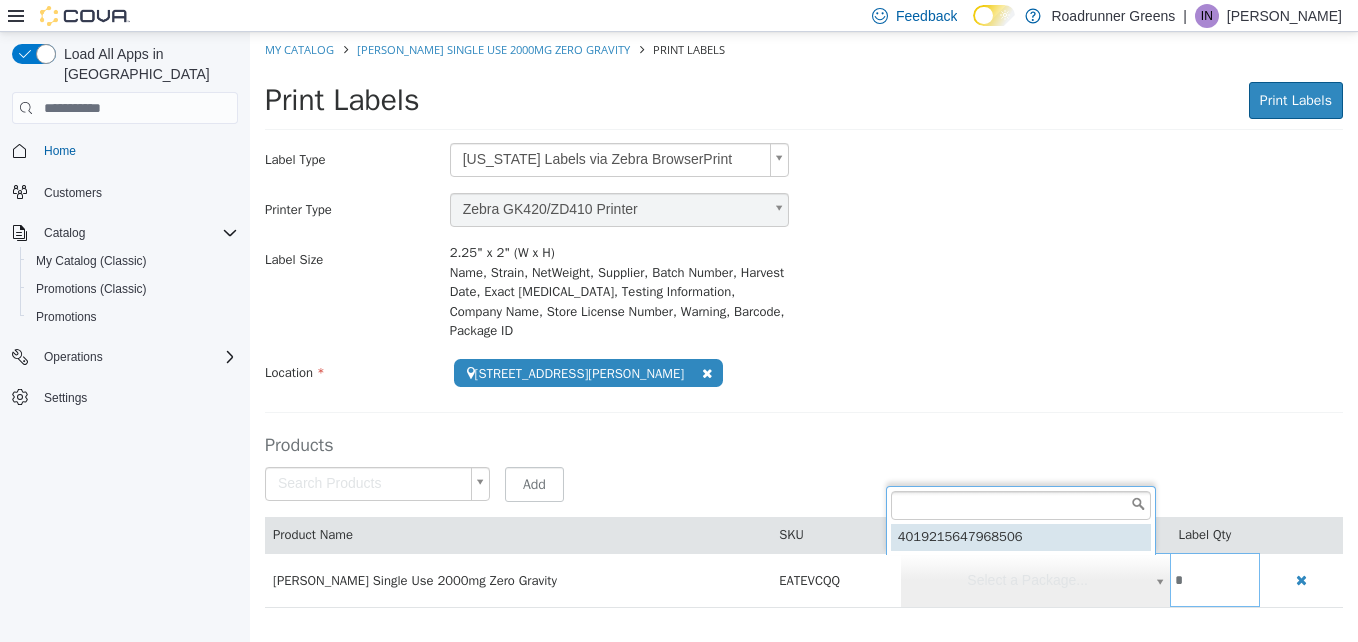 type on "**********" 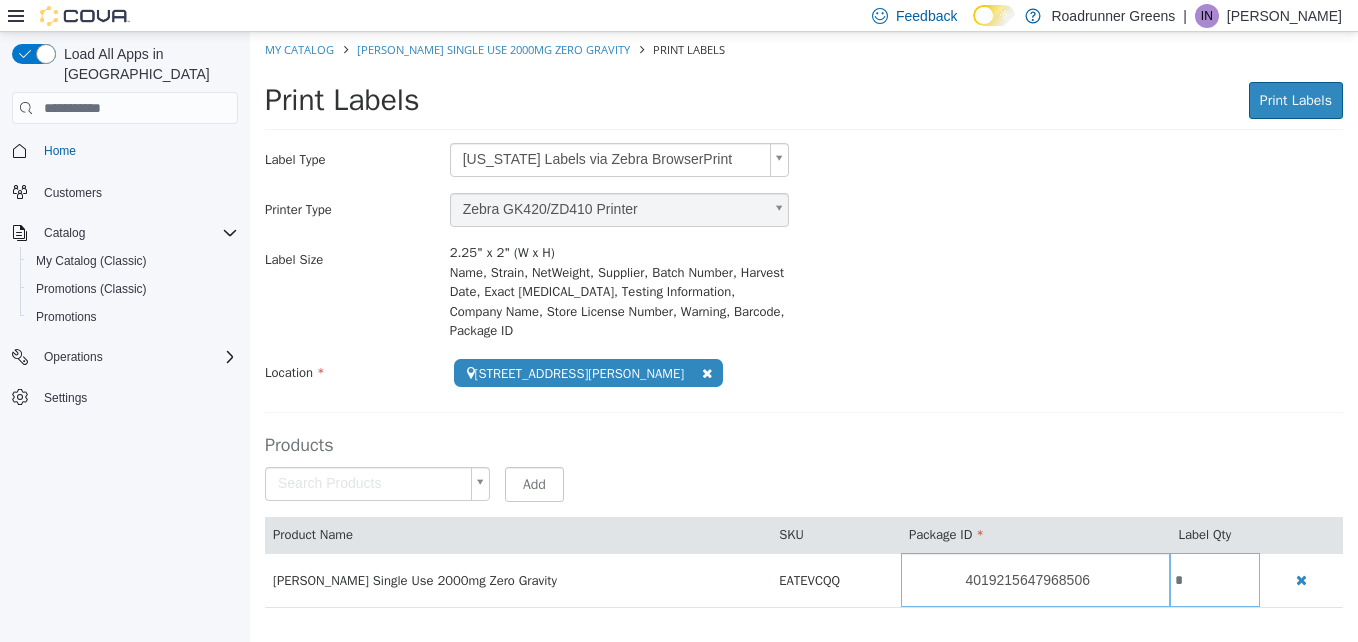 scroll, scrollTop: 0, scrollLeft: 0, axis: both 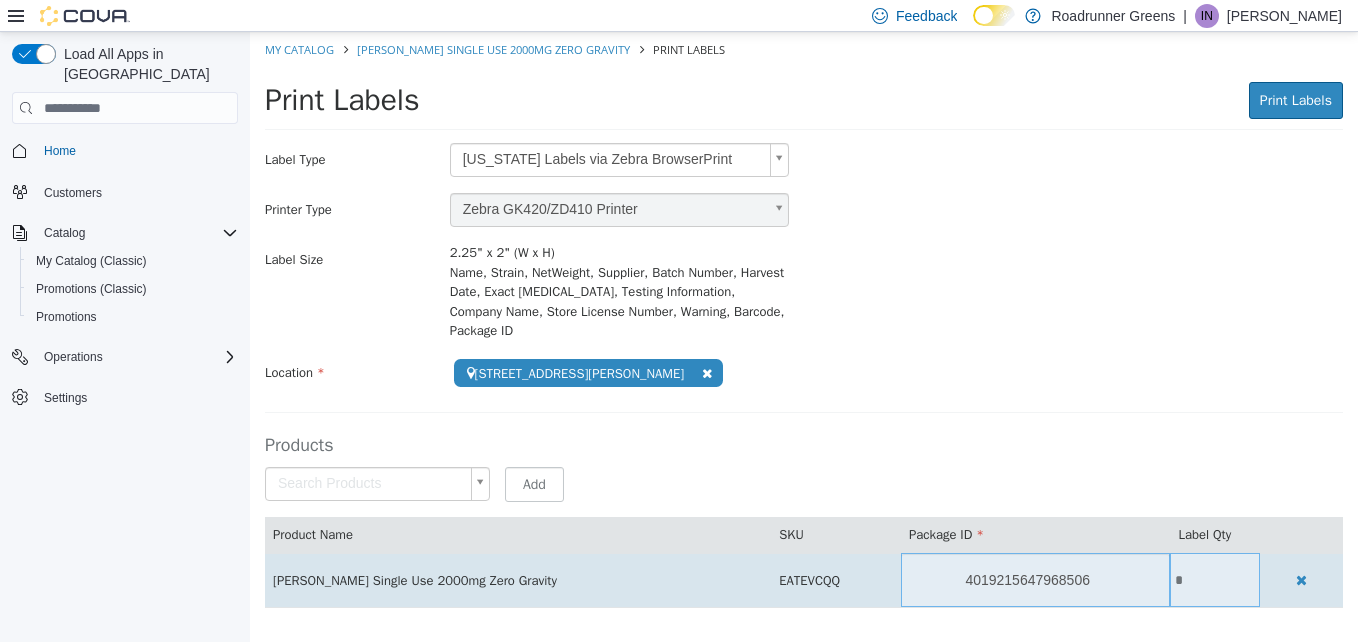 click on "*" at bounding box center (1215, 580) 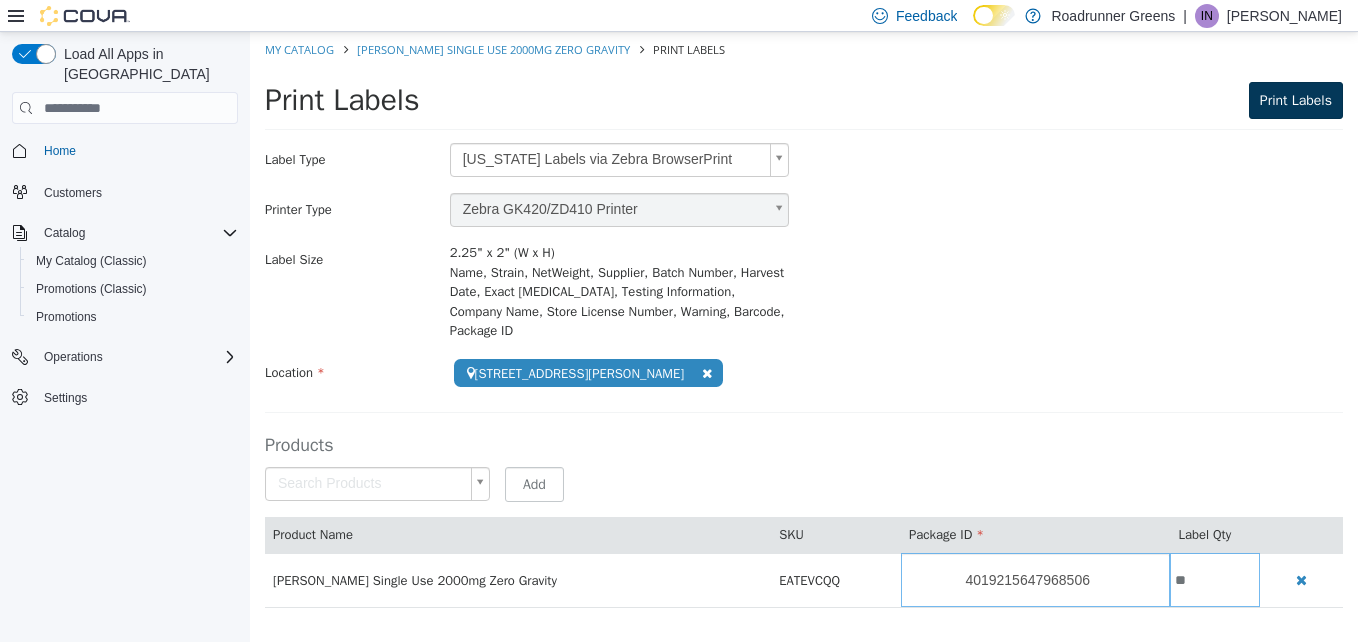 type on "**" 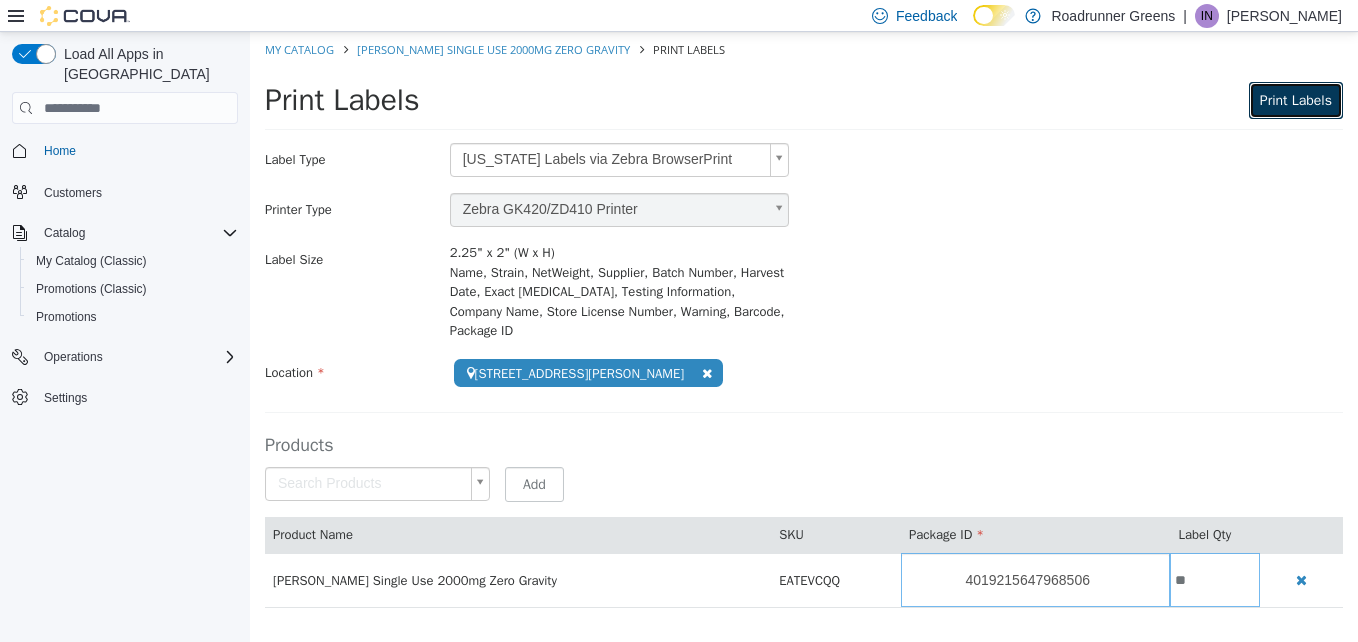click on "Print Labels" at bounding box center [1296, 100] 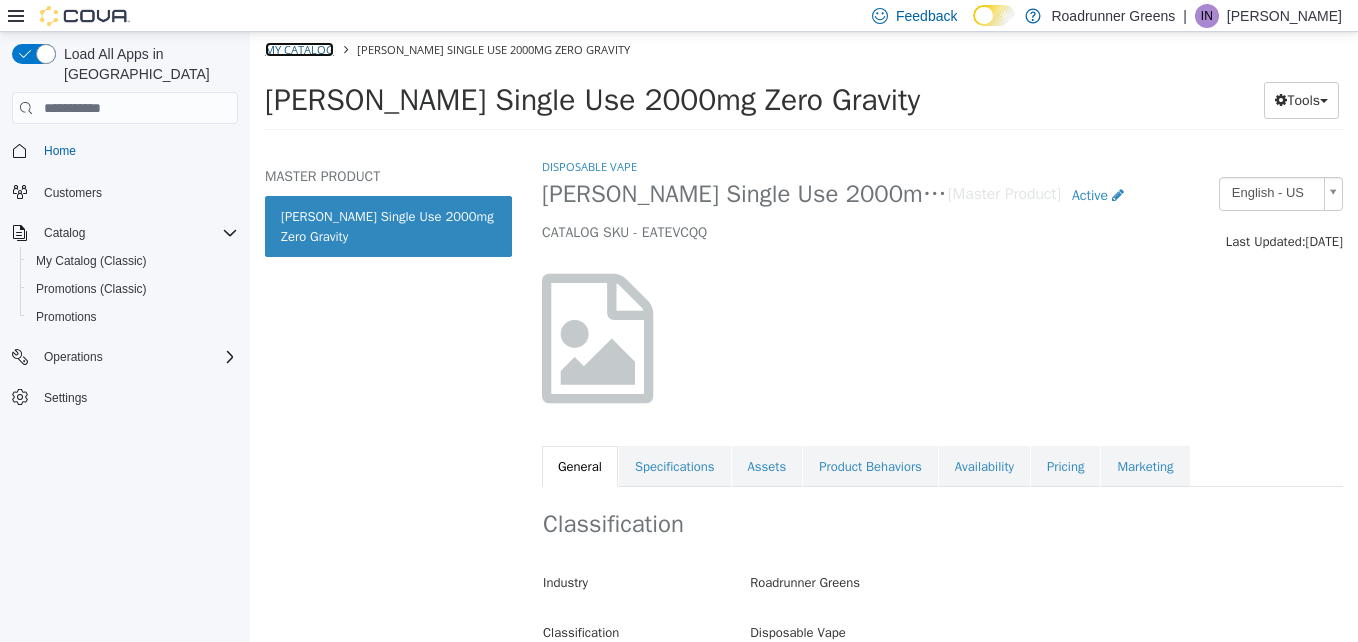 click on "My Catalog" at bounding box center [299, 49] 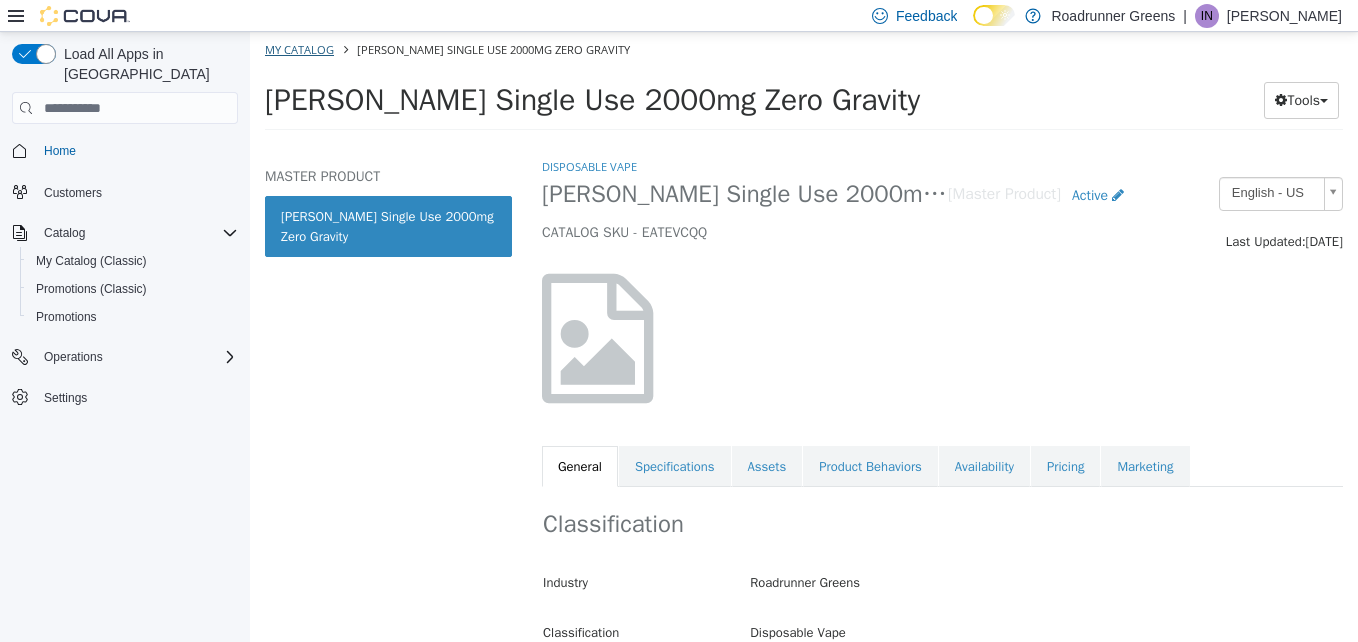 select on "**********" 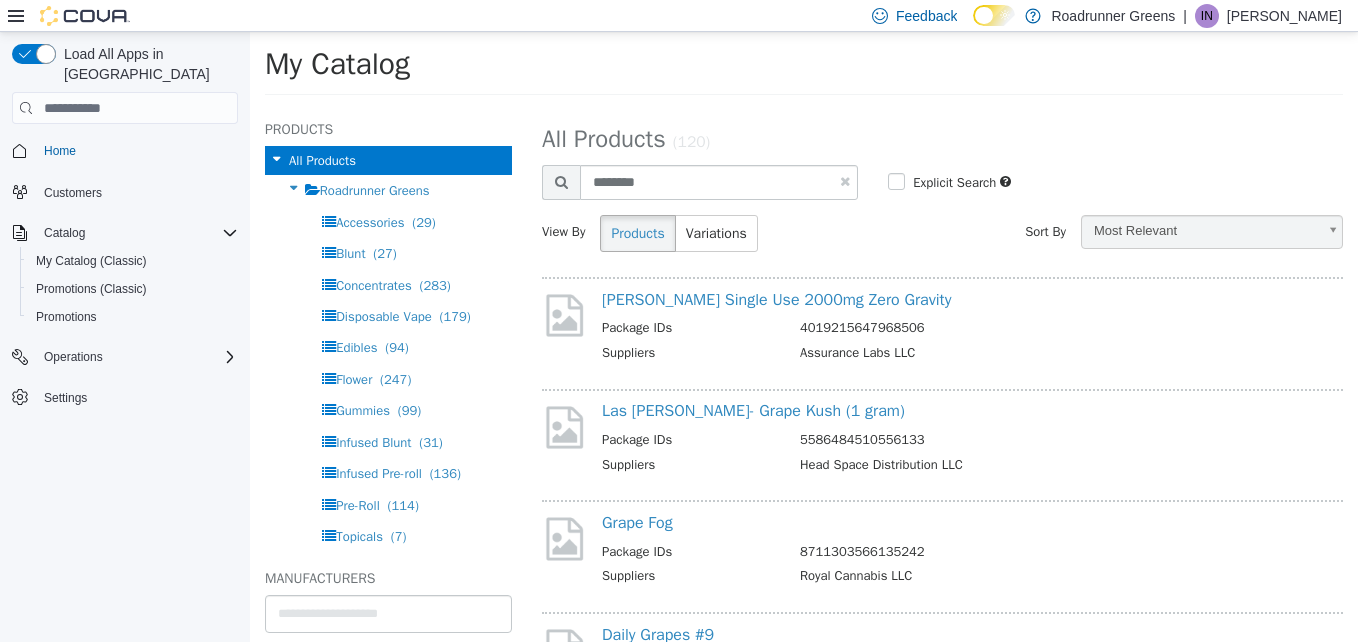 click at bounding box center [845, 181] 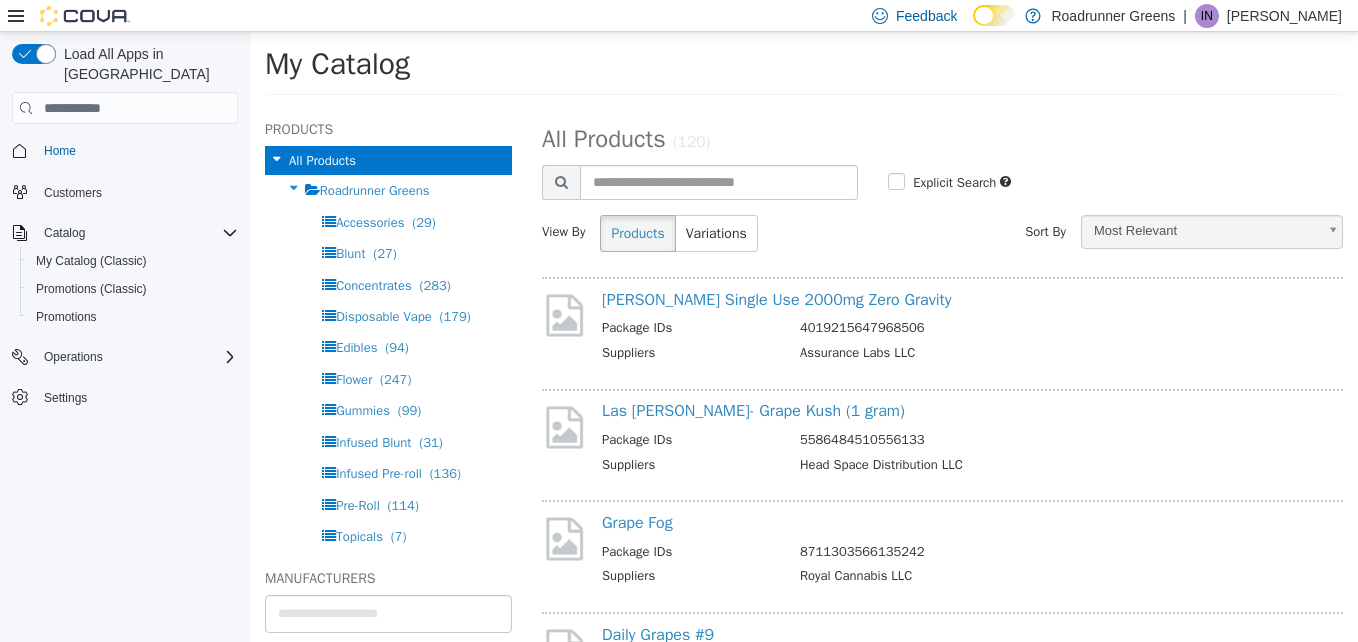 select on "**********" 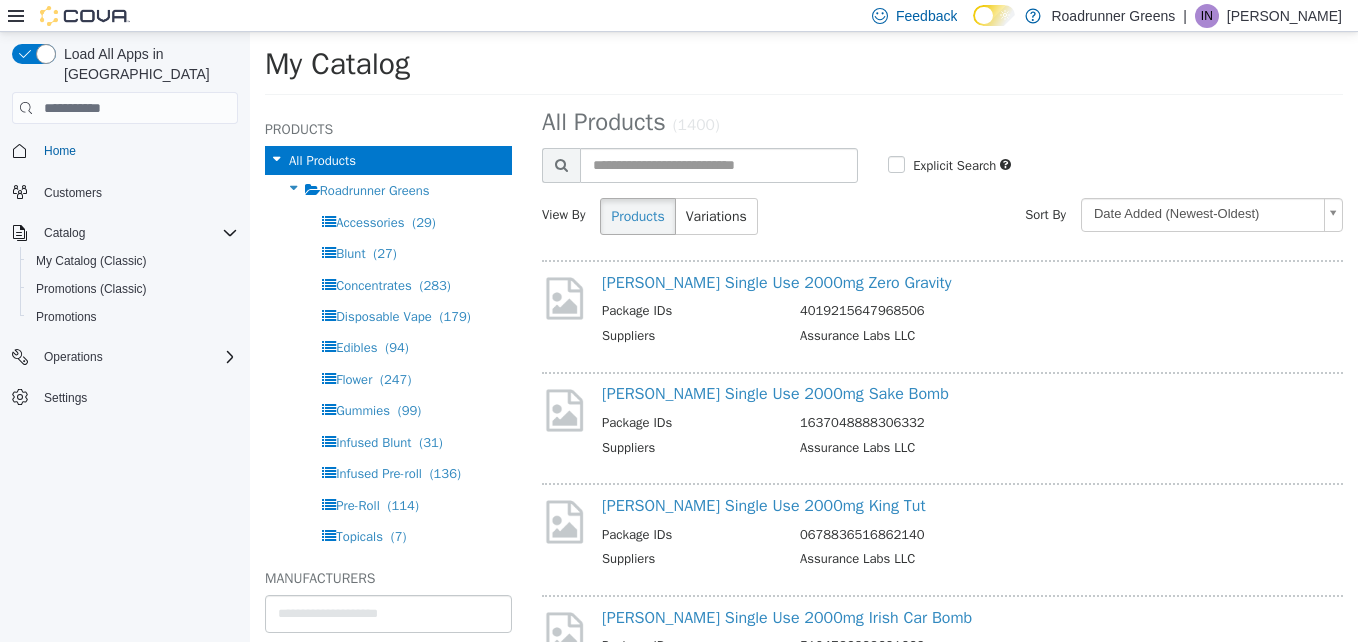 scroll, scrollTop: 0, scrollLeft: 0, axis: both 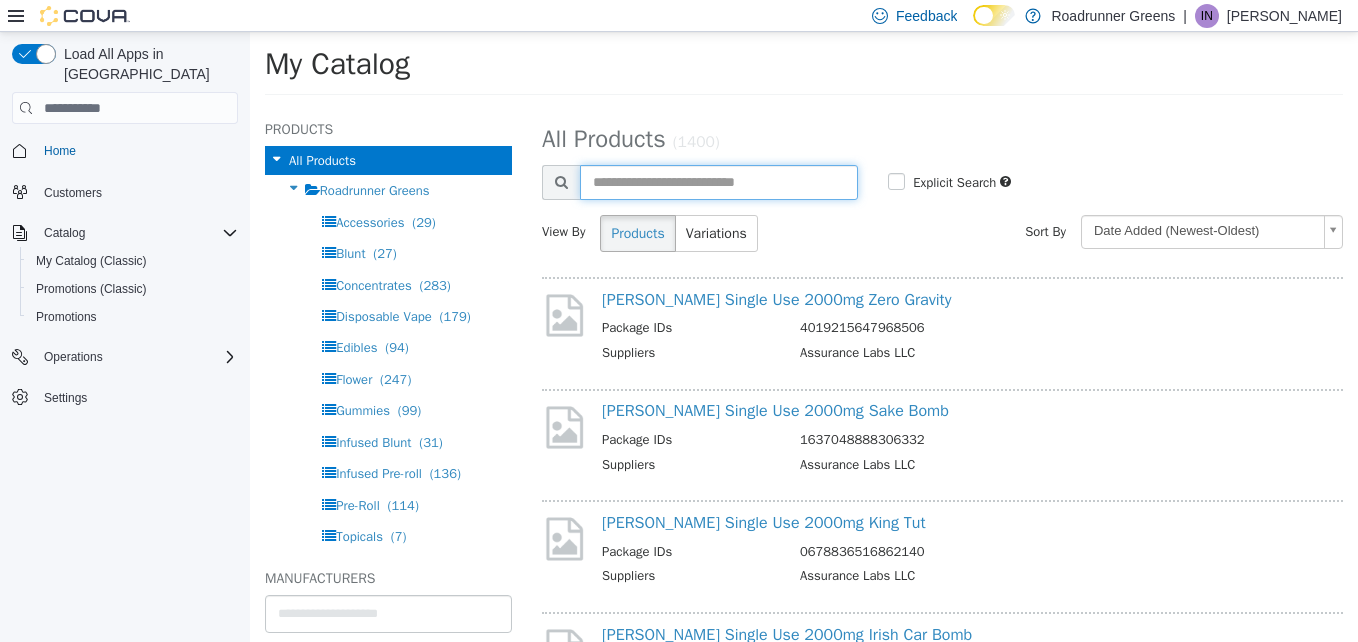 click at bounding box center [719, 182] 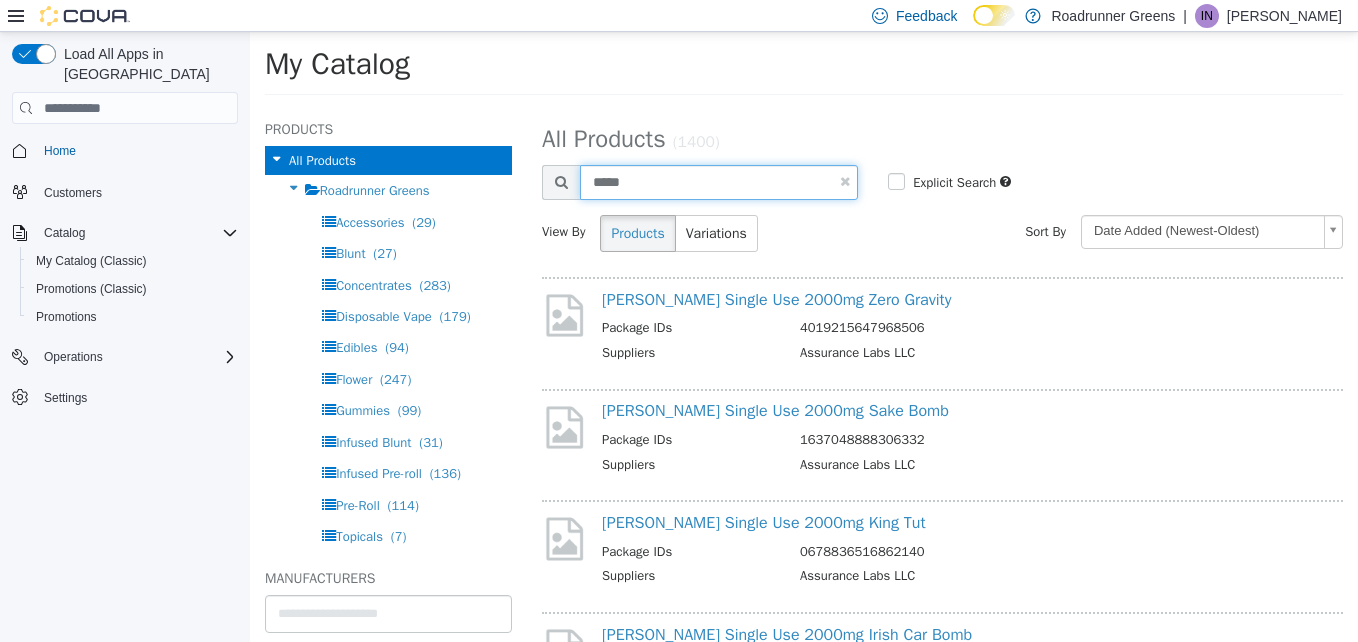 type on "*****" 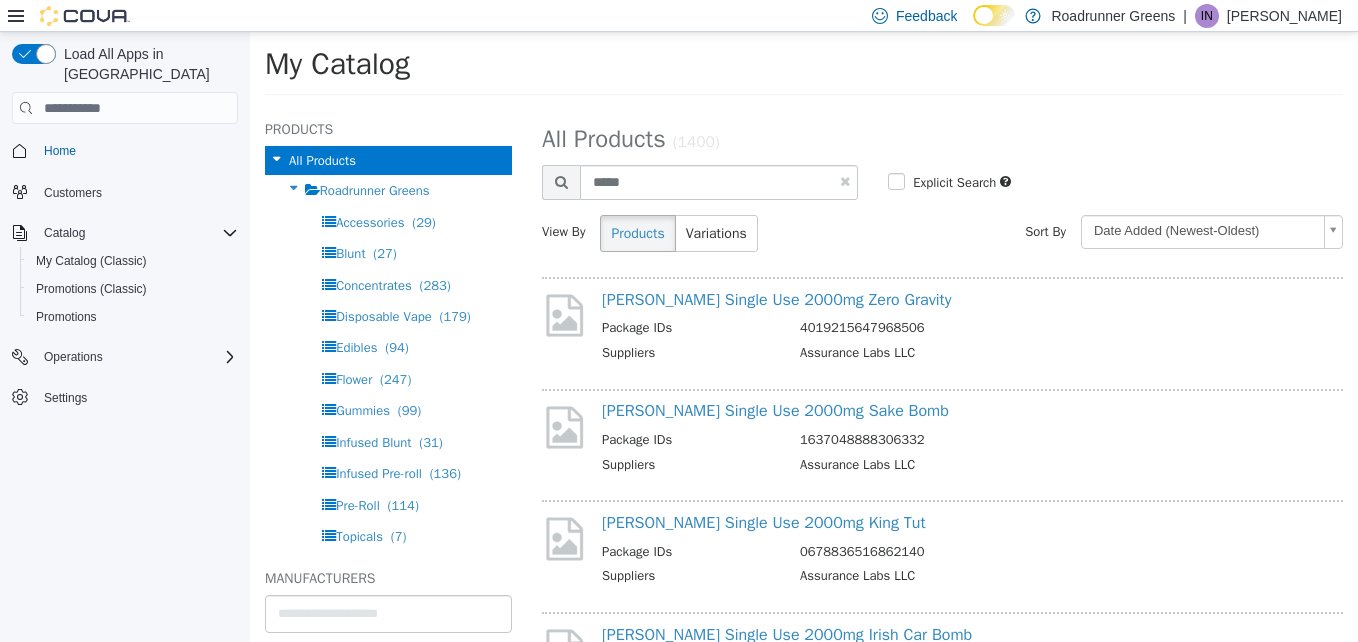 select on "**********" 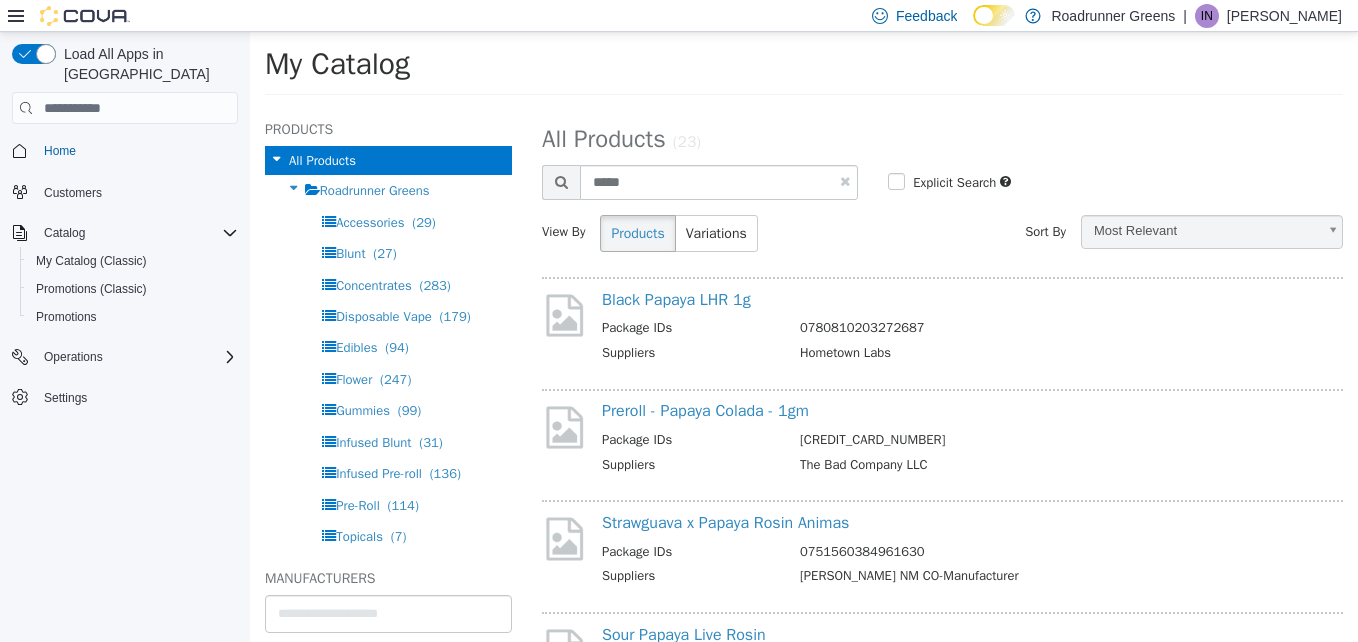 click on "**********" at bounding box center (942, 374) 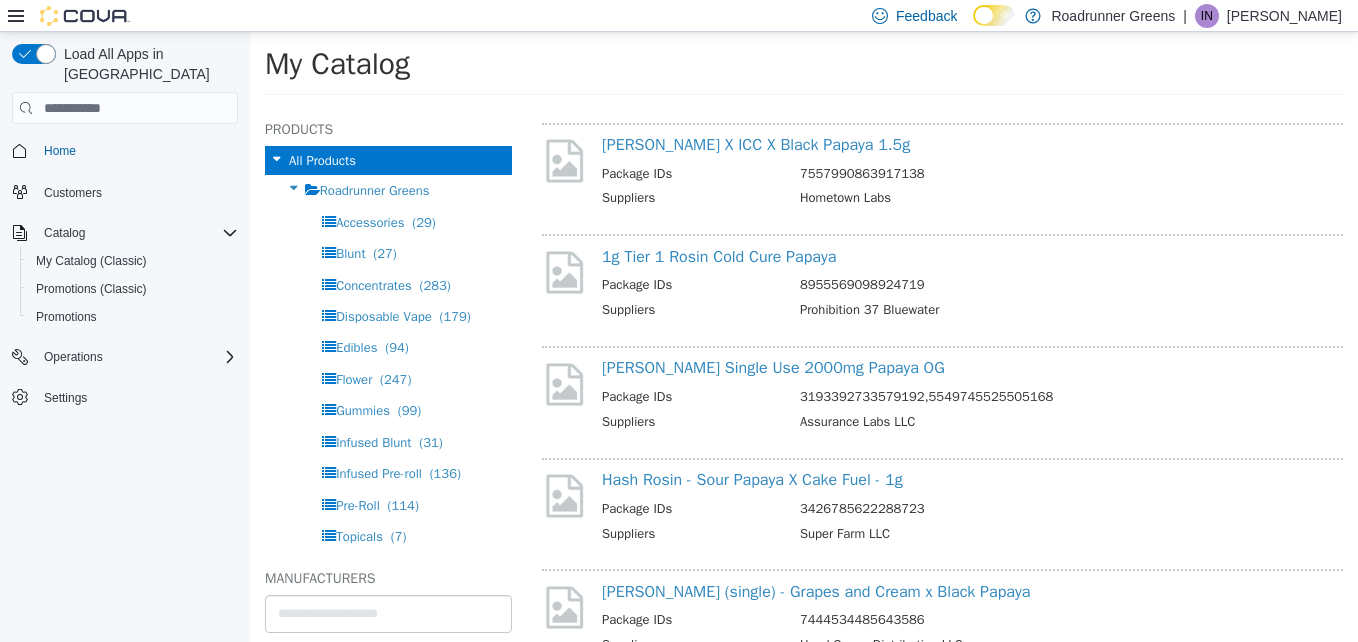 scroll, scrollTop: 1720, scrollLeft: 0, axis: vertical 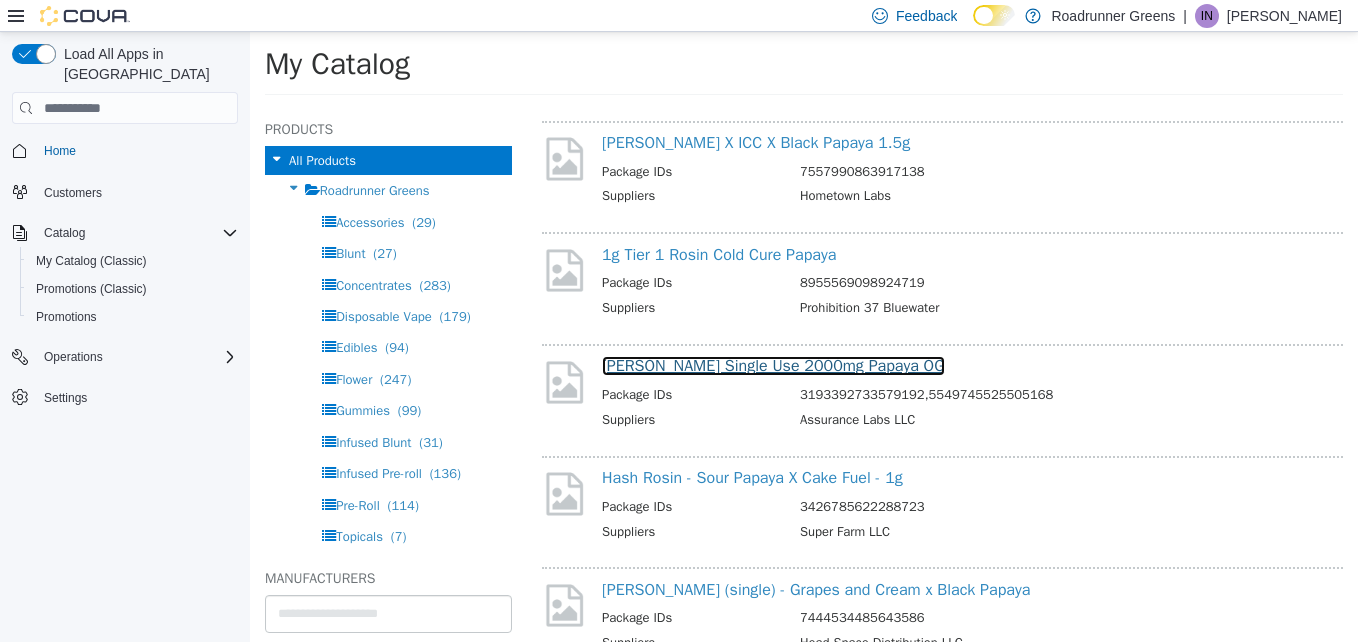 click on "[PERSON_NAME] Single Use 2000mg Papaya OG" at bounding box center [773, 366] 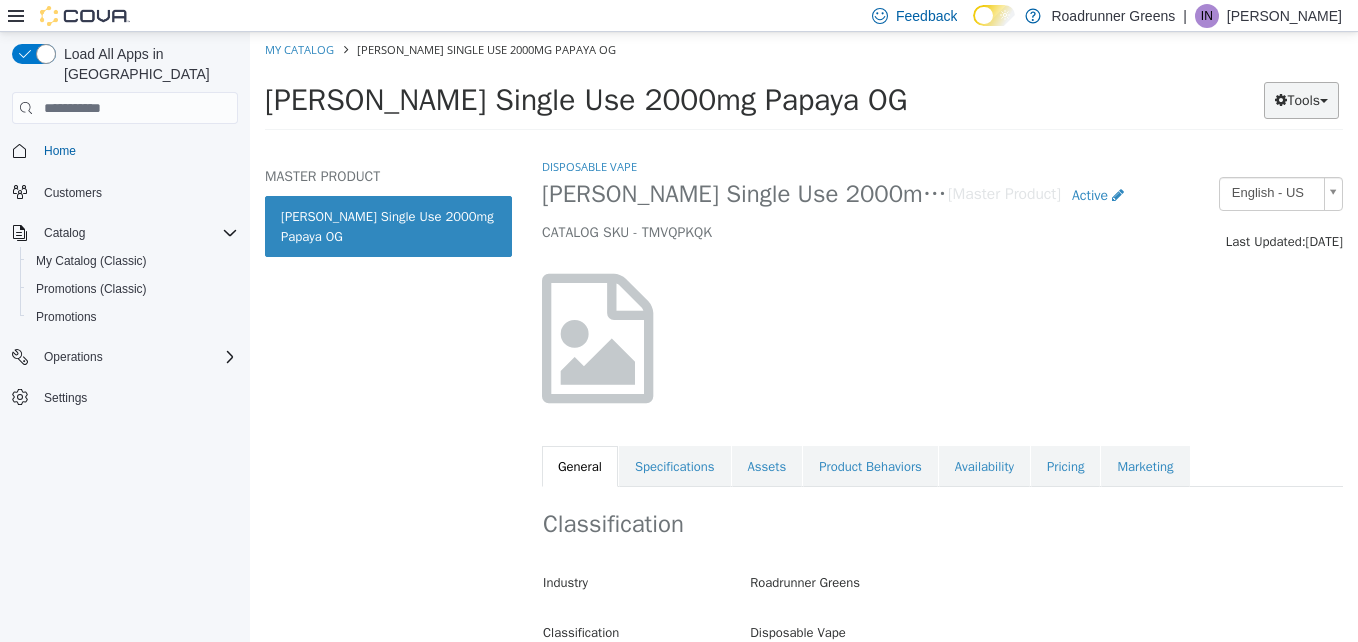 click on "Tools" at bounding box center [1301, 100] 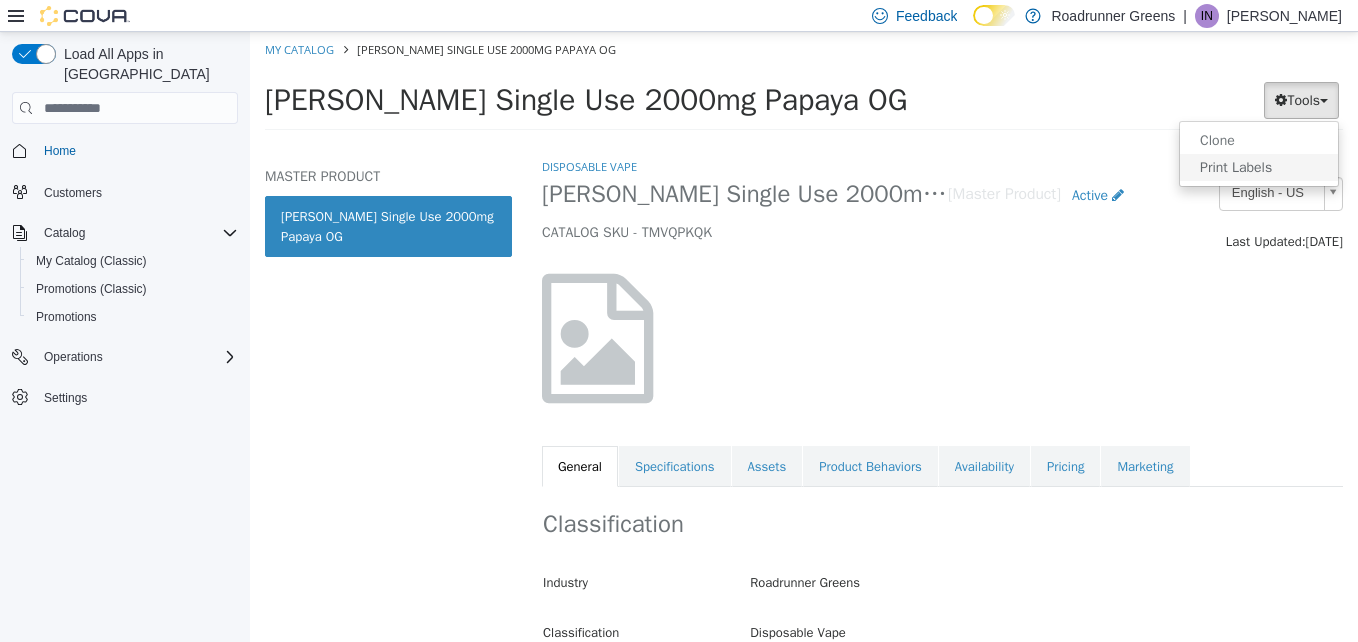 click on "Print Labels" at bounding box center [1259, 167] 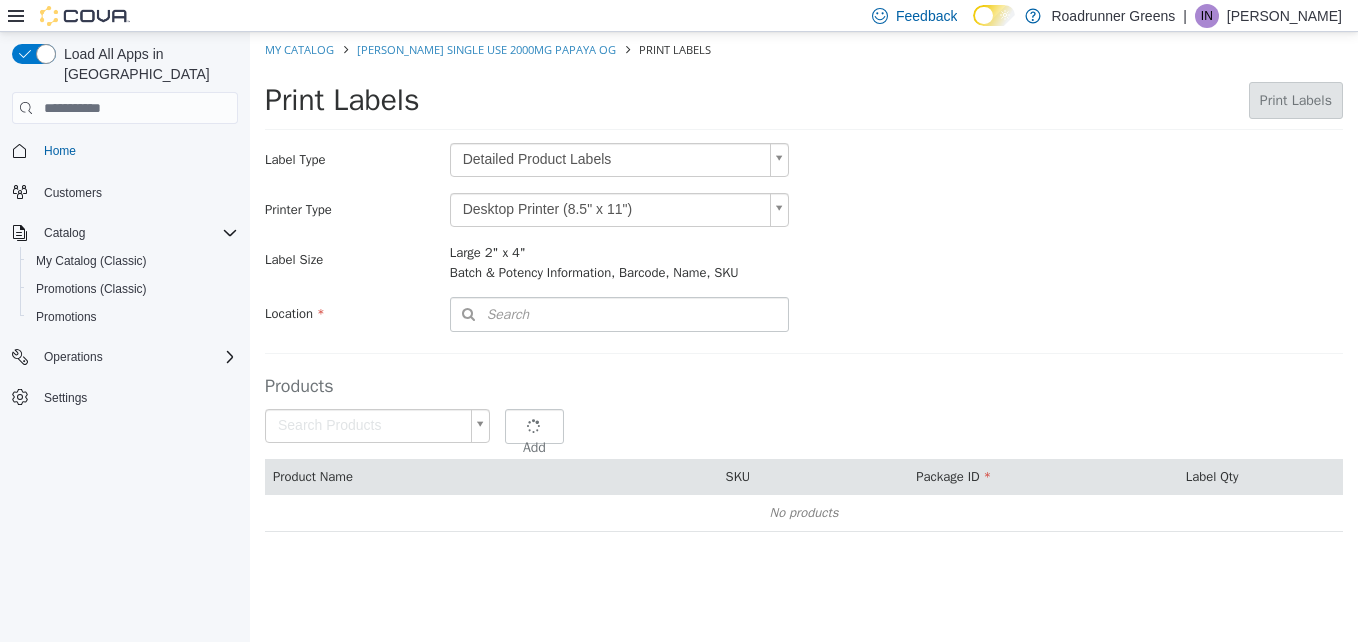 type 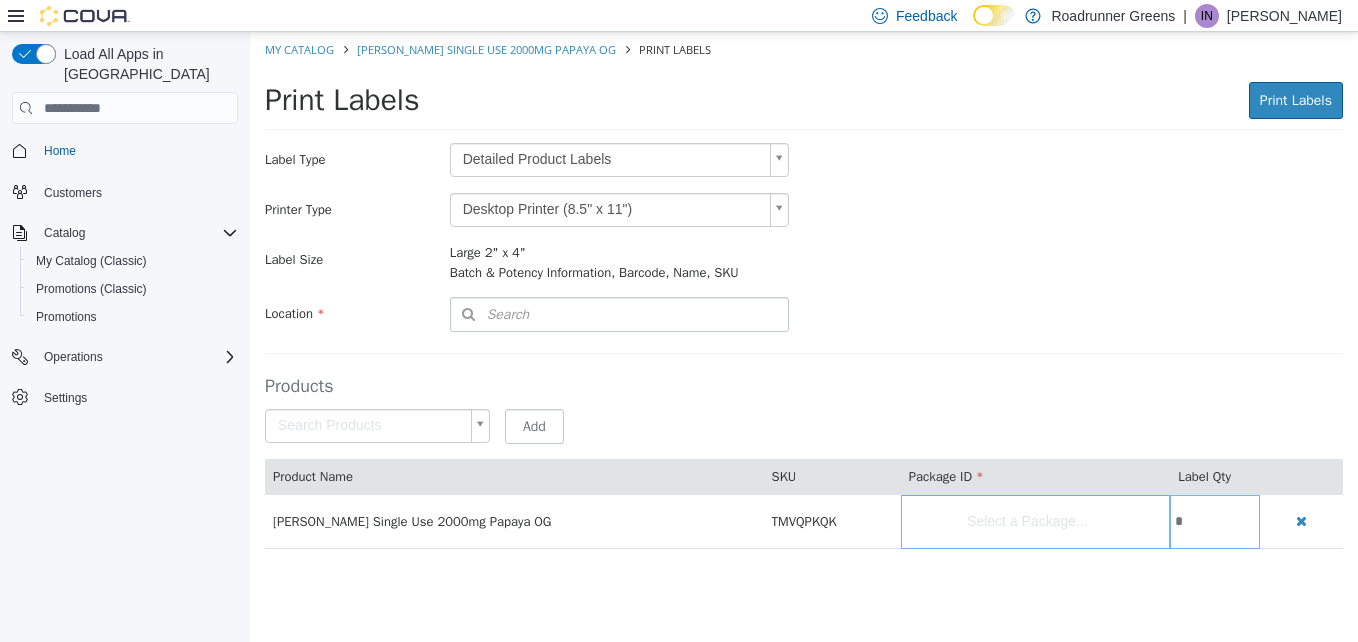 click on "Saving Bulk Changes...
×
My Catalog
[PERSON_NAME] Single Use 2000mg Papaya OG
Print Labels
Print Labels
Print Labels  Preparing Labels
Label Type     Detailed Product Labels                             * Printer Type     Desktop Printer (8.5" x 11")                             * Label Size Large 2" x 4" Batch & Potency Information, Barcode, Name, SKU Include Price Location Search Type 3 or more characters or browse       Roadrunner Greens     (1)         [STREET_ADDRESS][PERSON_NAME]         Products     Search Products                                 Select a Package...                             Add Product Name SKU Package ID Label Qty [PERSON_NAME] Single Use 2000mg Papaya OG TMVQPKQK     Select a Package...                             *" at bounding box center (804, 301) 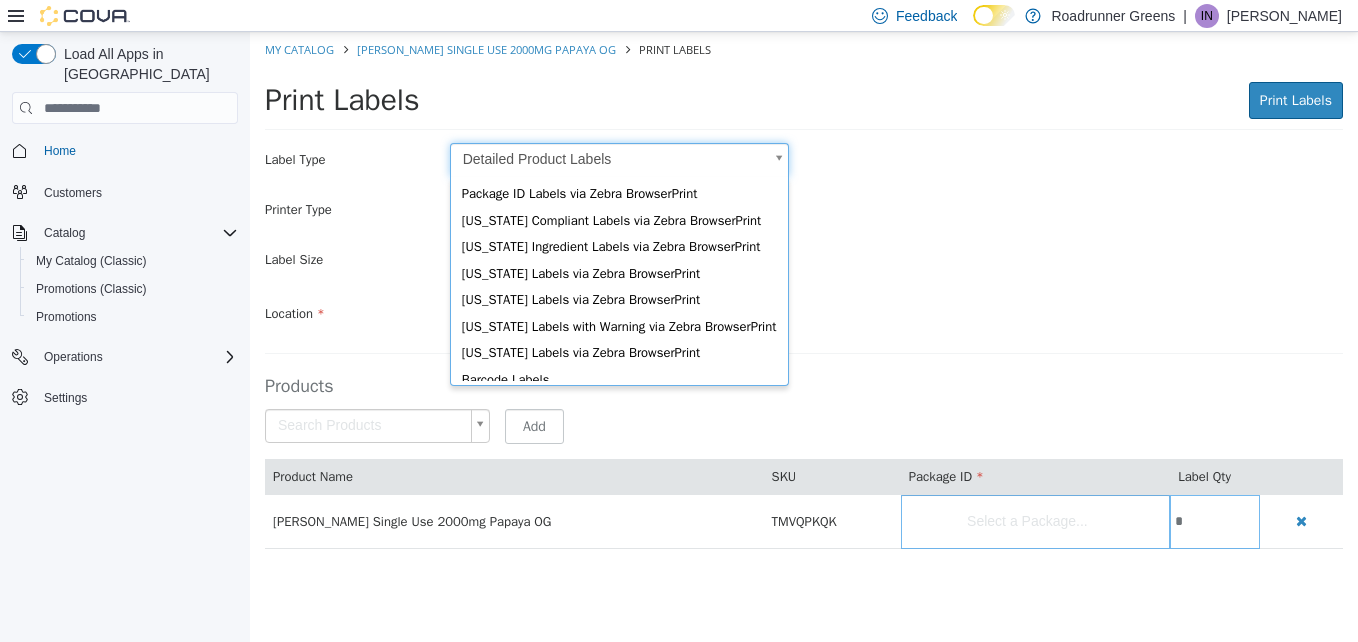 scroll, scrollTop: 51, scrollLeft: 0, axis: vertical 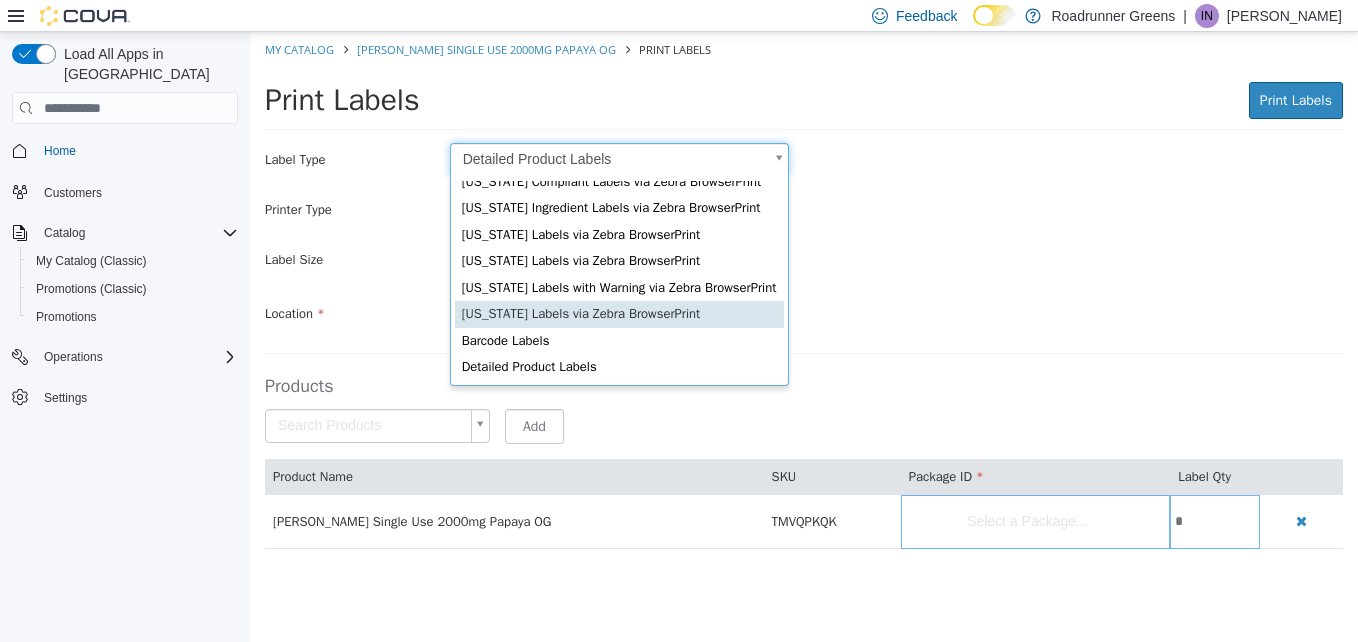 type on "*" 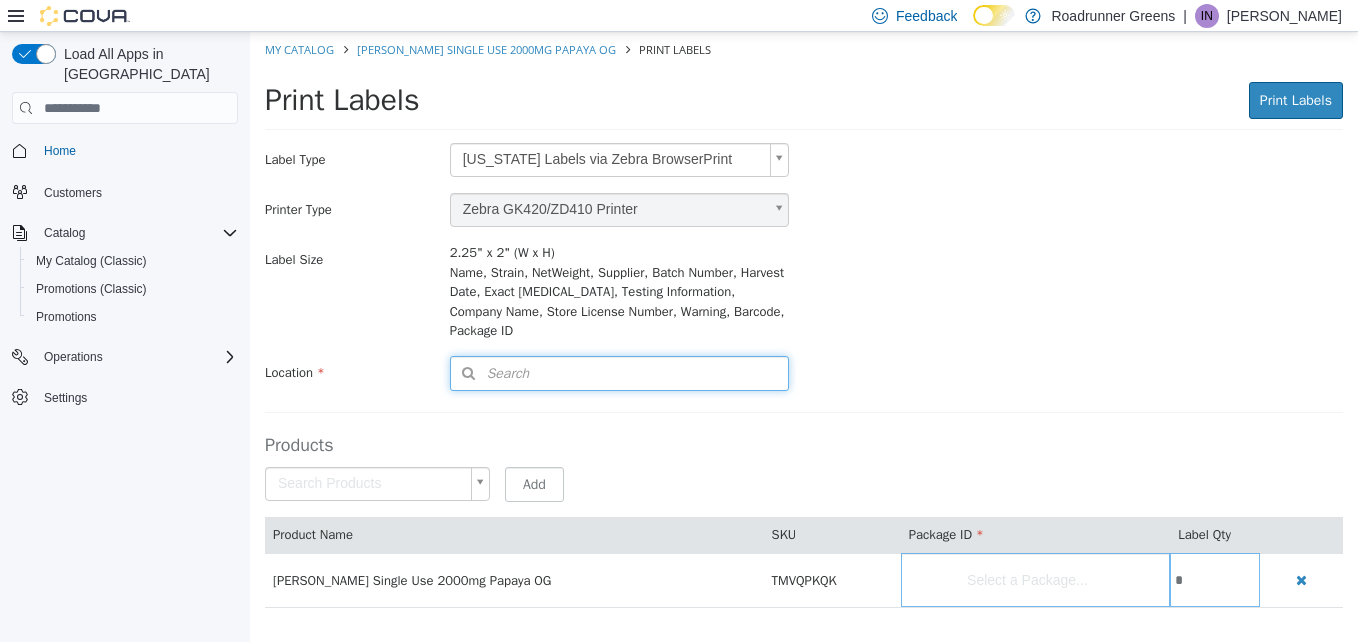 click on "Search" at bounding box center (619, 373) 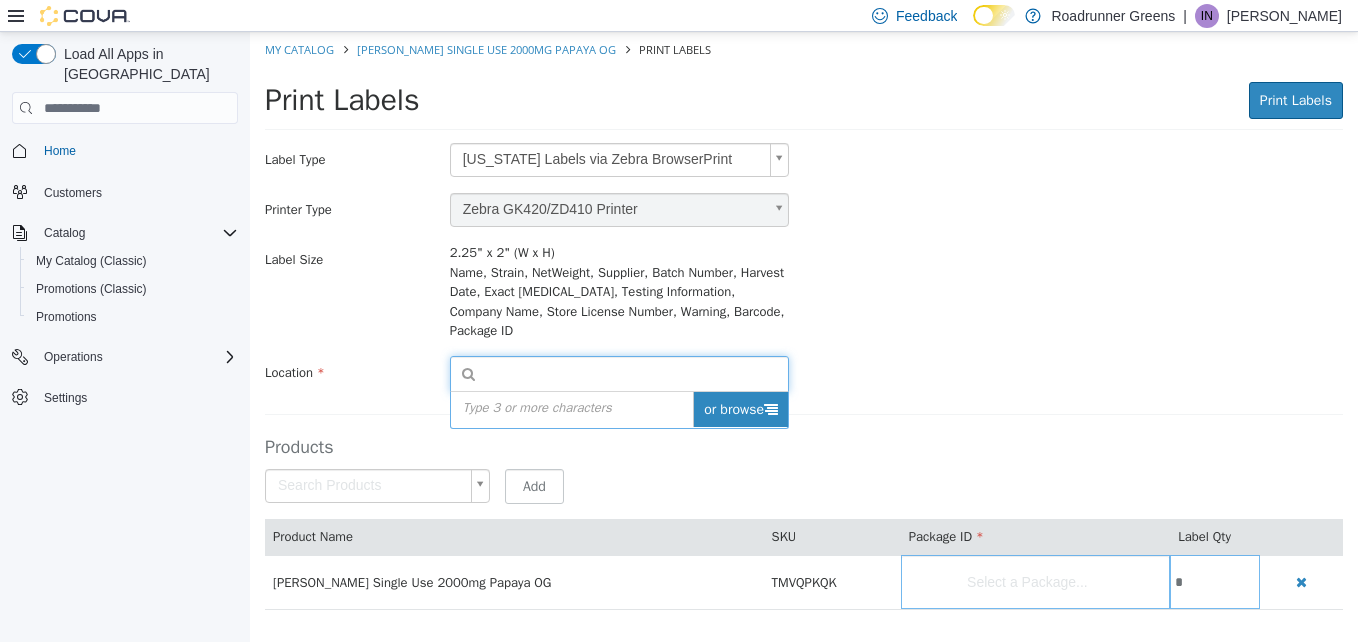 click on "or browse" at bounding box center [740, 409] 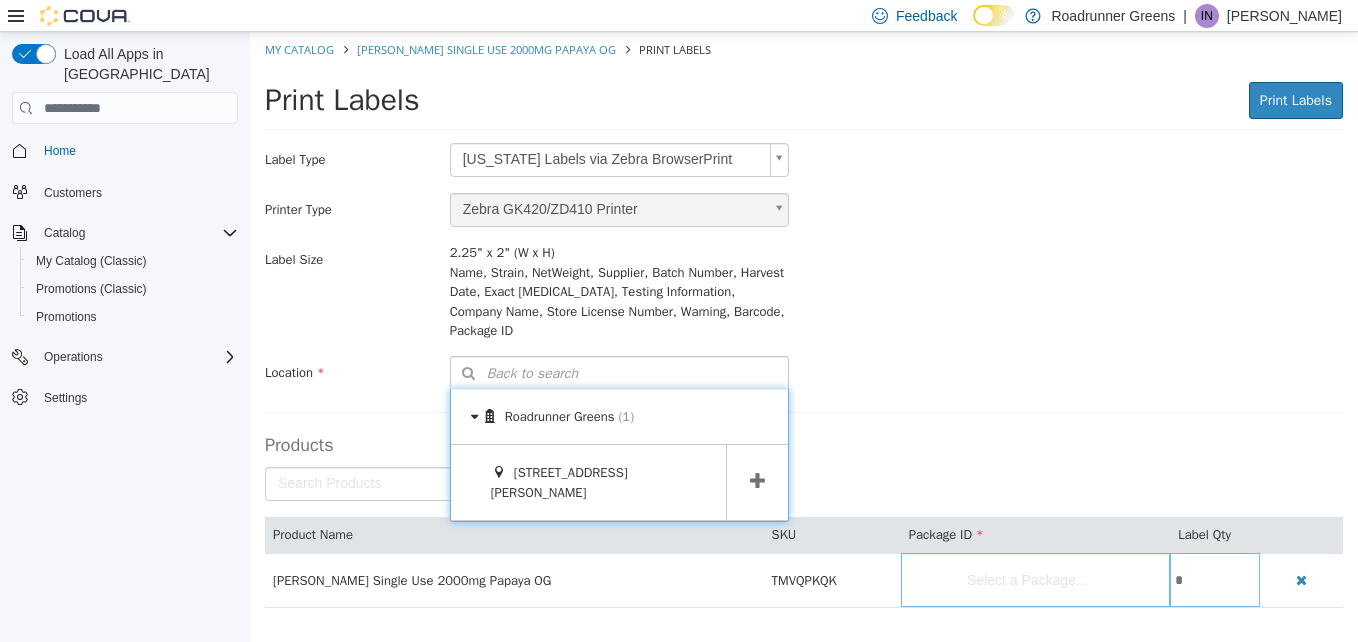 click at bounding box center [757, 482] 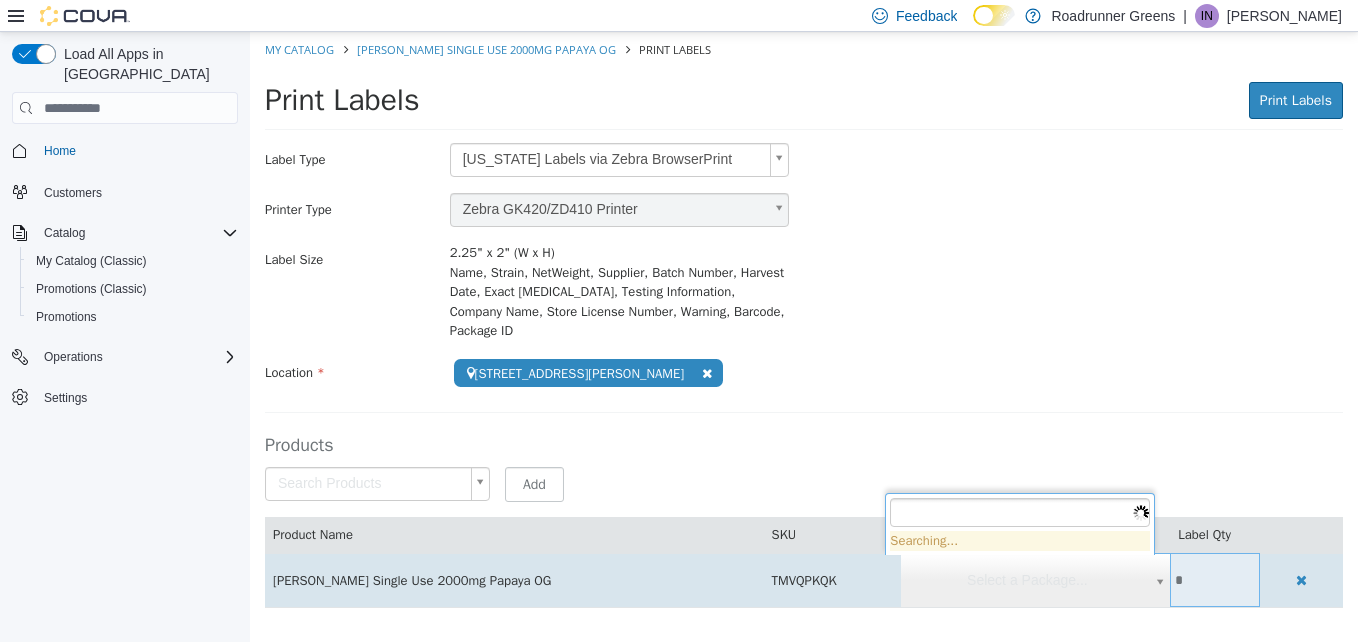 click on "**********" at bounding box center [804, 330] 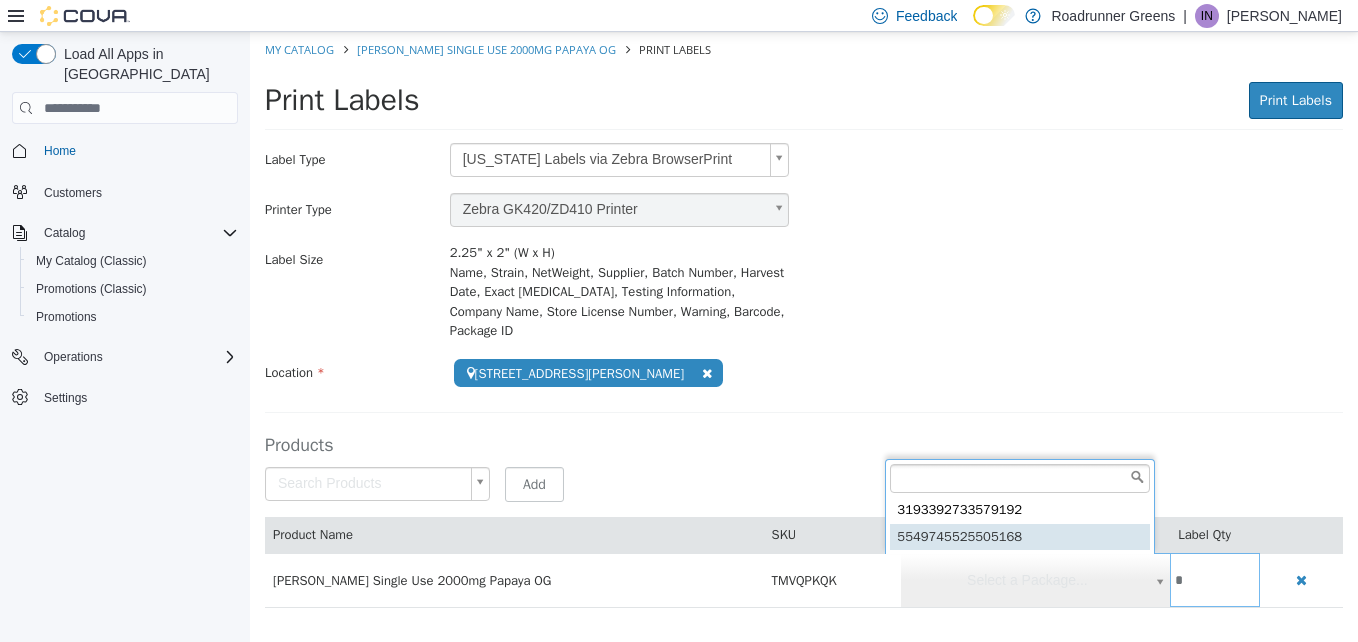 type on "**********" 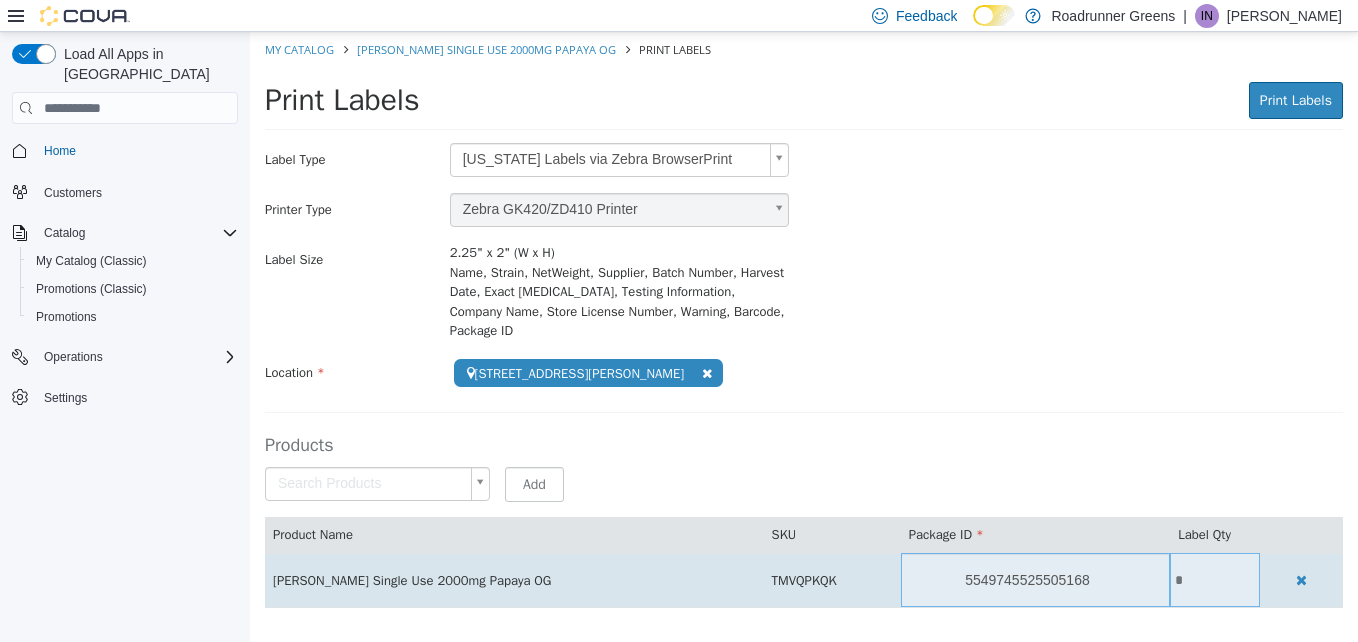 click on "*" at bounding box center (1215, 580) 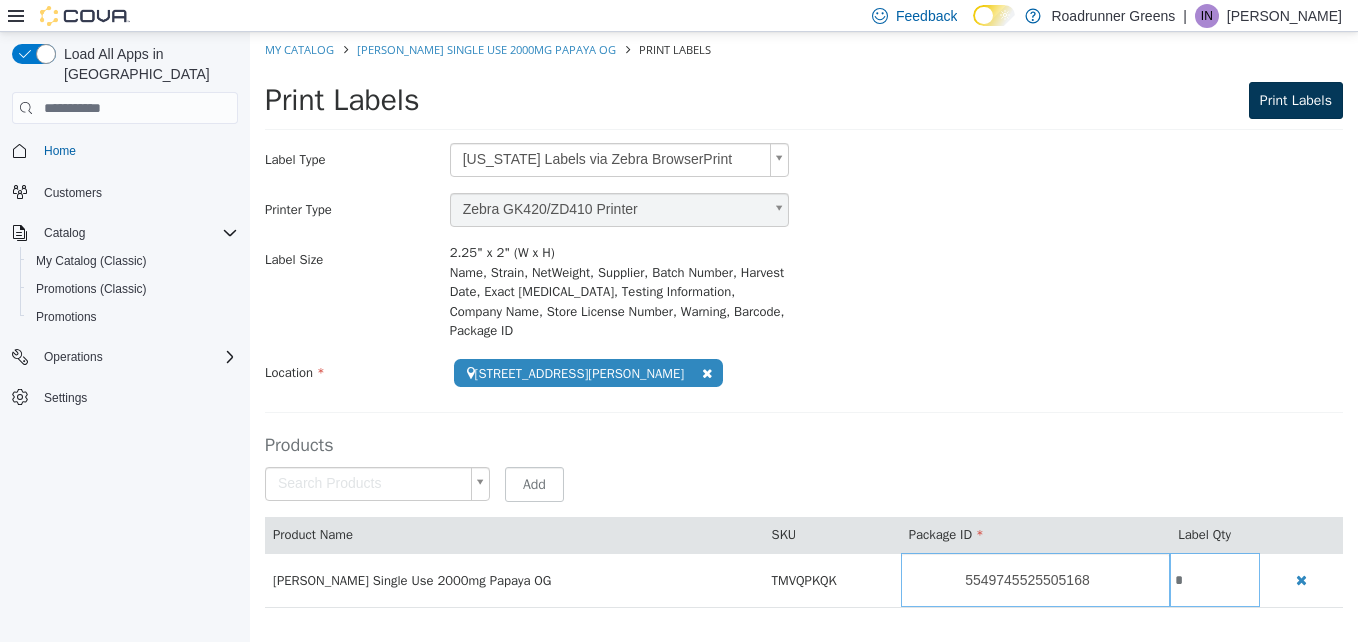 type on "*" 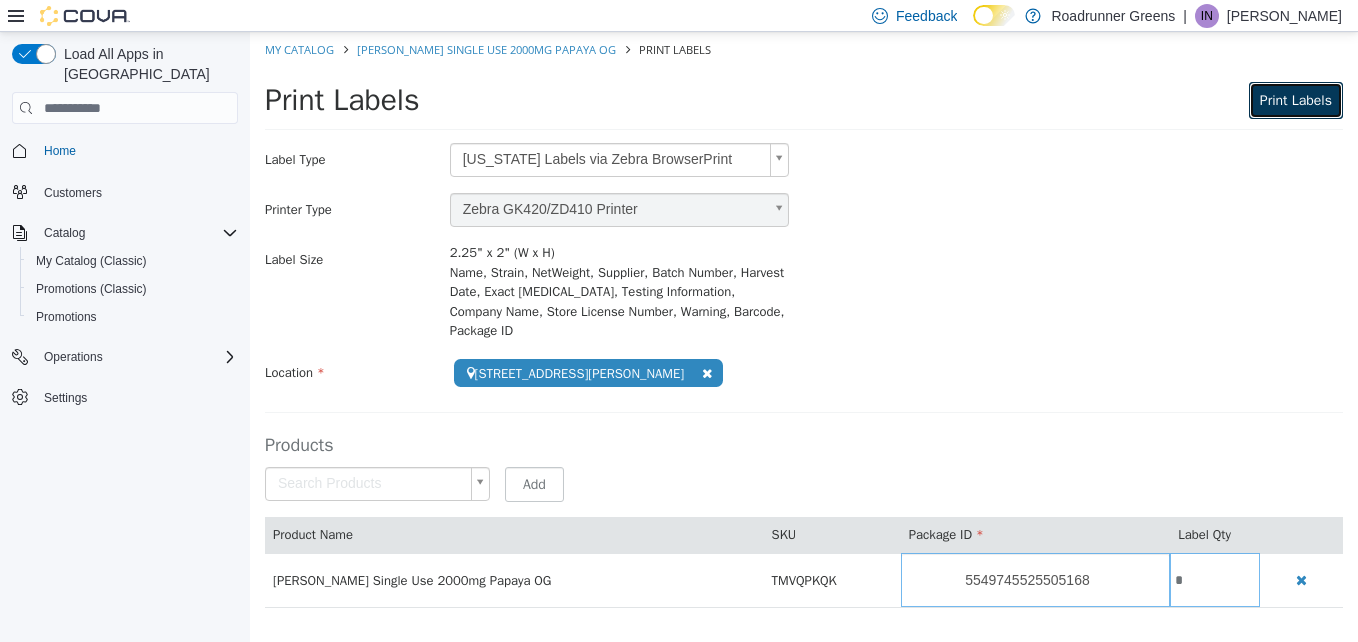 click on "Print Labels" at bounding box center (1296, 100) 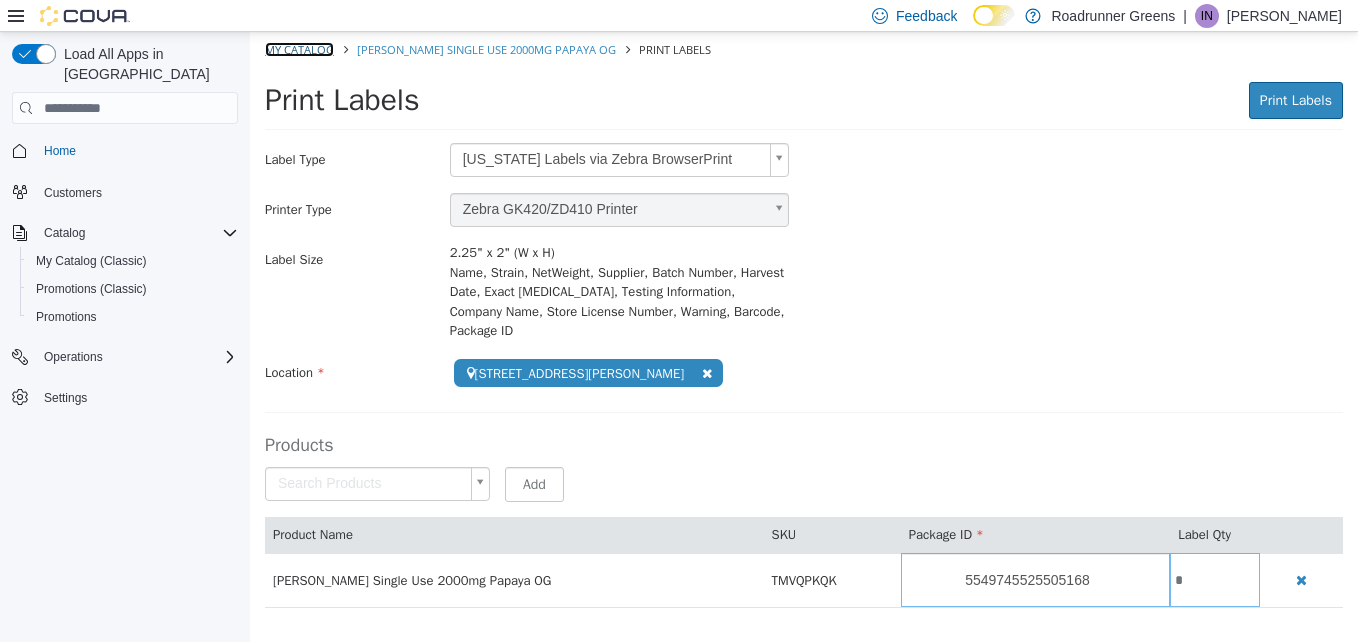 click on "My Catalog" at bounding box center (299, 49) 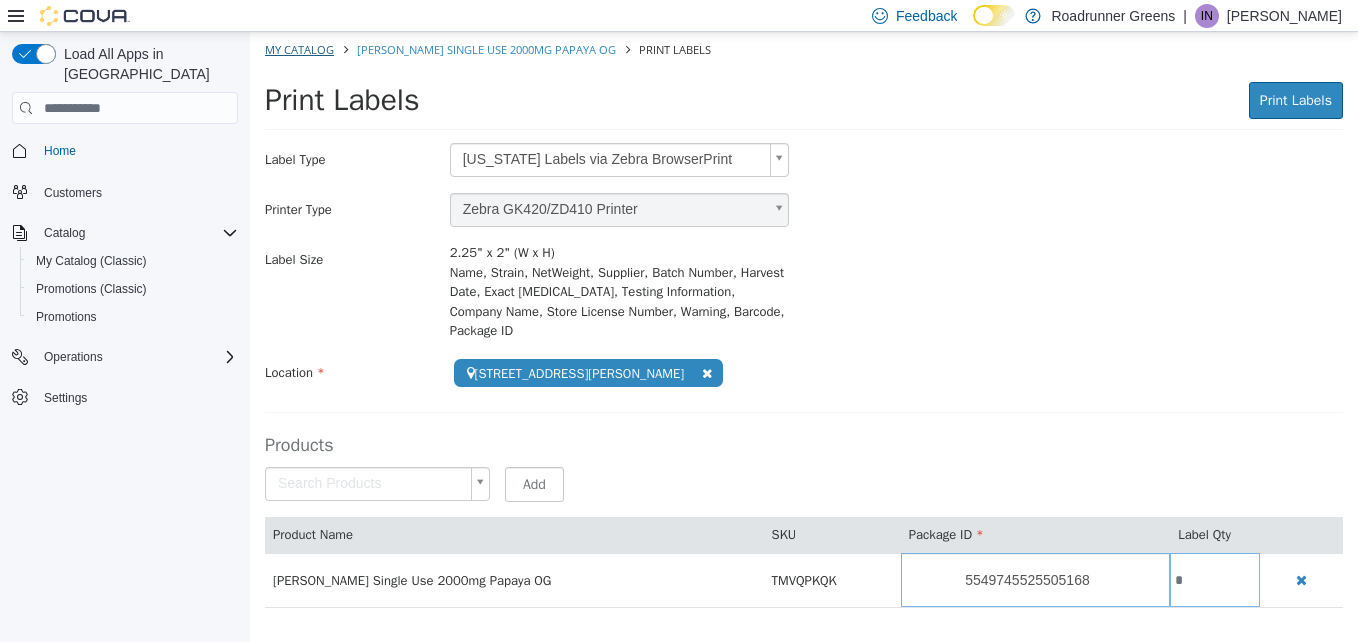 select on "**********" 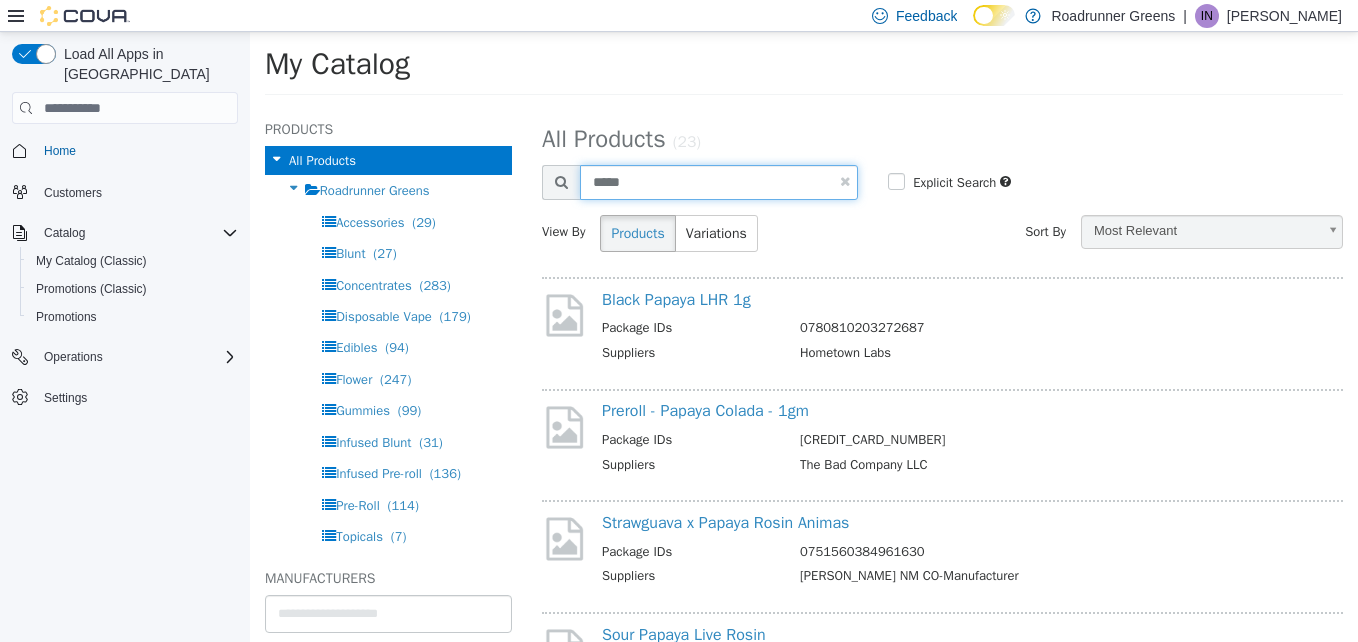 click on "*****" at bounding box center [719, 182] 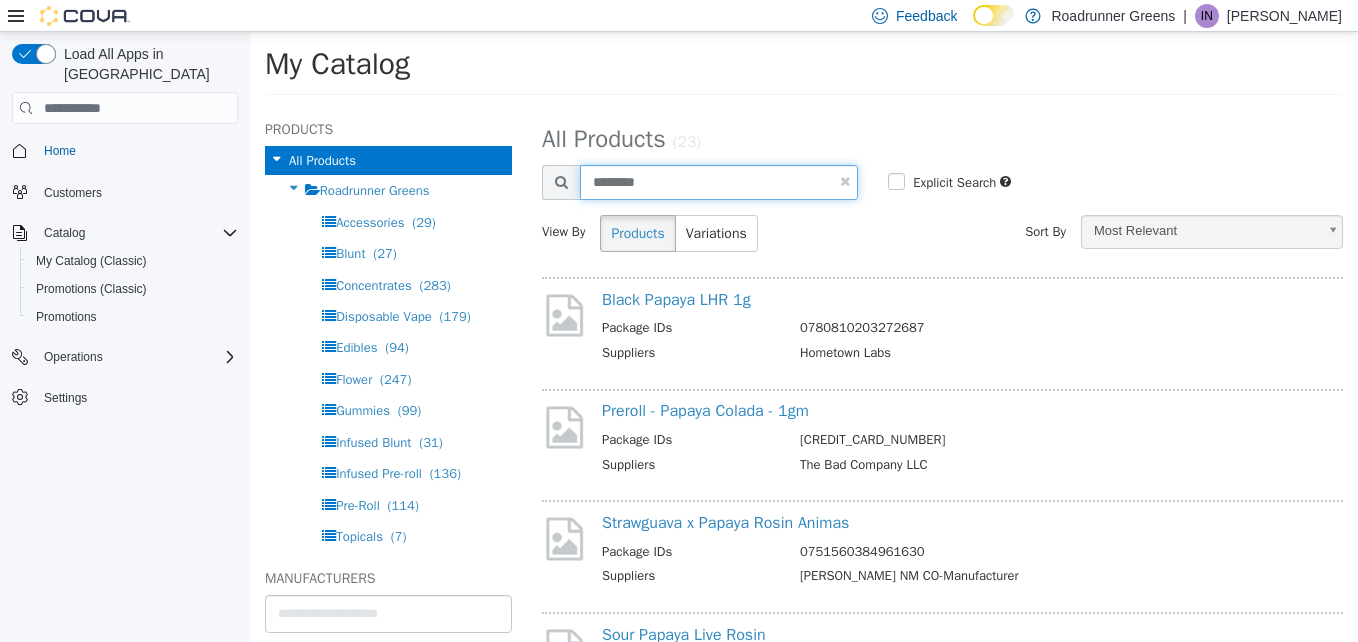 type on "********" 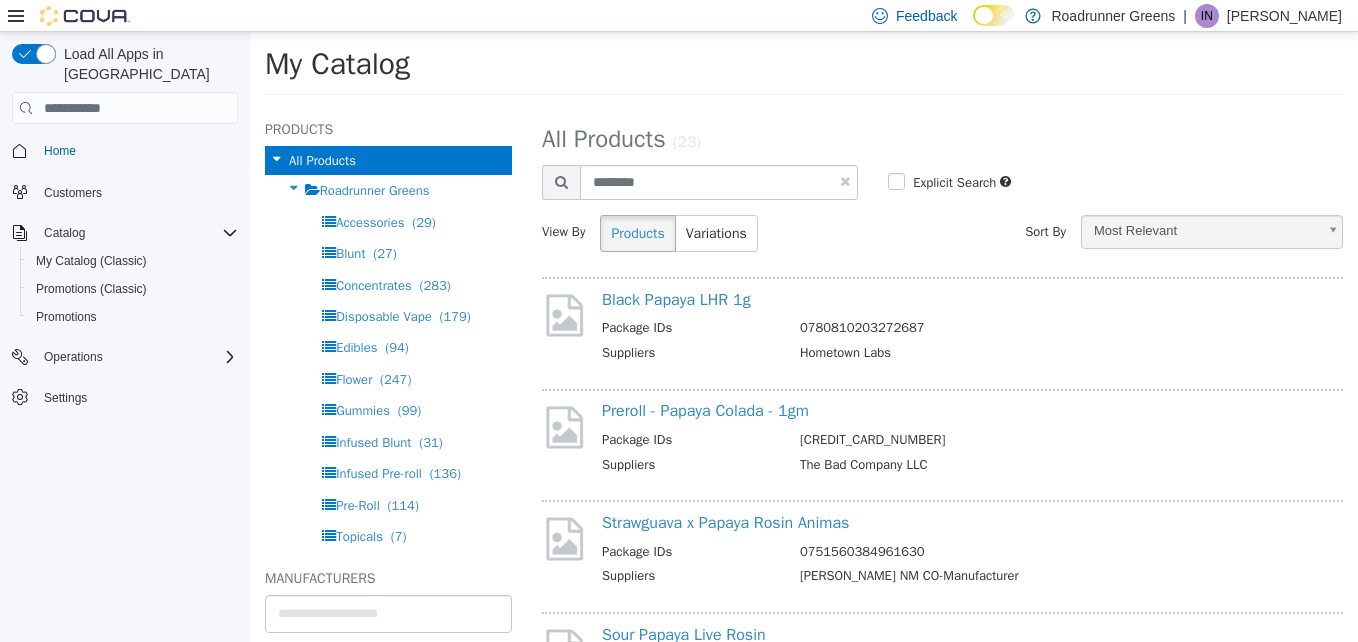 select on "**********" 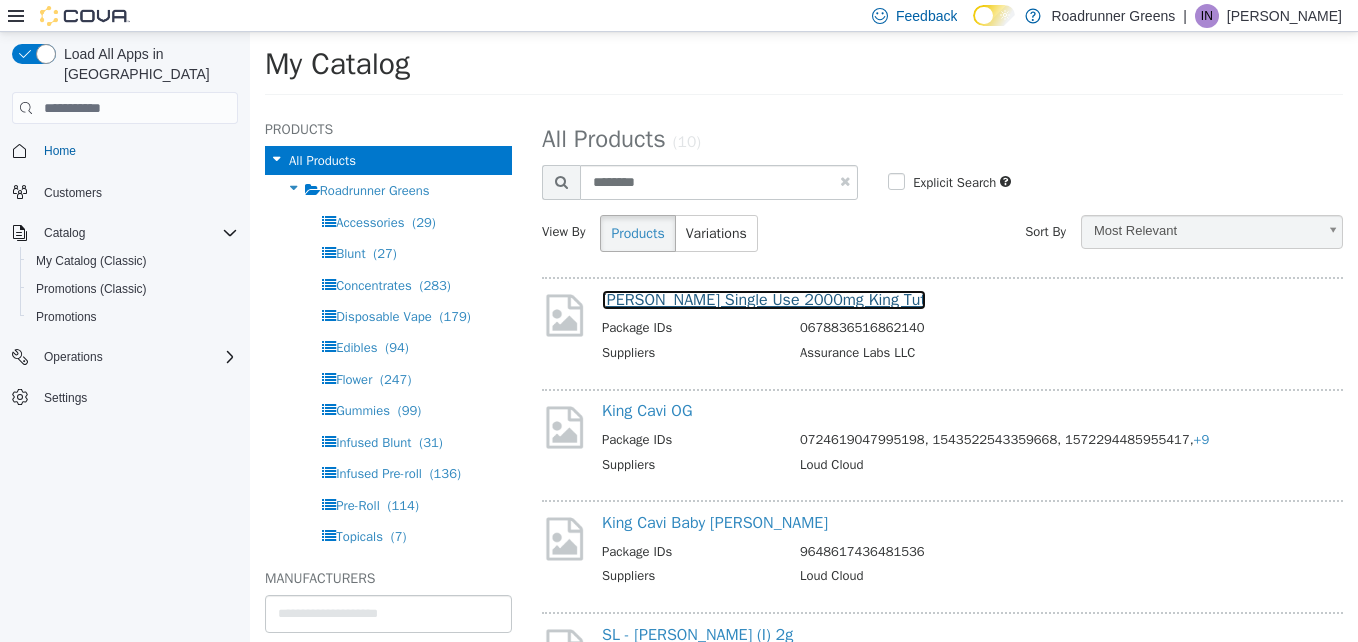 click on "[PERSON_NAME] Single Use 2000mg King Tut" at bounding box center [764, 300] 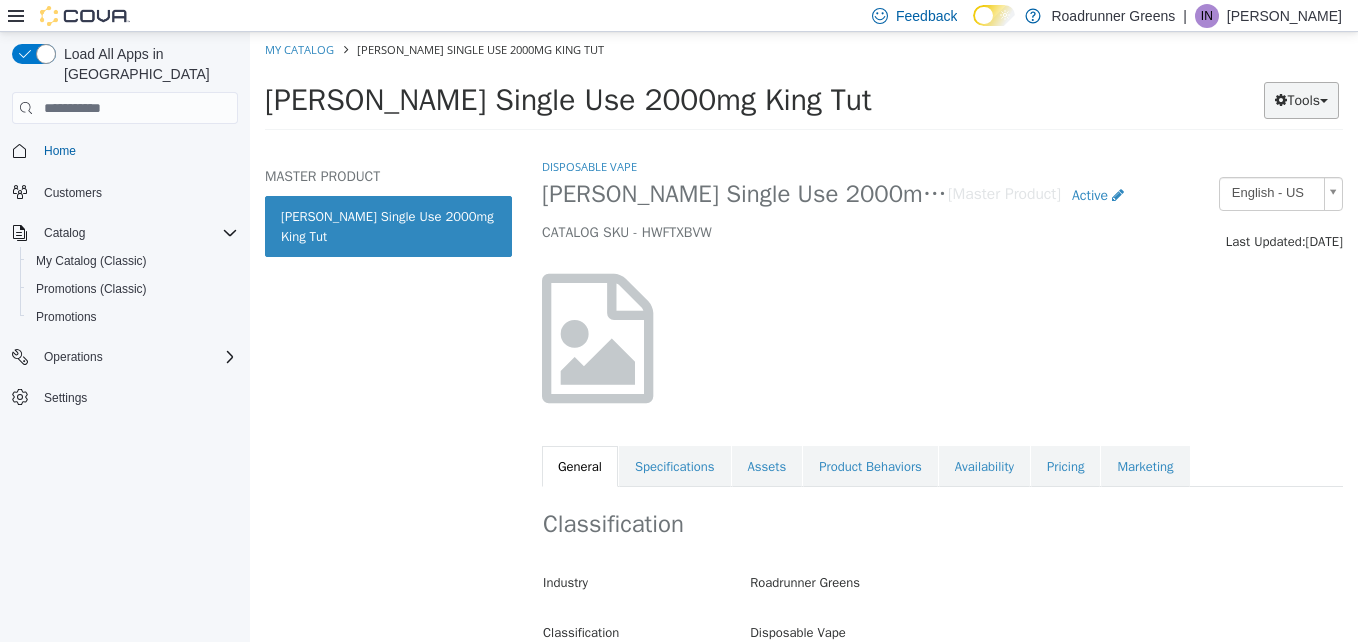 click on "Tools" at bounding box center [1301, 100] 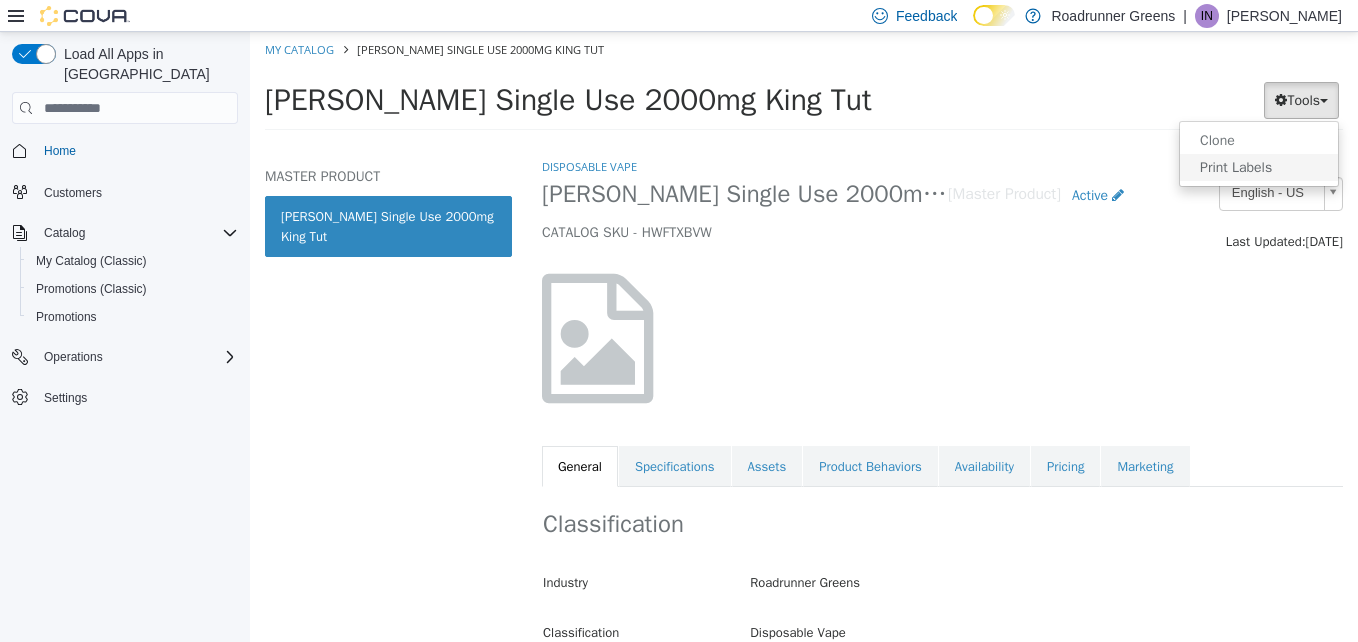 click on "Print Labels" at bounding box center [1259, 167] 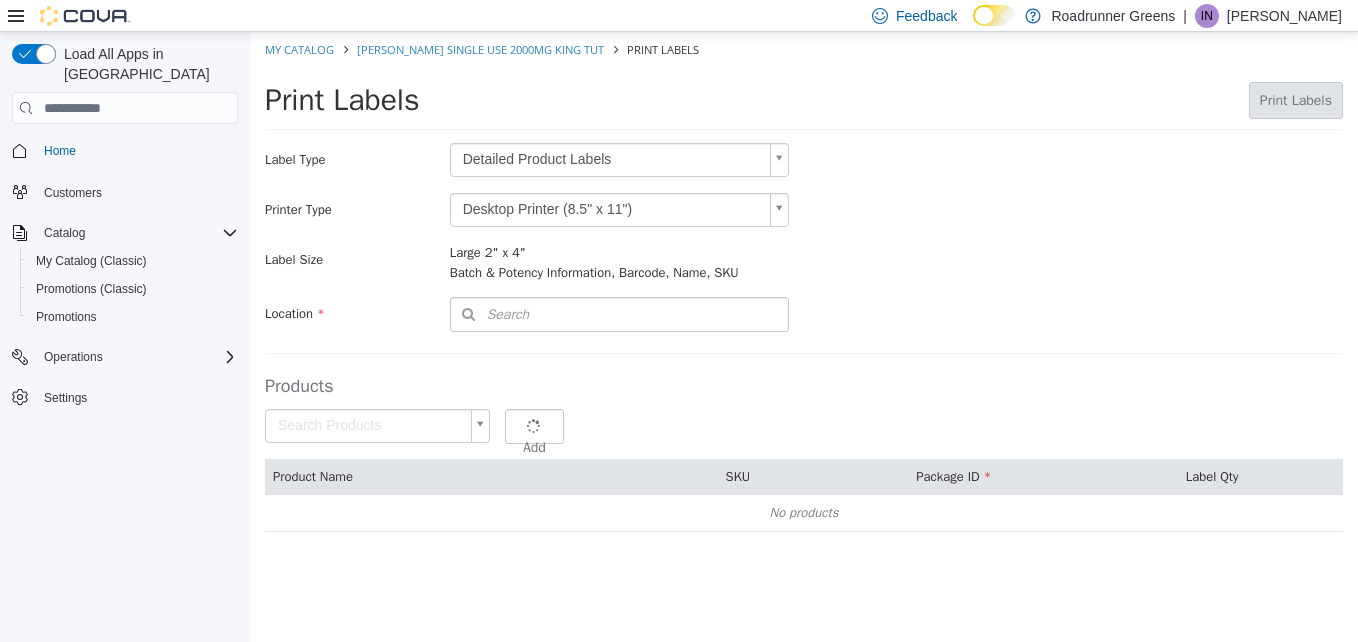 type 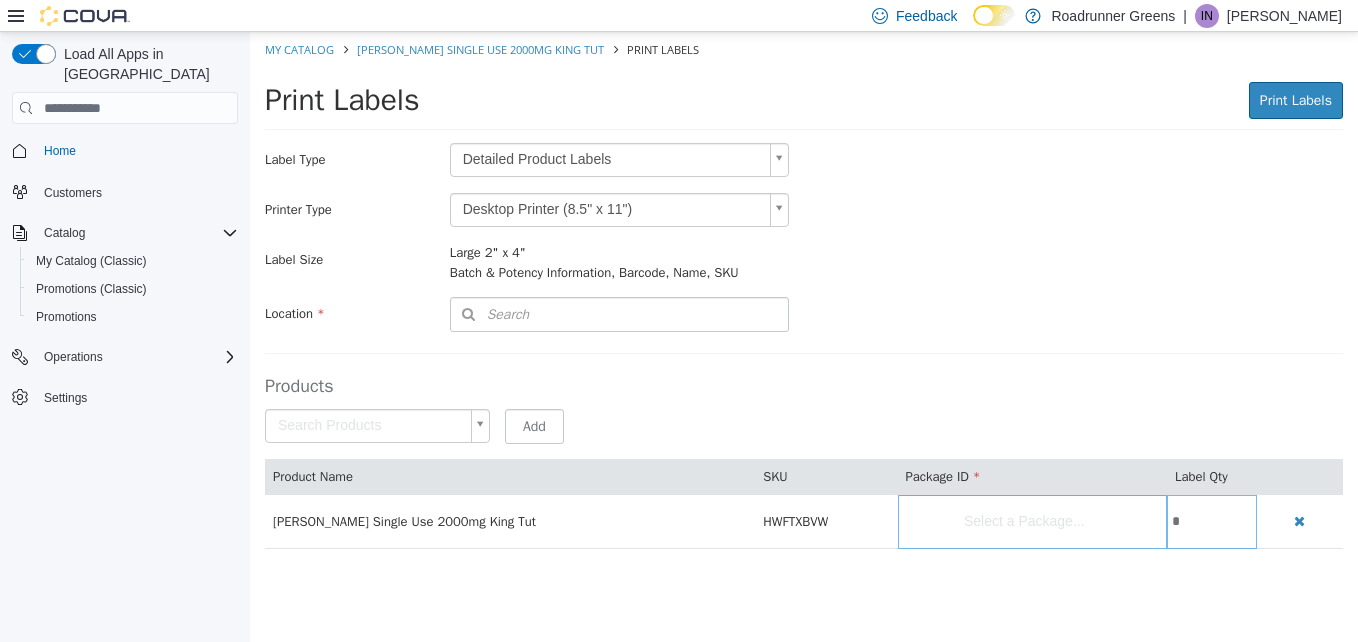 scroll, scrollTop: 51, scrollLeft: 0, axis: vertical 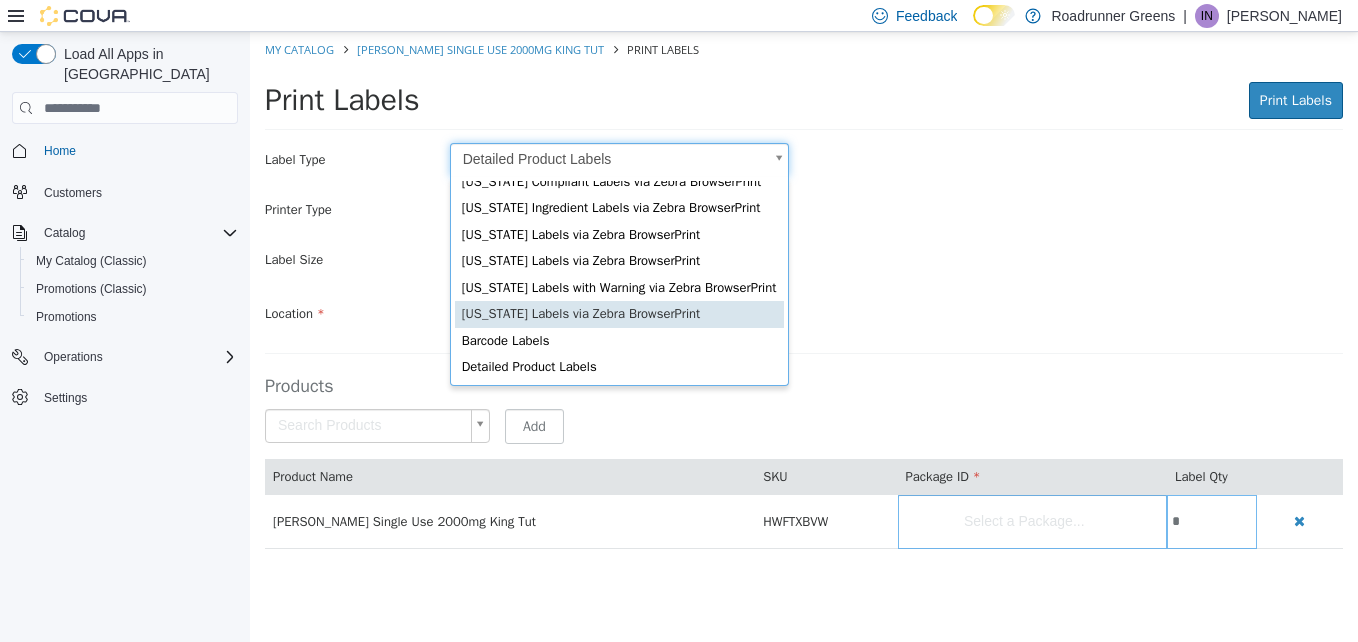 type on "*" 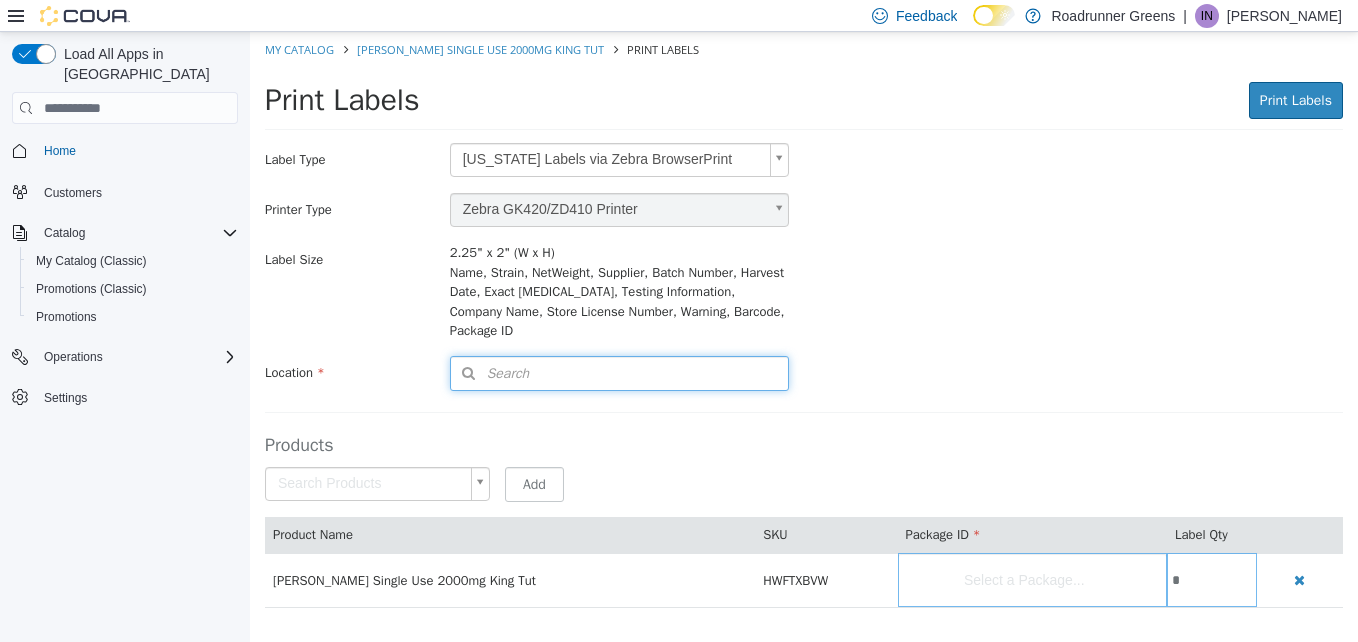 click on "Search" at bounding box center (619, 373) 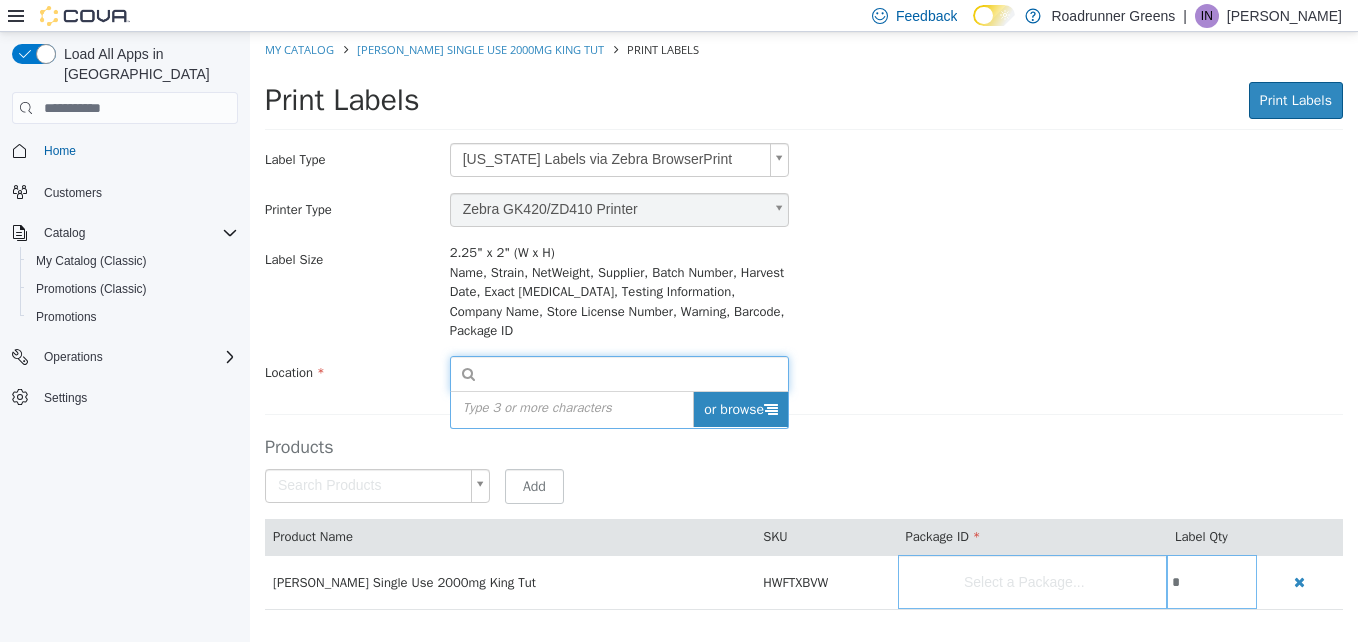 click on "or browse" at bounding box center [740, 409] 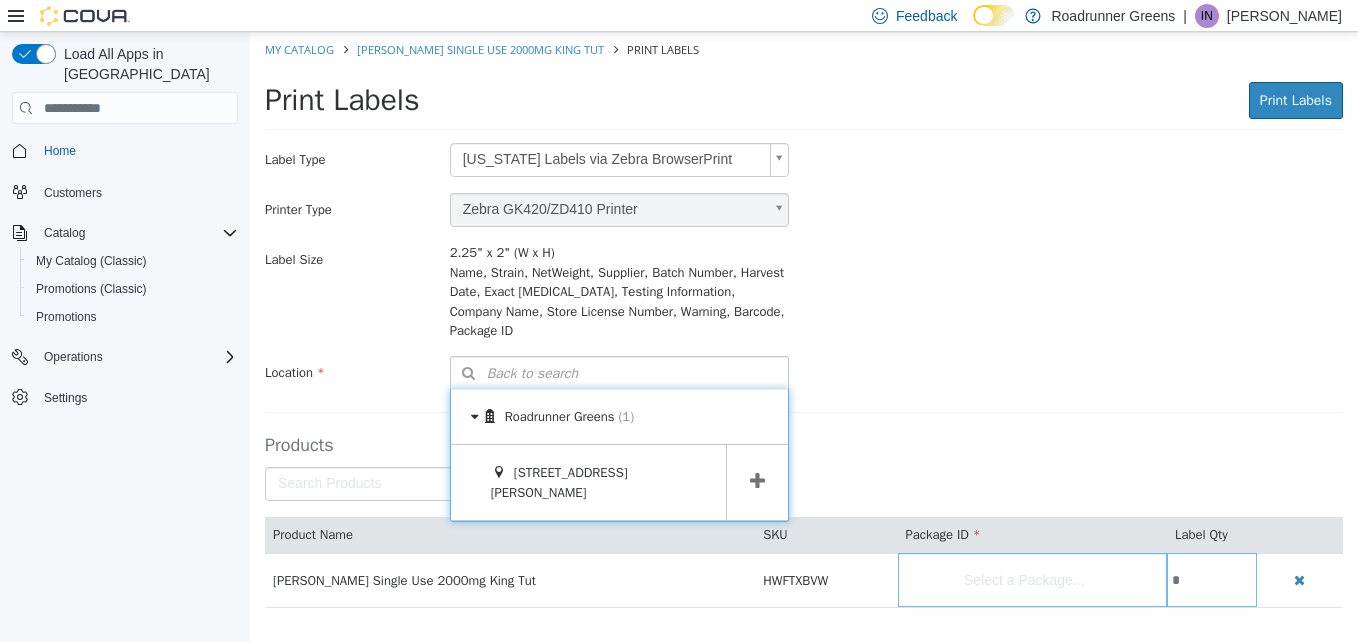 click at bounding box center (757, 482) 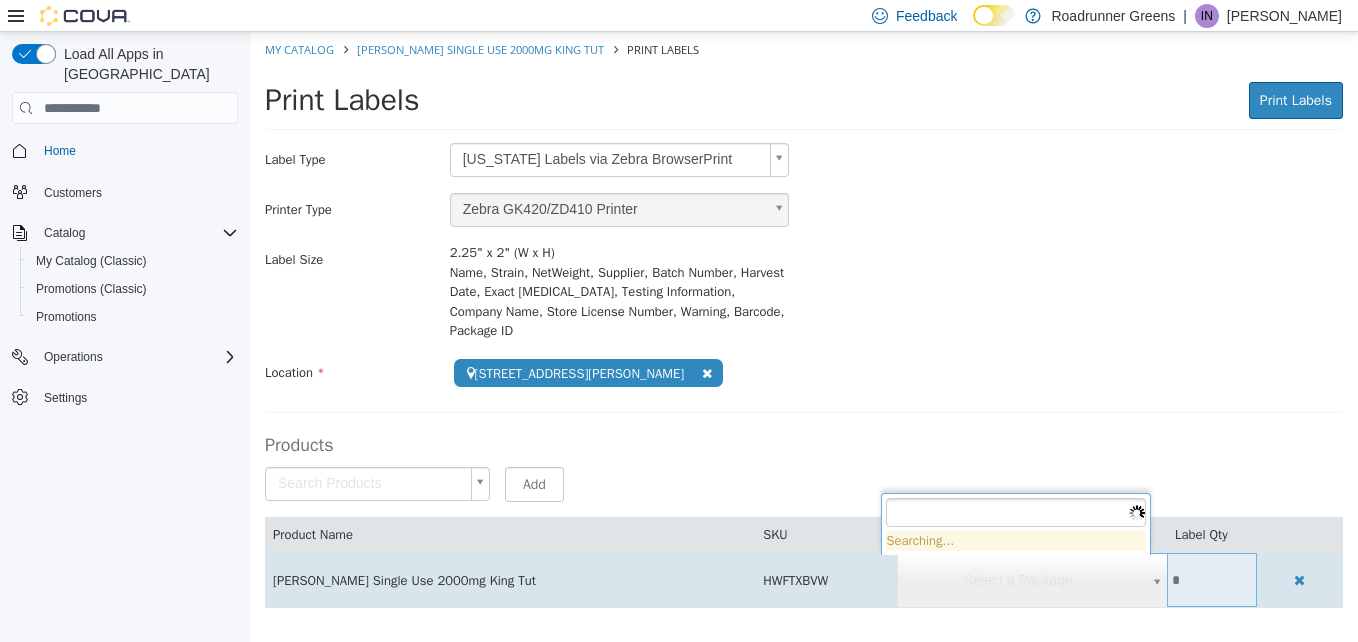 click on "**********" at bounding box center [804, 330] 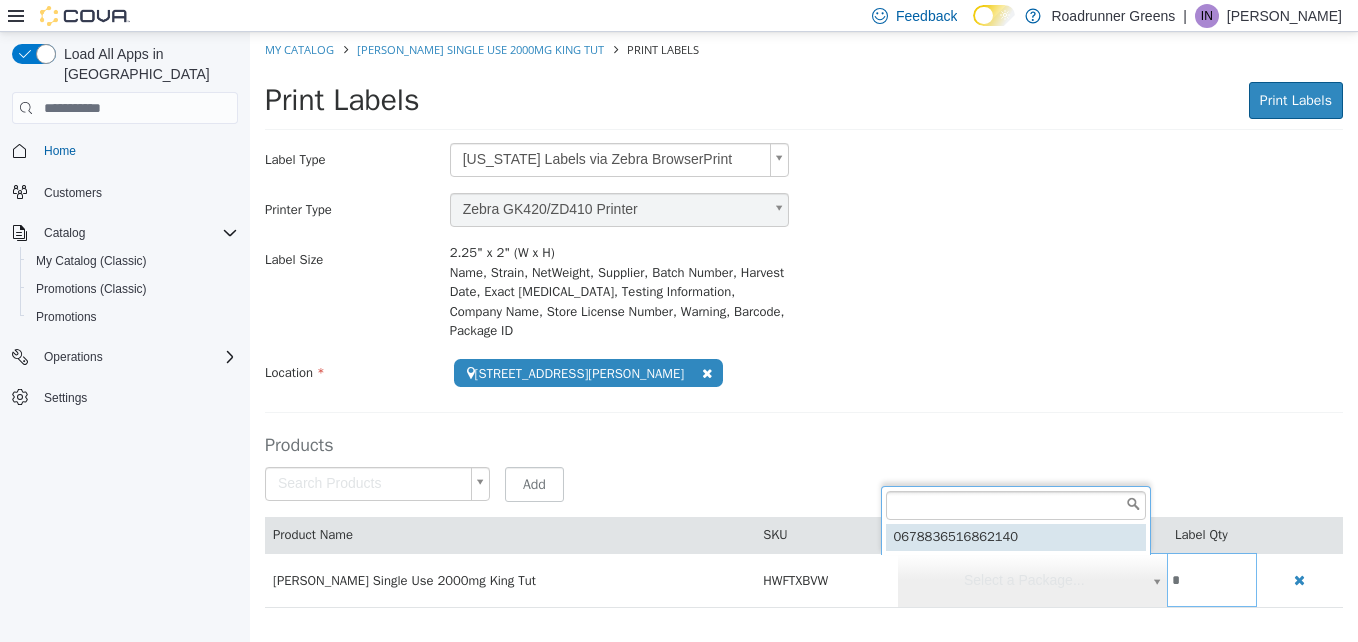 type on "**********" 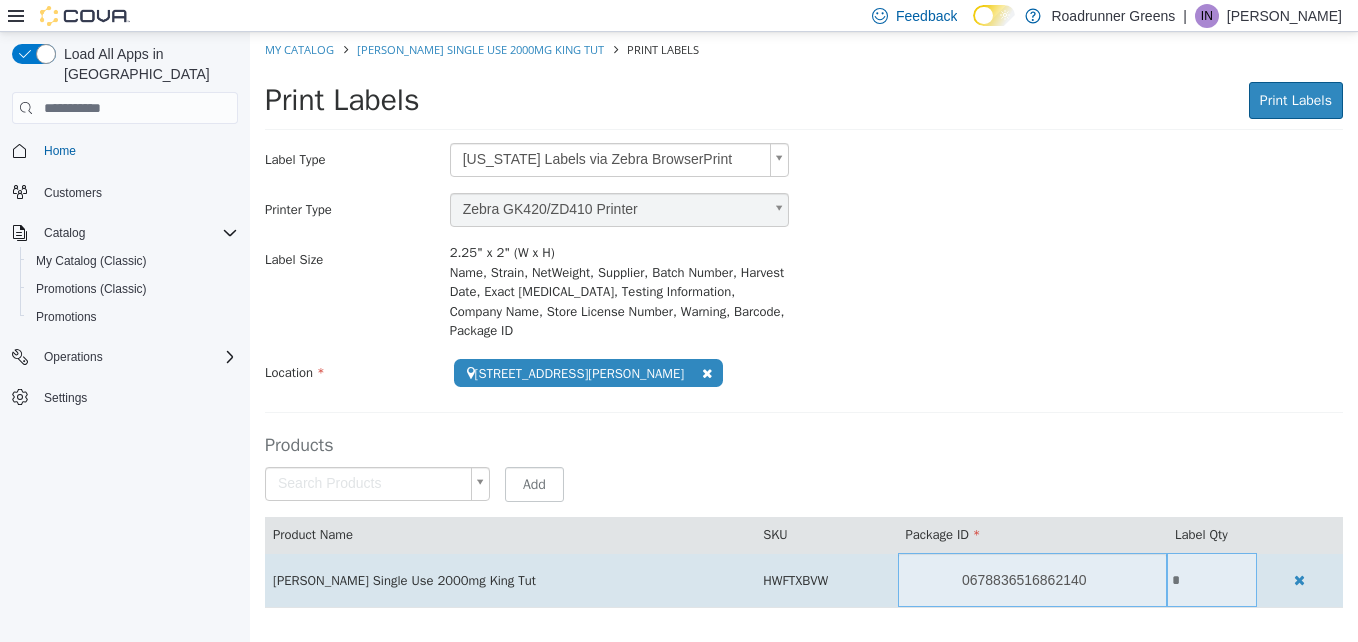 click on "*" at bounding box center (1212, 580) 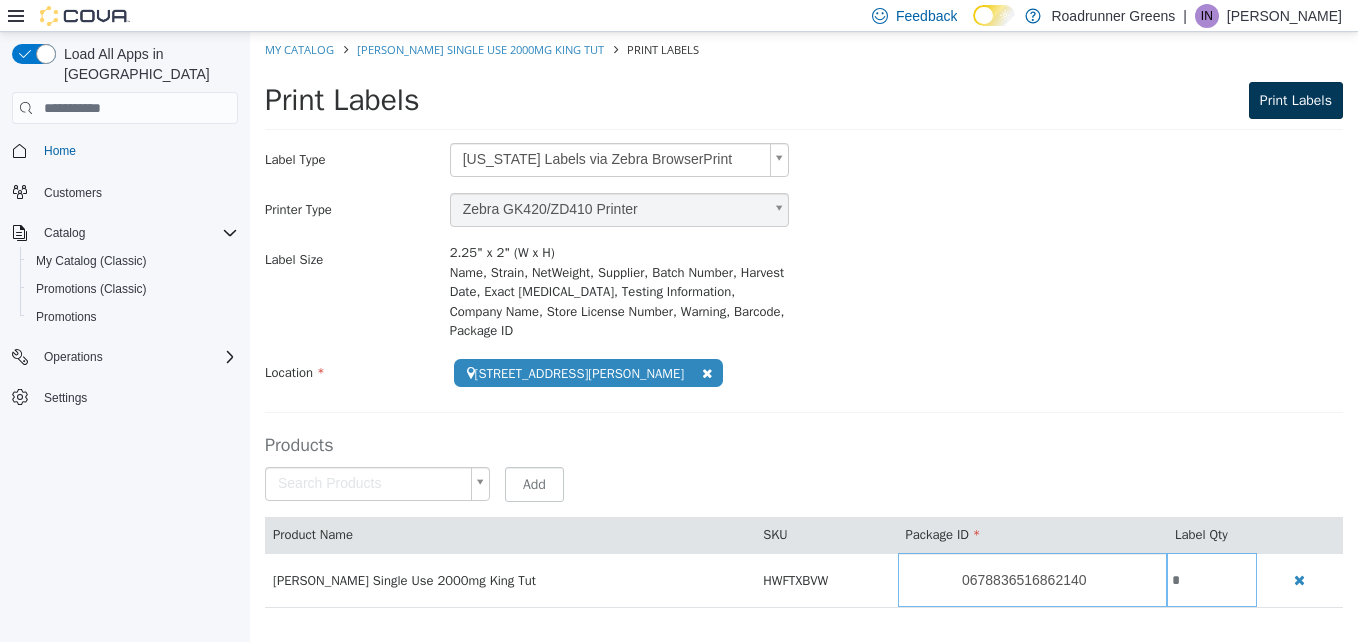 type on "*" 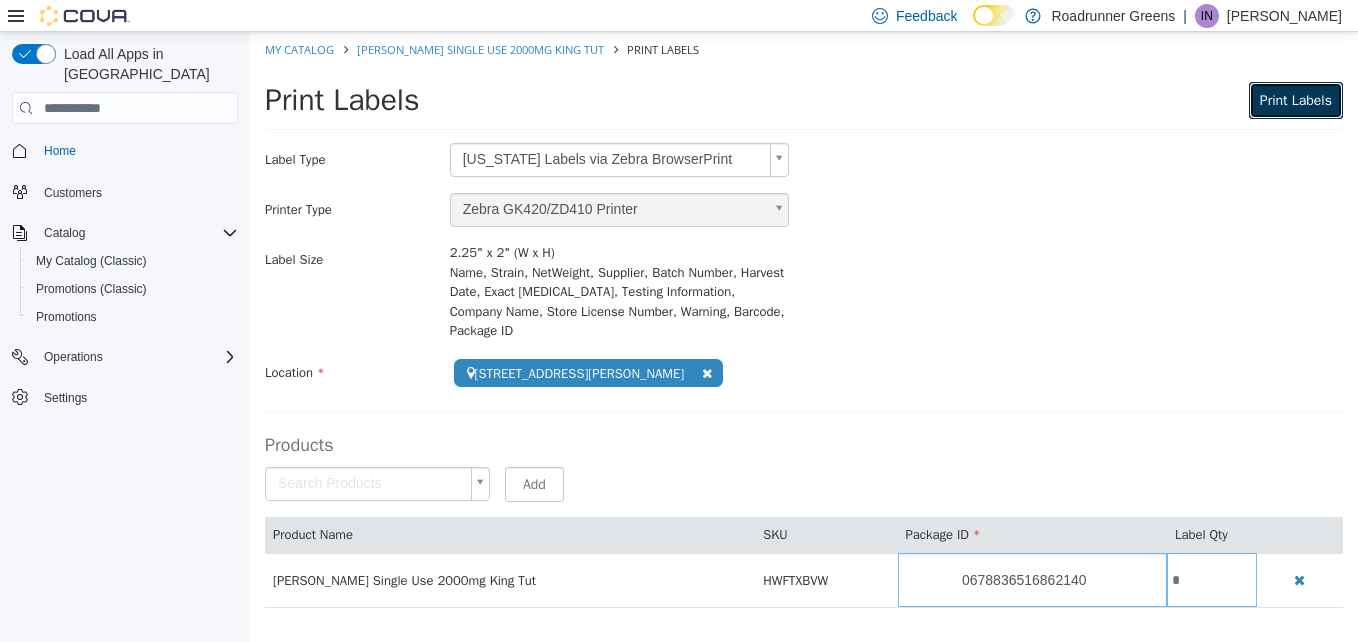 click on "Print Labels" at bounding box center (1296, 100) 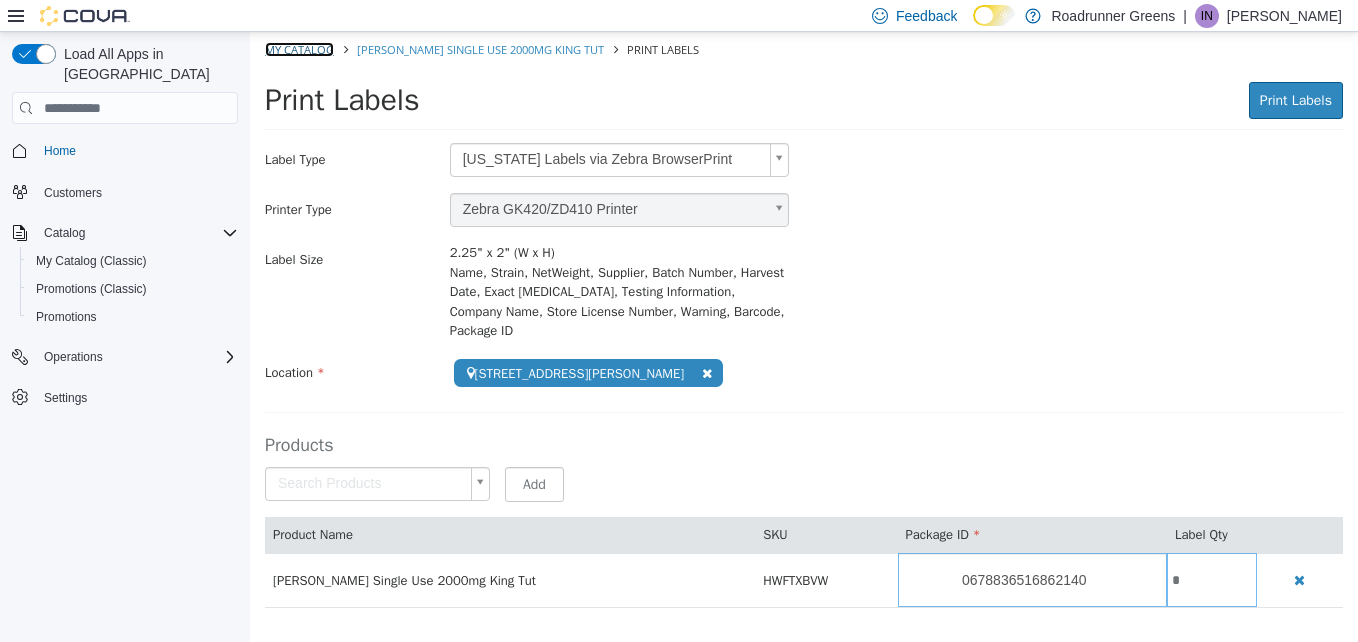 click on "My Catalog" at bounding box center (299, 49) 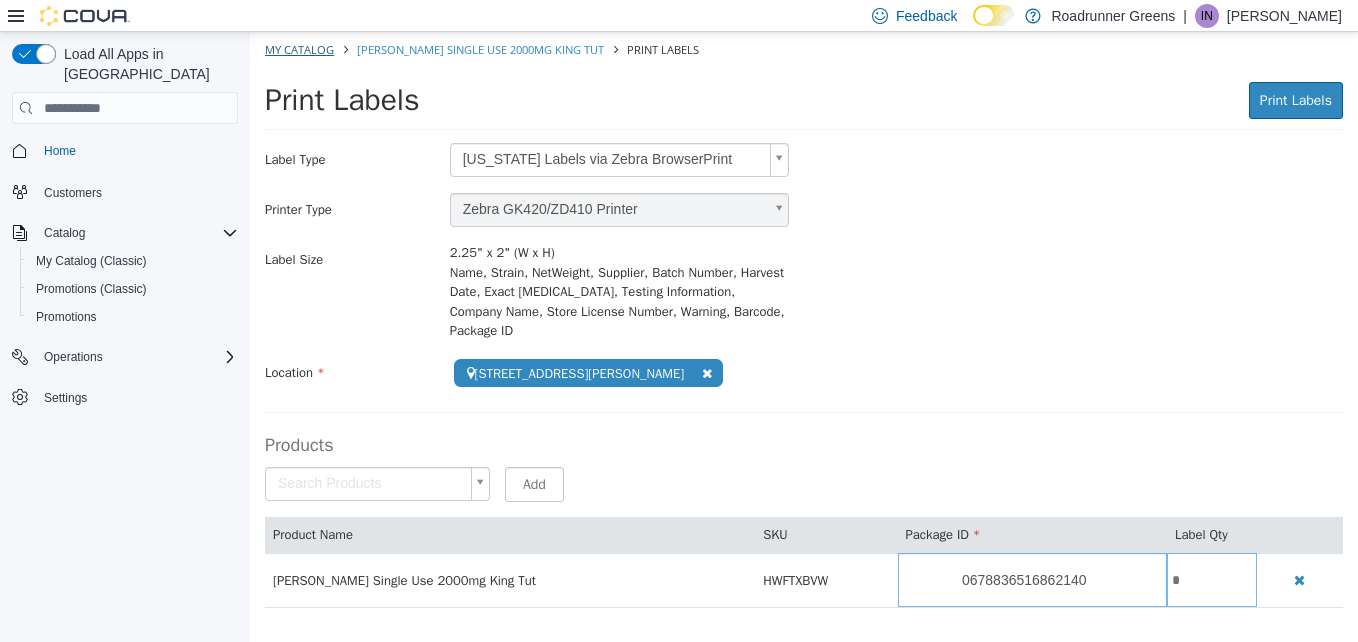 select on "**********" 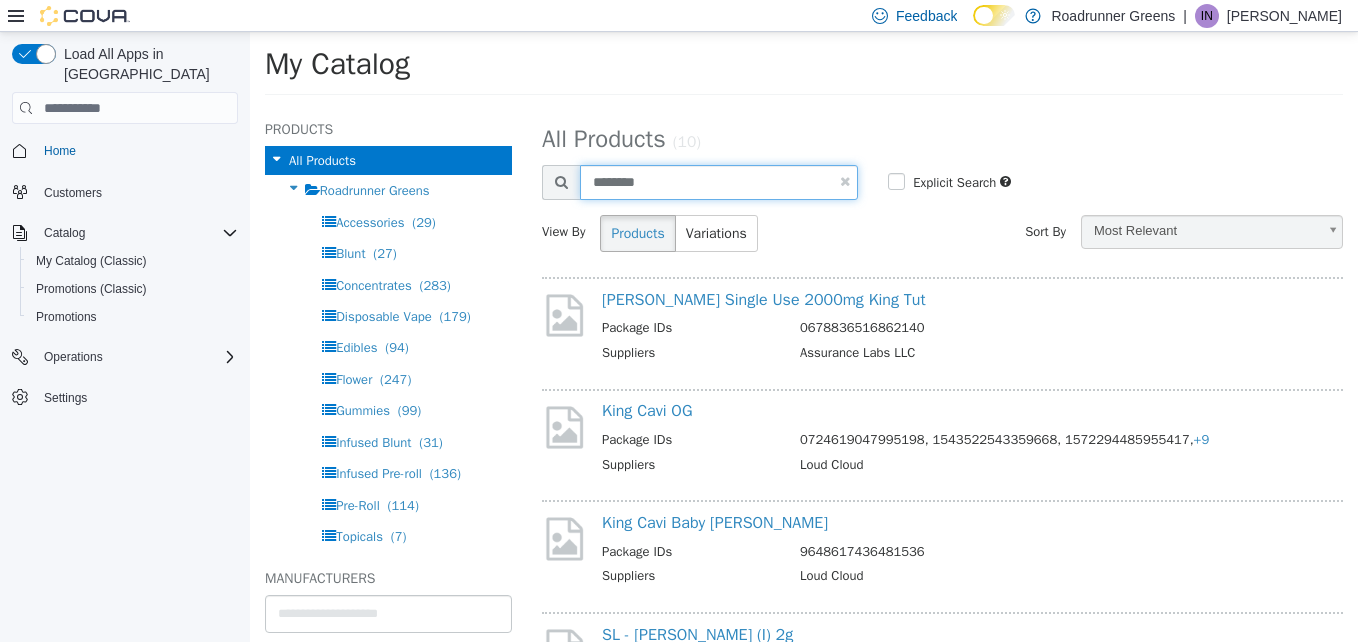 click on "********" at bounding box center [719, 182] 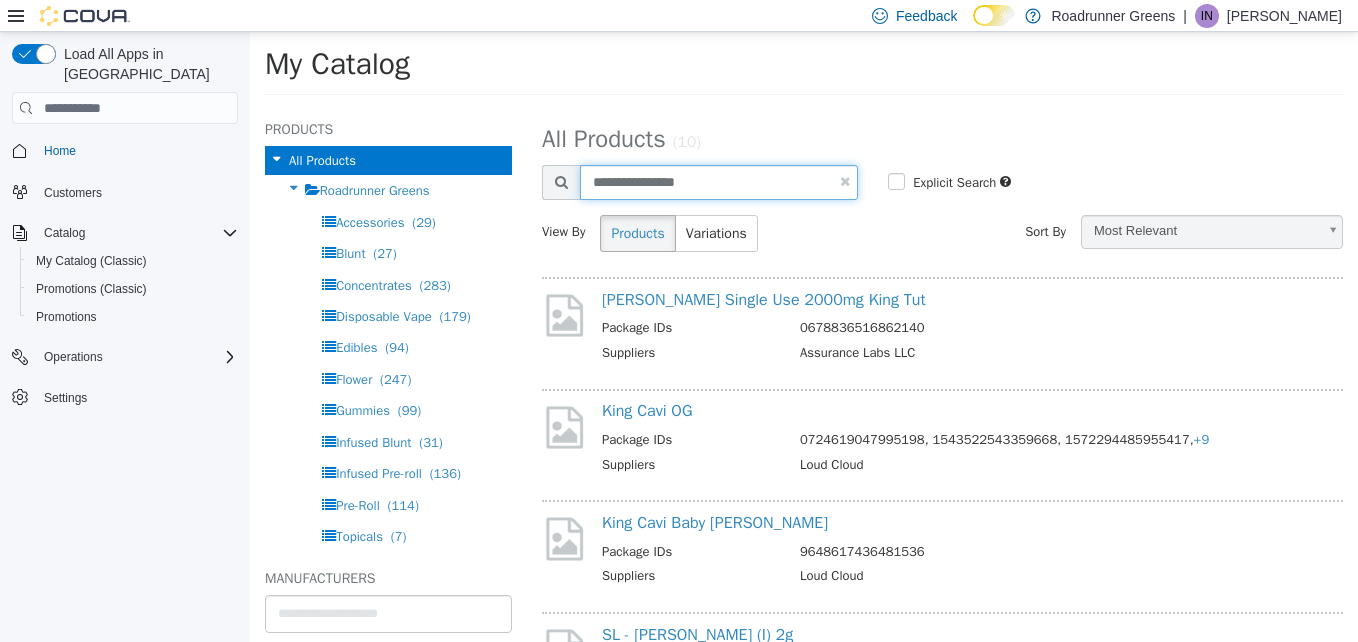 type on "**********" 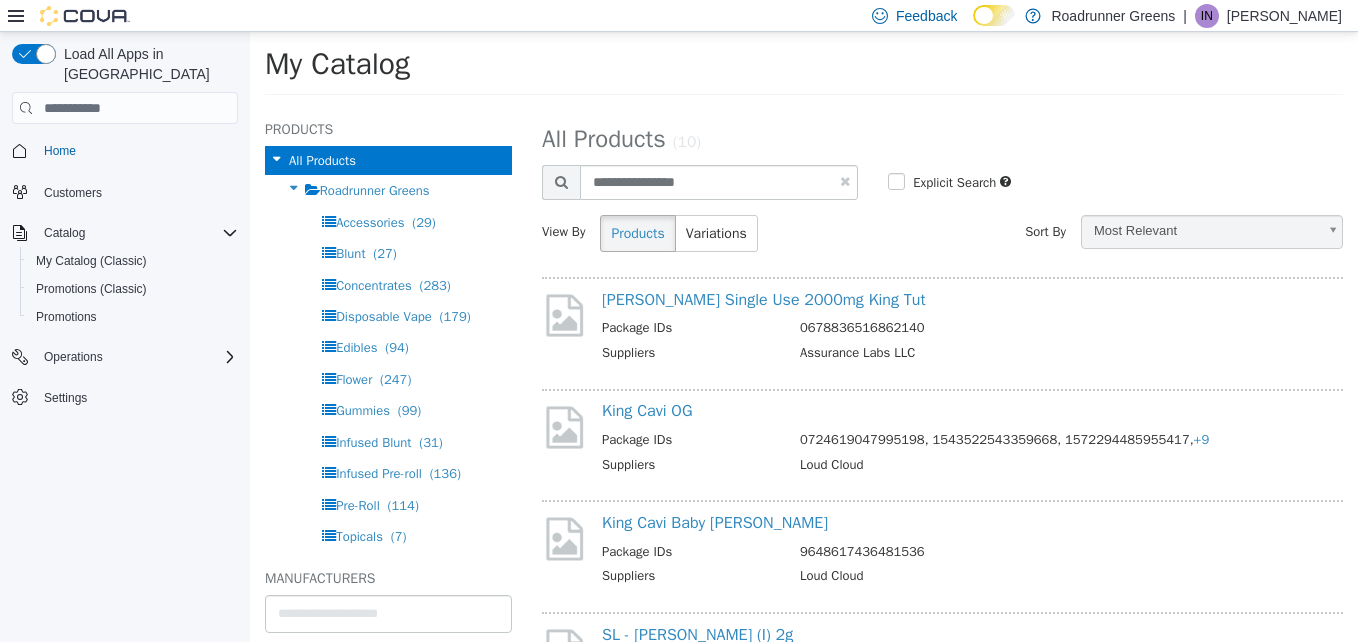 select on "**********" 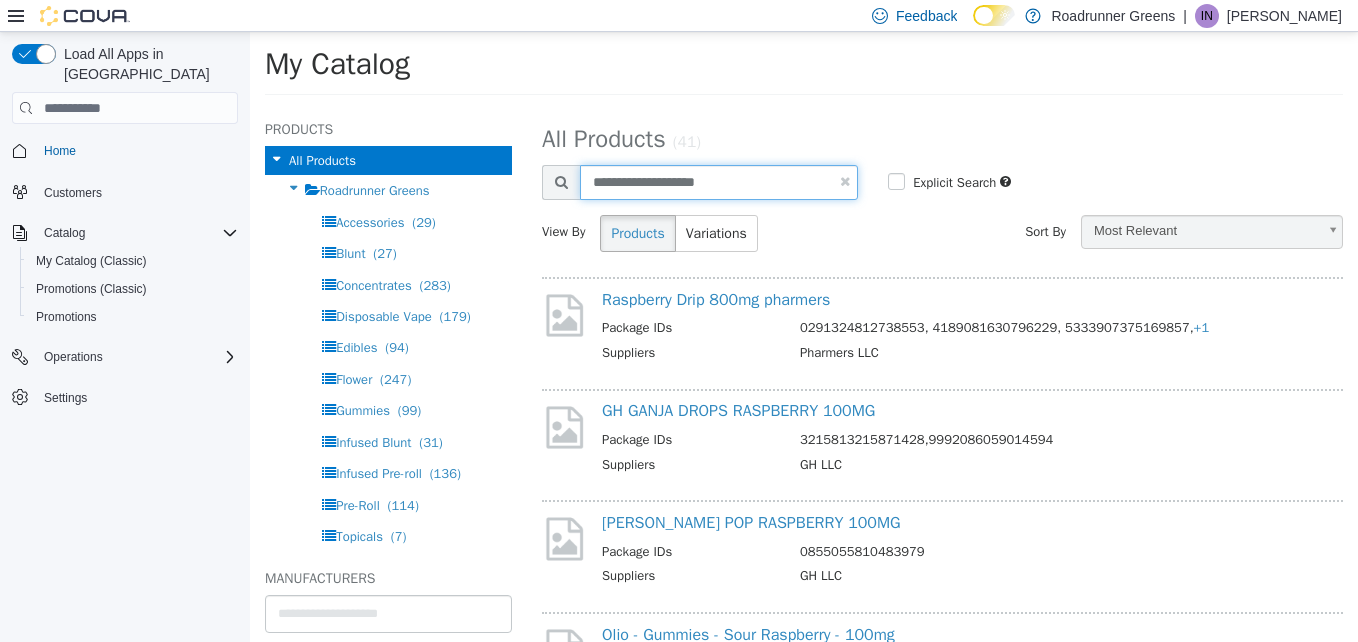 type on "**********" 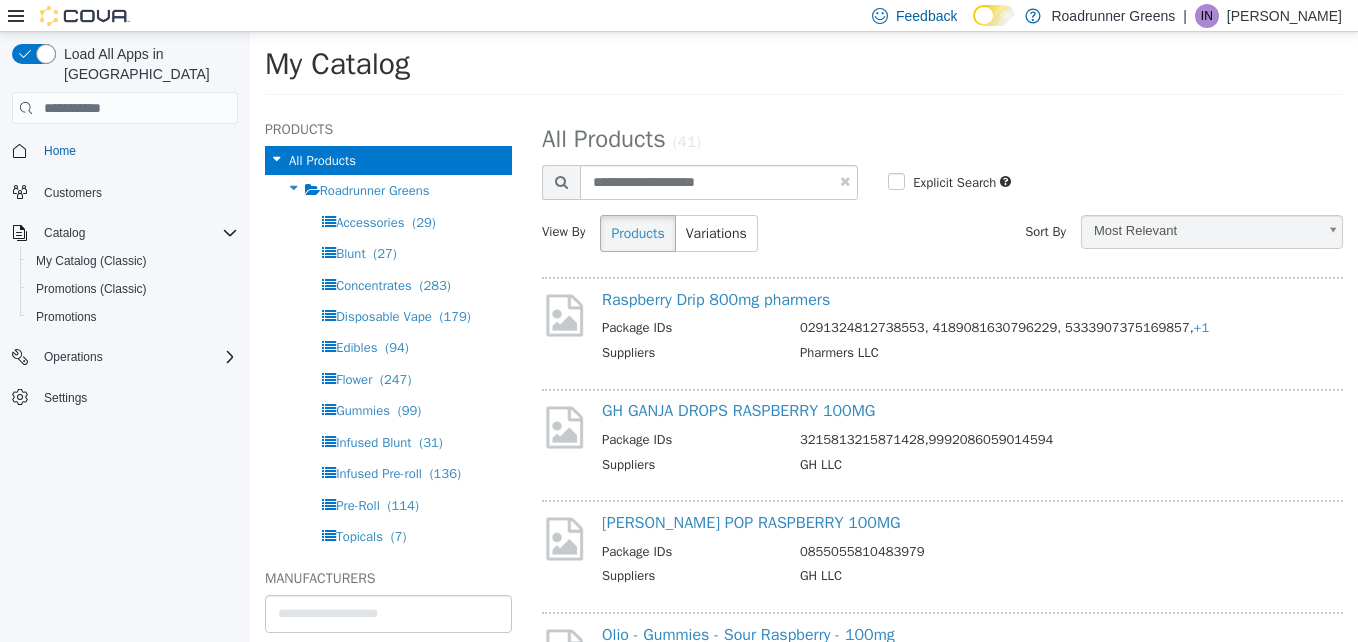 select on "**********" 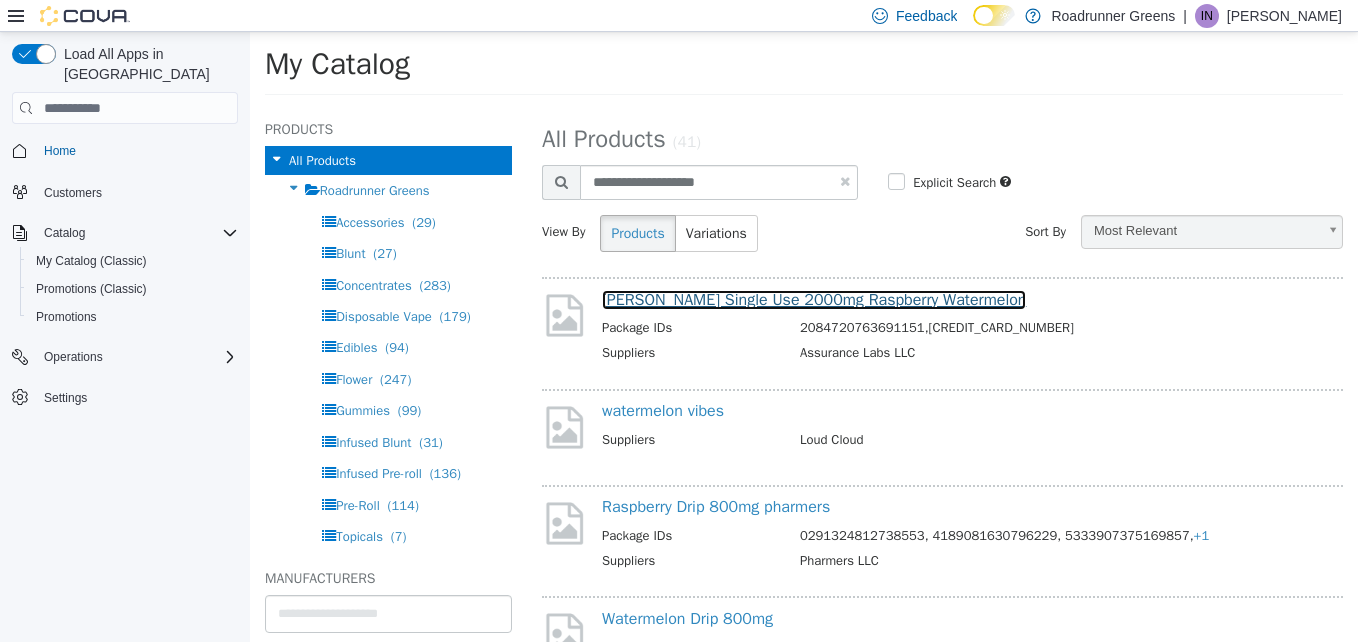 click on "[PERSON_NAME] Single Use 2000mg Raspberry Watermelon" at bounding box center [814, 300] 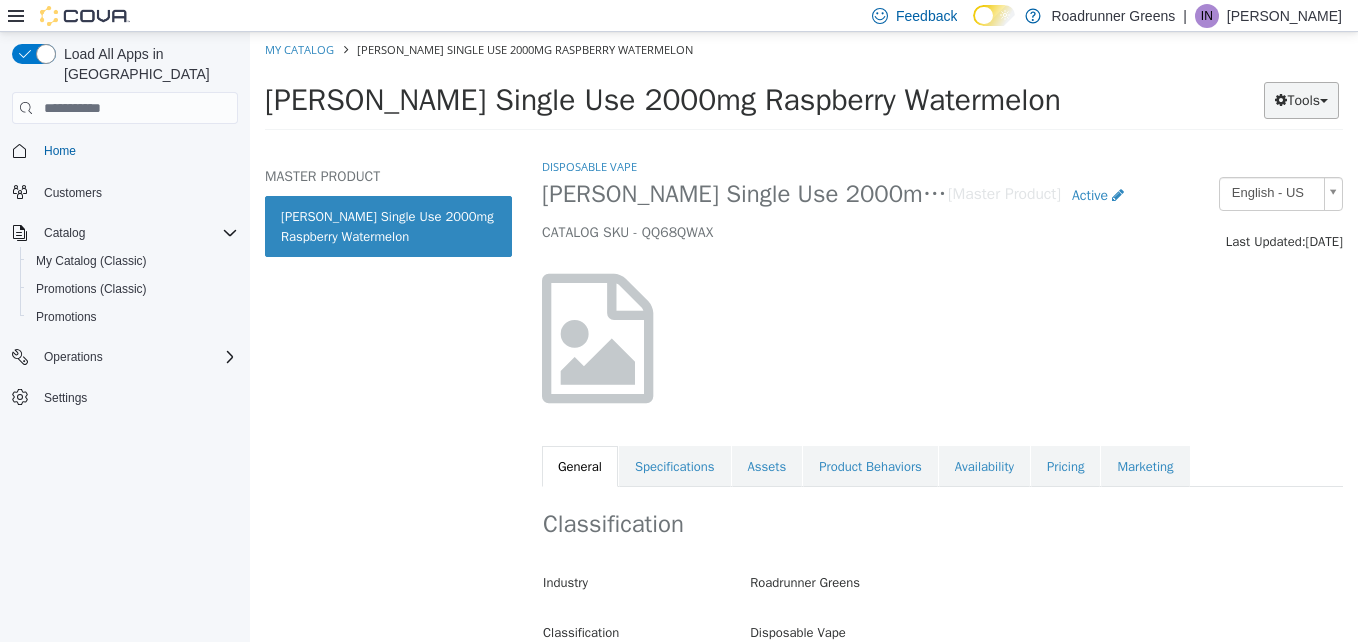 click on "Tools" at bounding box center (1301, 100) 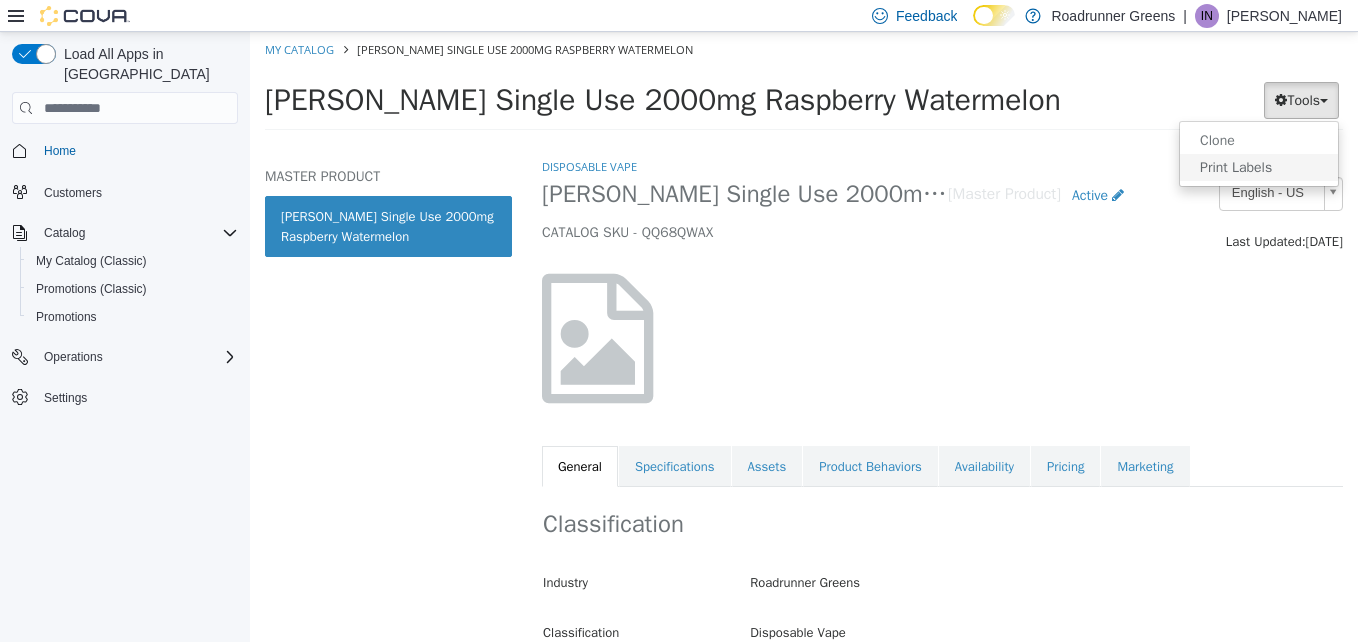 click on "Print Labels" at bounding box center [1259, 167] 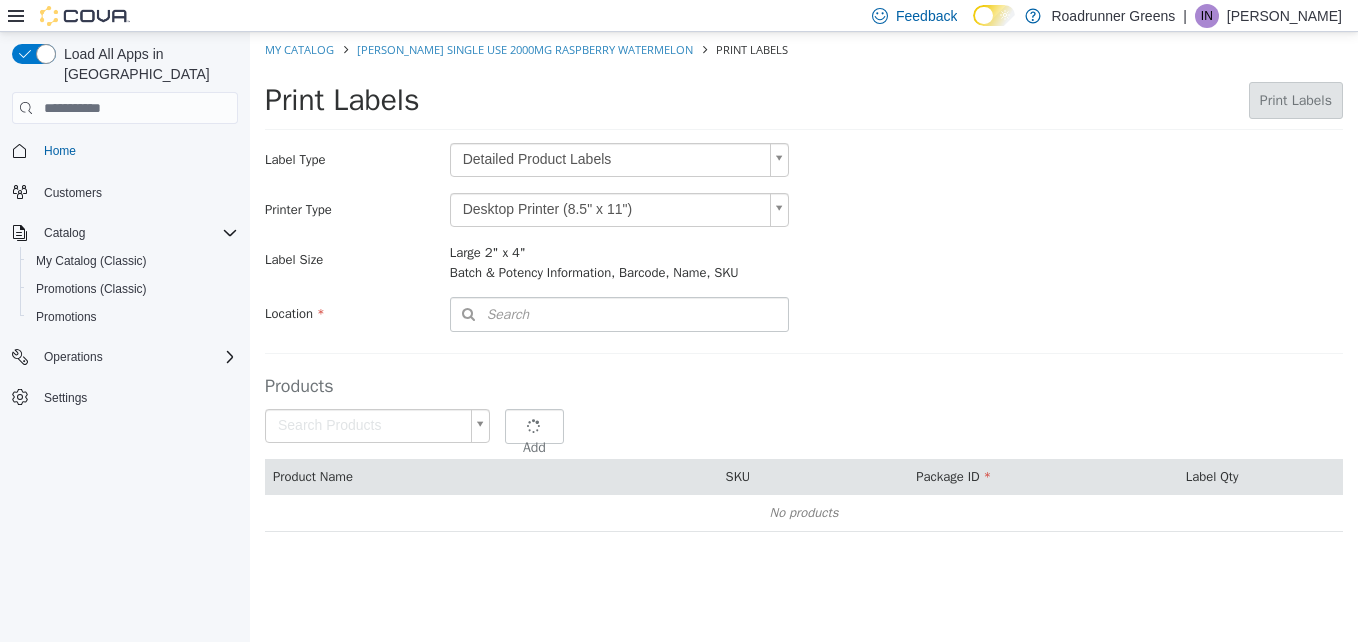 type 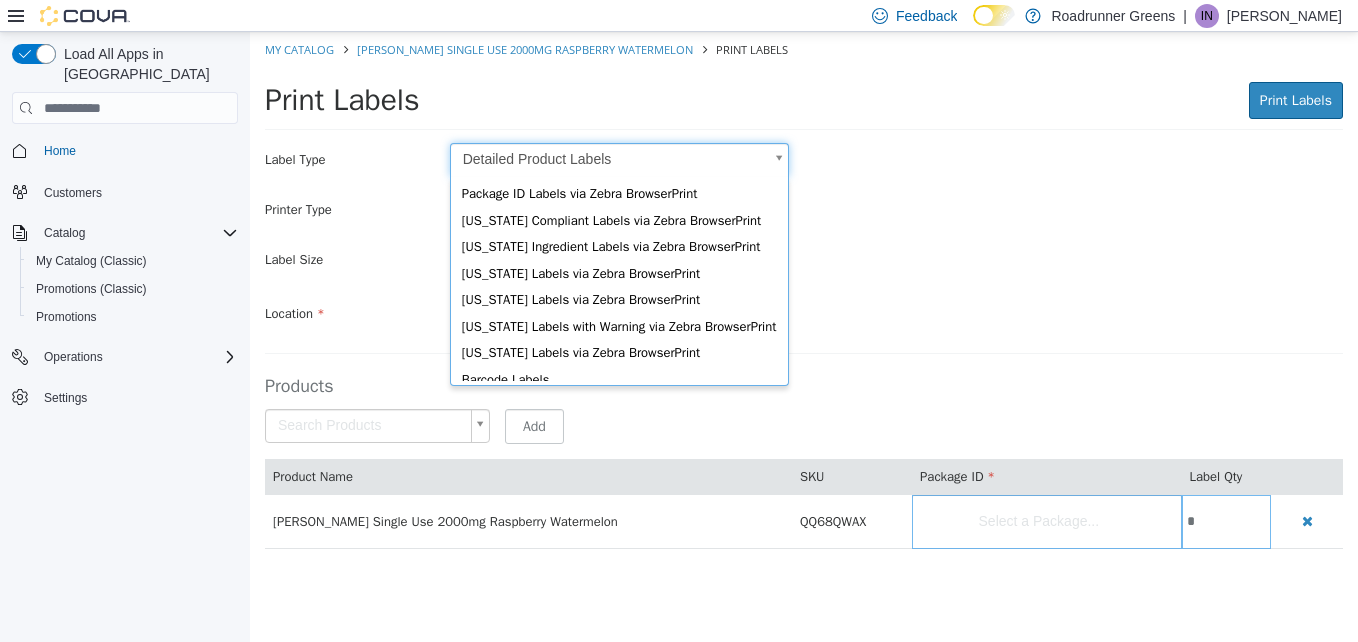 scroll, scrollTop: 51, scrollLeft: 0, axis: vertical 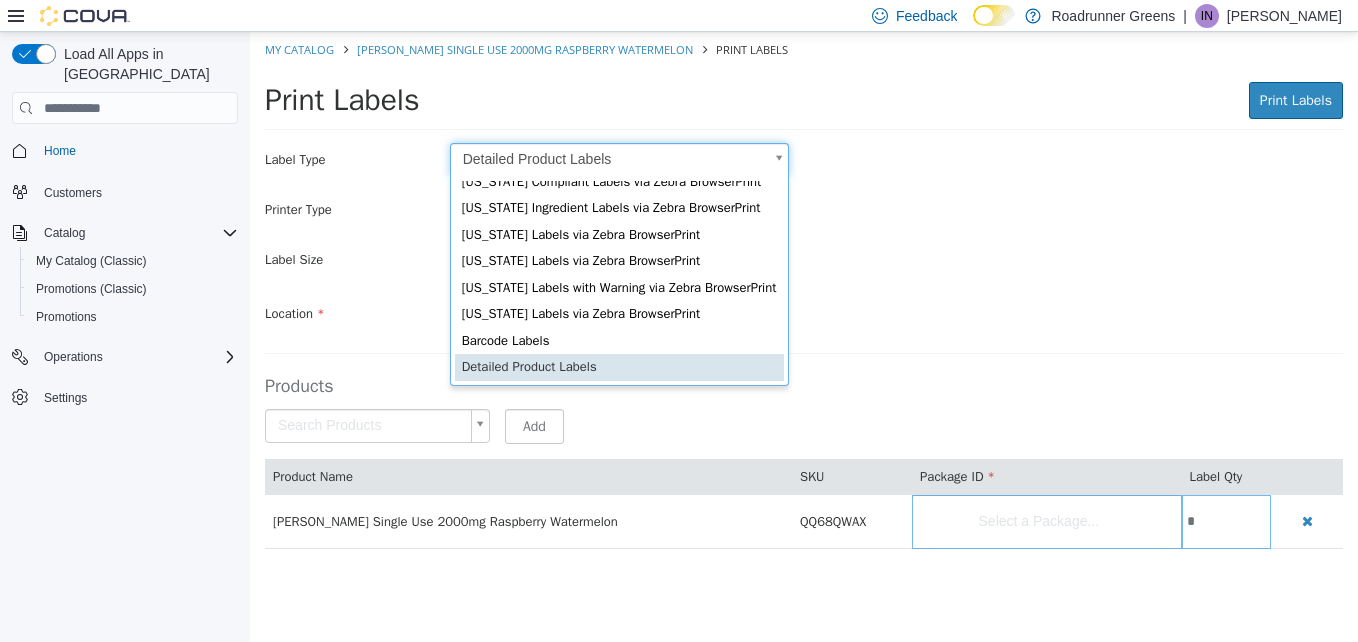 click on "Saving Bulk Changes...
×
My Catalog
[PERSON_NAME] Single Use 2000mg Raspberry Watermelon
Print Labels
Print Labels
Print Labels  Preparing Labels
Label Type     Detailed Product Labels     * Printer Type     Desktop Printer (8.5" x 11")                             * Label Size Large 2" x 4" Batch & Potency Information, Barcode, Name, SKU Include Price Location Search Type 3 or more characters or browse       Roadrunner Greens     (1)         [STREET_ADDRESS][PERSON_NAME]         Products     Search Products                                 Select a Package...                             Add Product Name SKU Package ID Label Qty [PERSON_NAME] Single Use 2000mg Raspberry Watermelon QQ68QWAX     Select a Package...                             *" at bounding box center [804, 301] 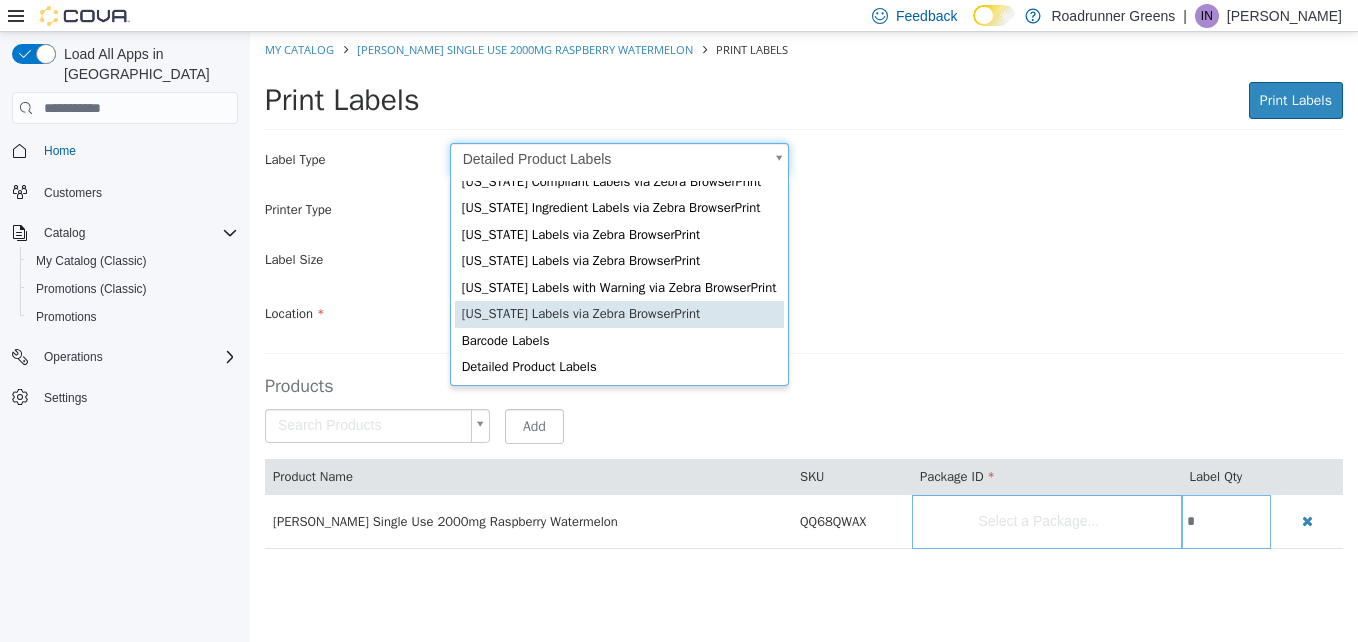 scroll, scrollTop: 0, scrollLeft: 6, axis: horizontal 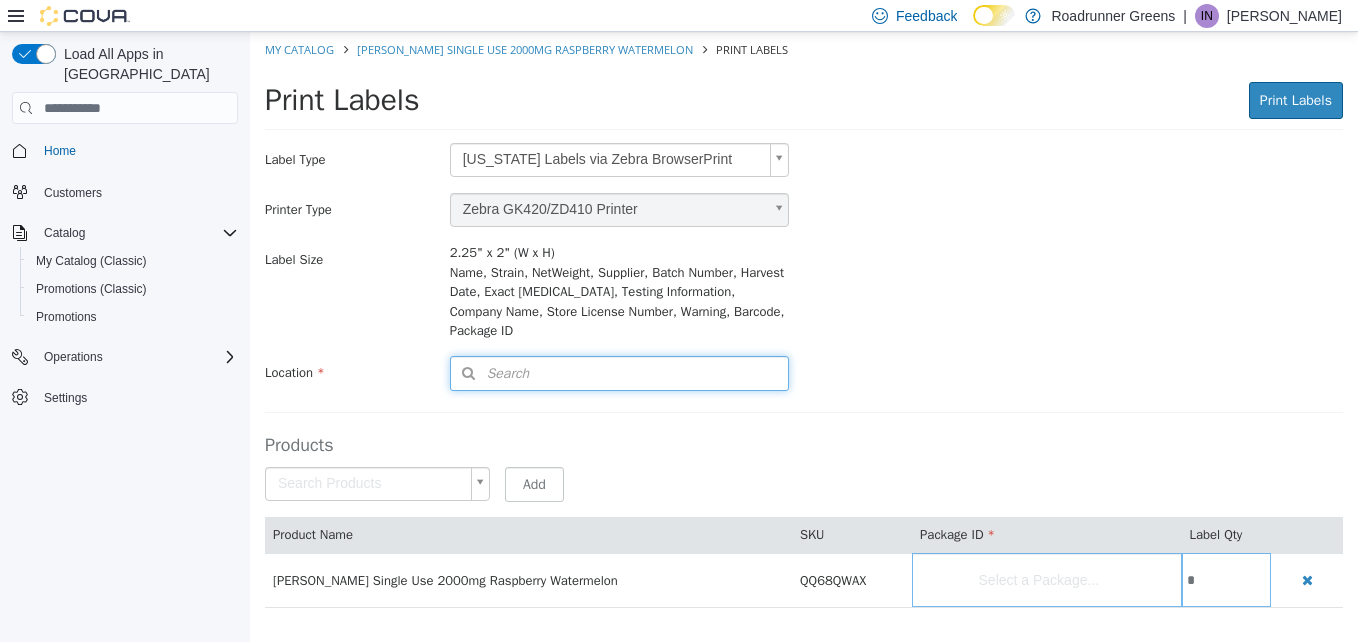 click on "Search" at bounding box center [619, 373] 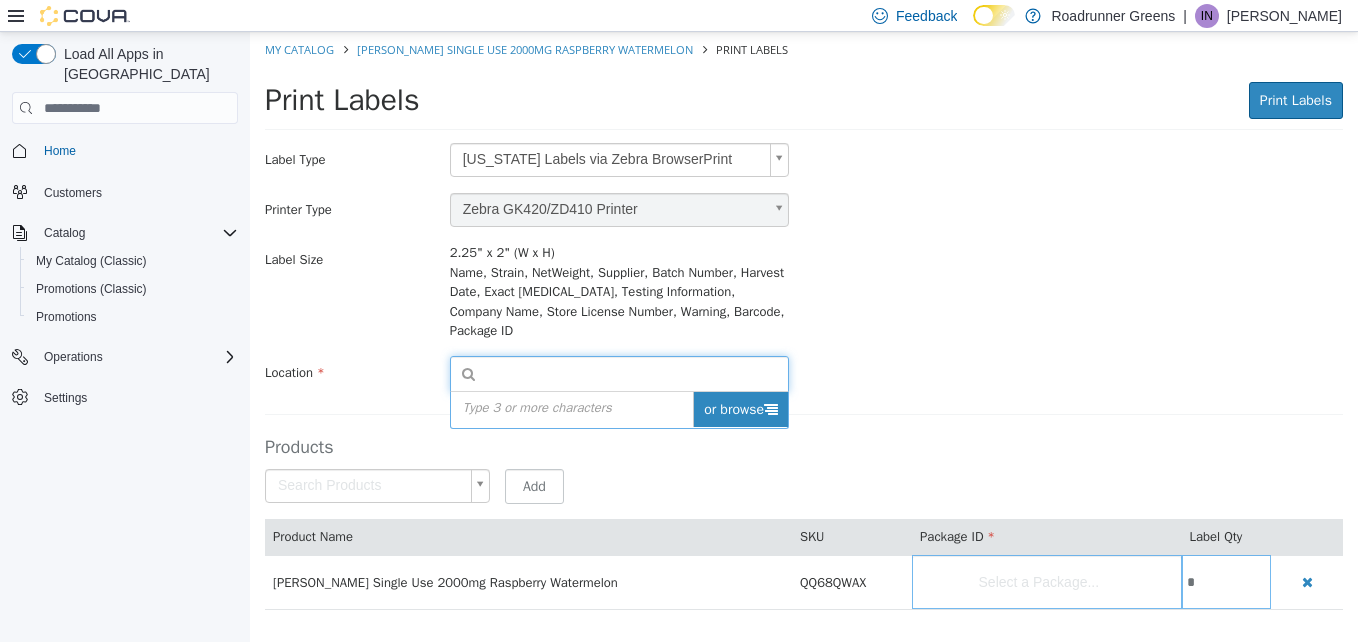 click on "or browse" at bounding box center (740, 409) 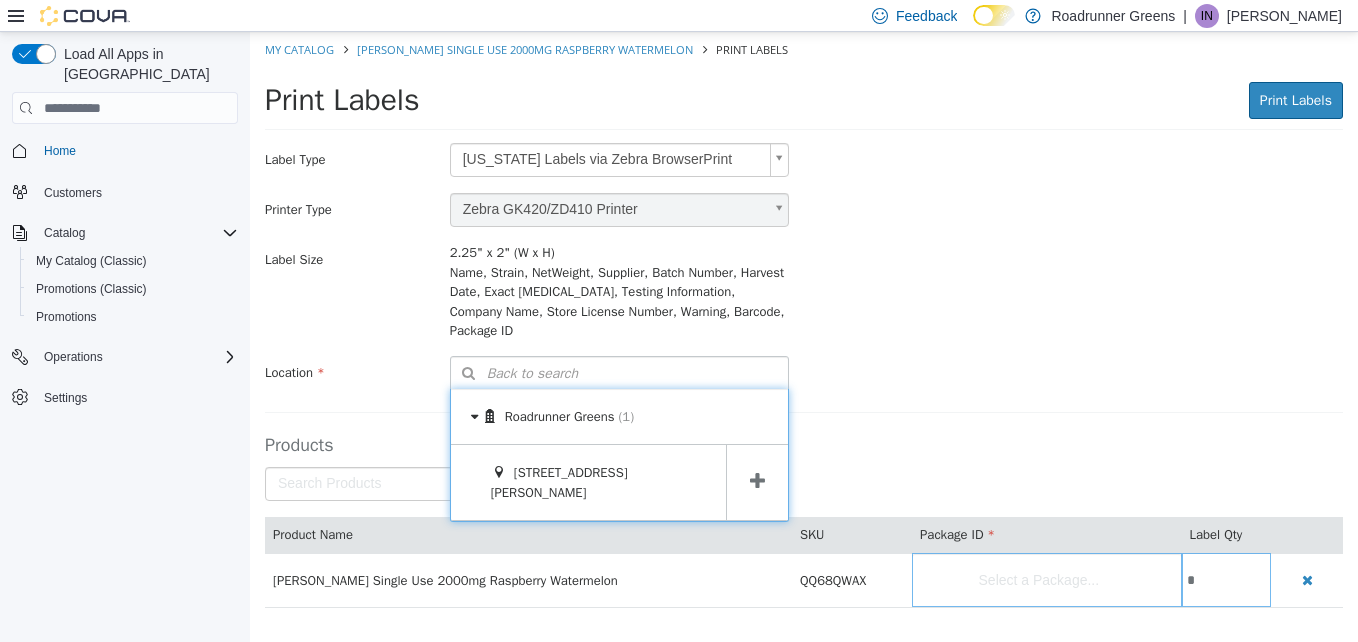 click at bounding box center (757, 482) 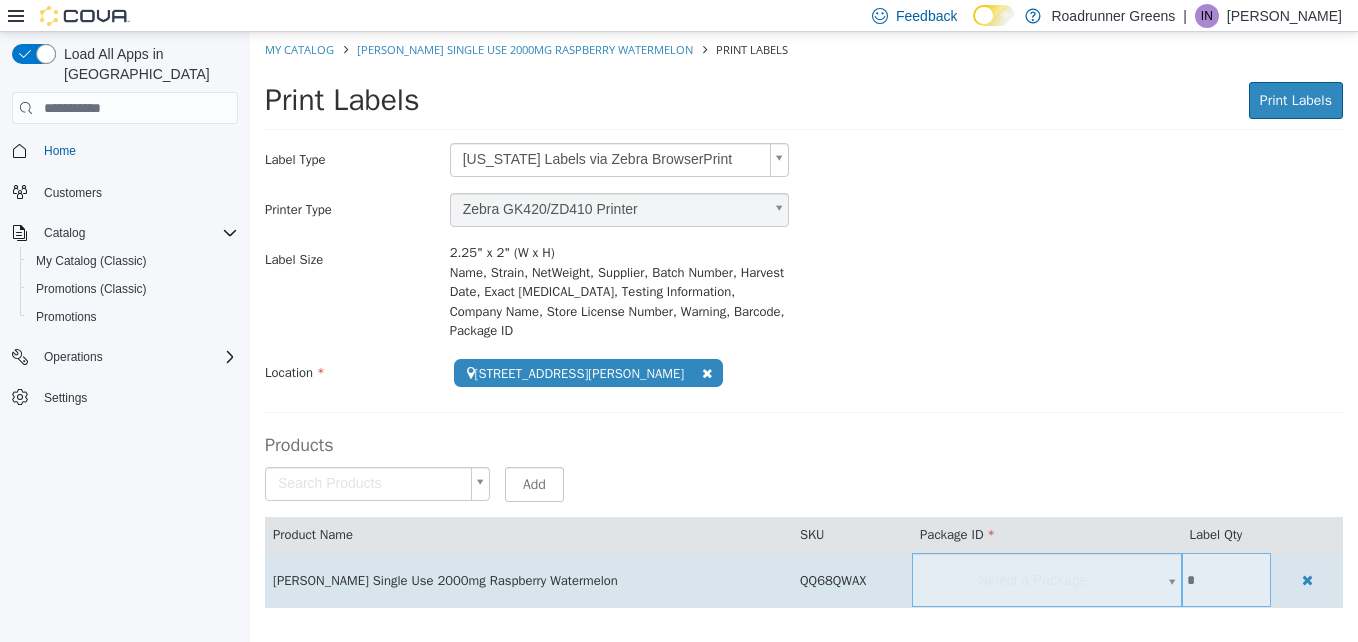 click on "**********" at bounding box center (804, 330) 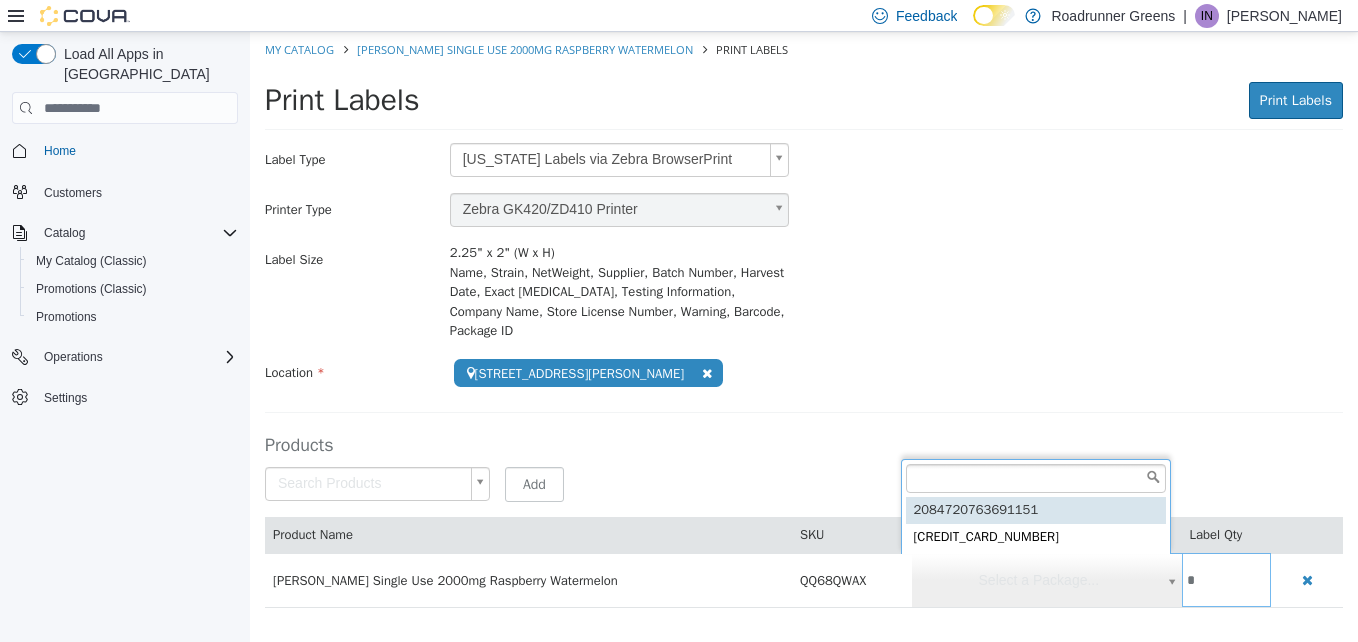 type on "**********" 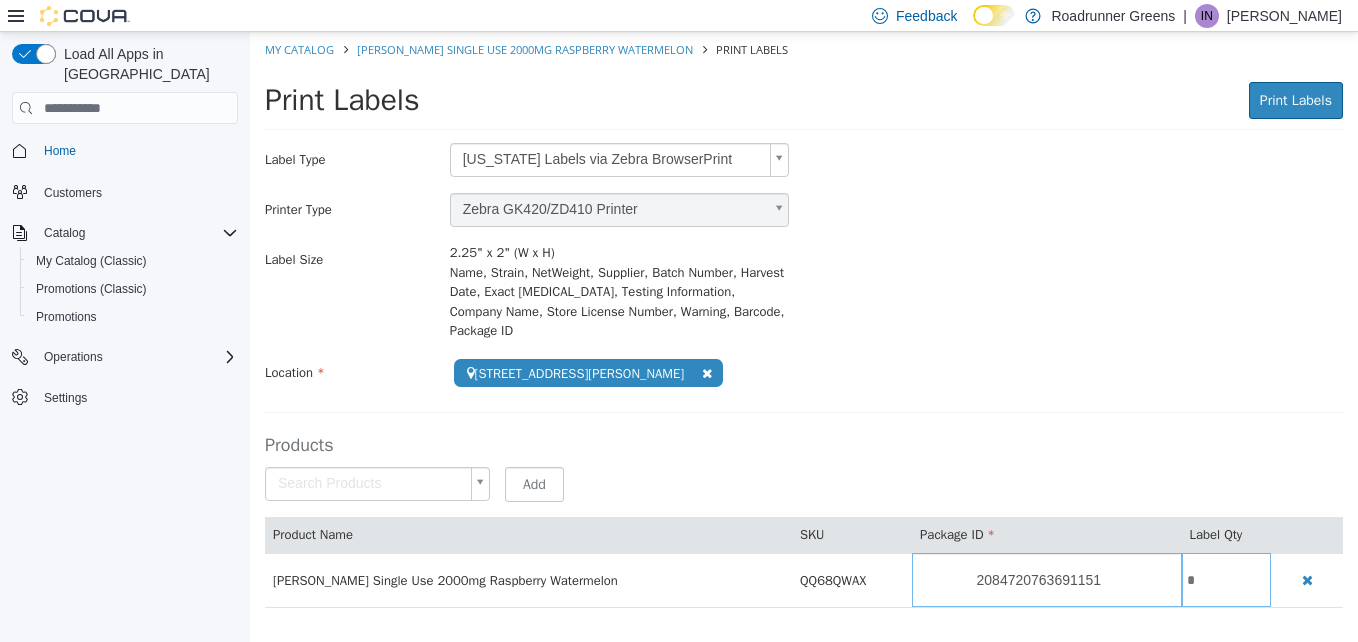 scroll, scrollTop: 0, scrollLeft: 0, axis: both 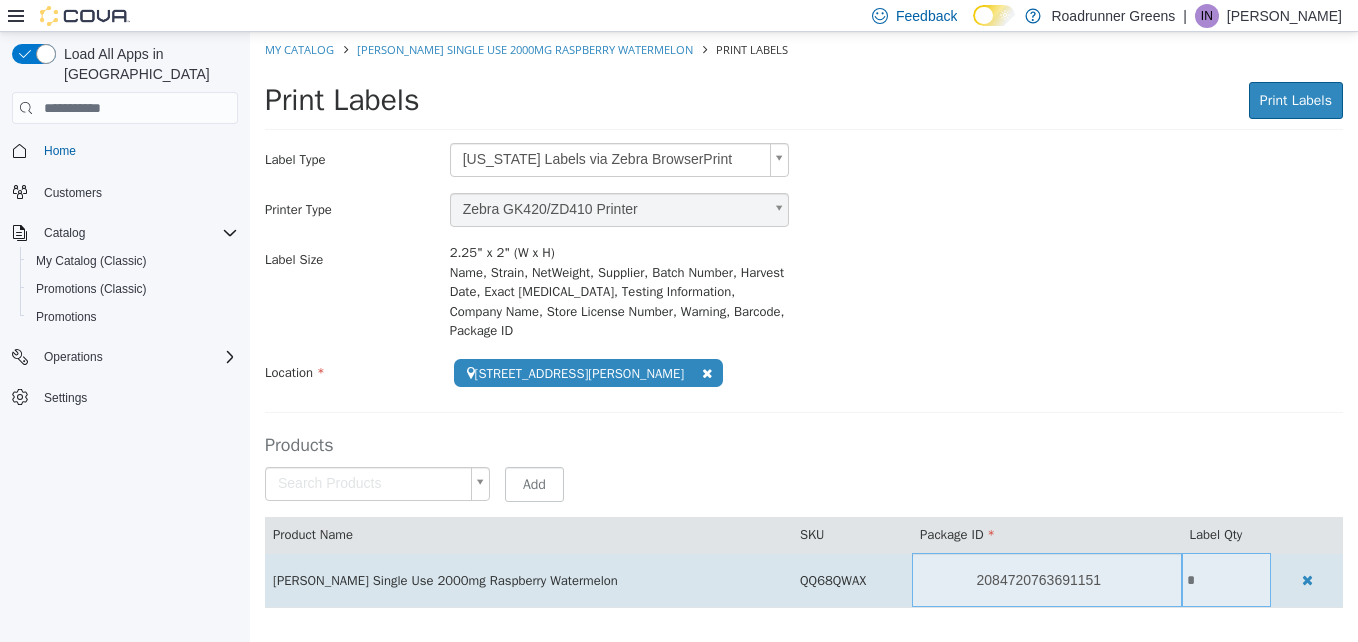 click on "*" at bounding box center [1227, 580] 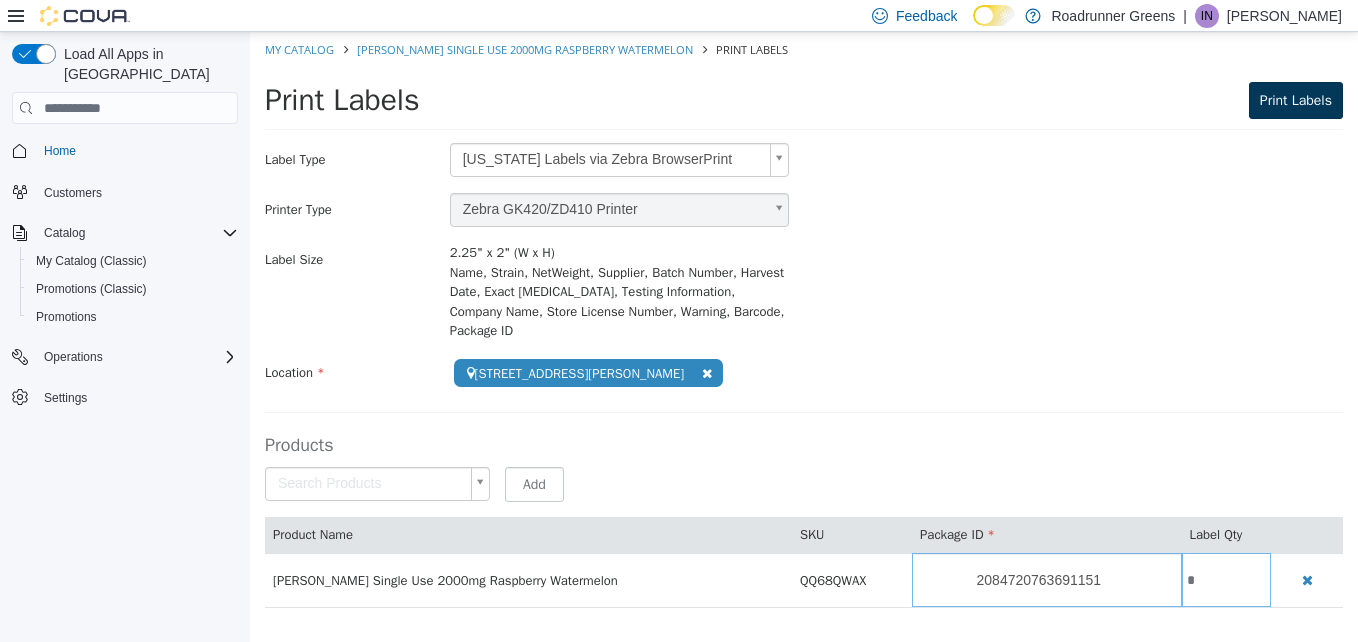 type on "*" 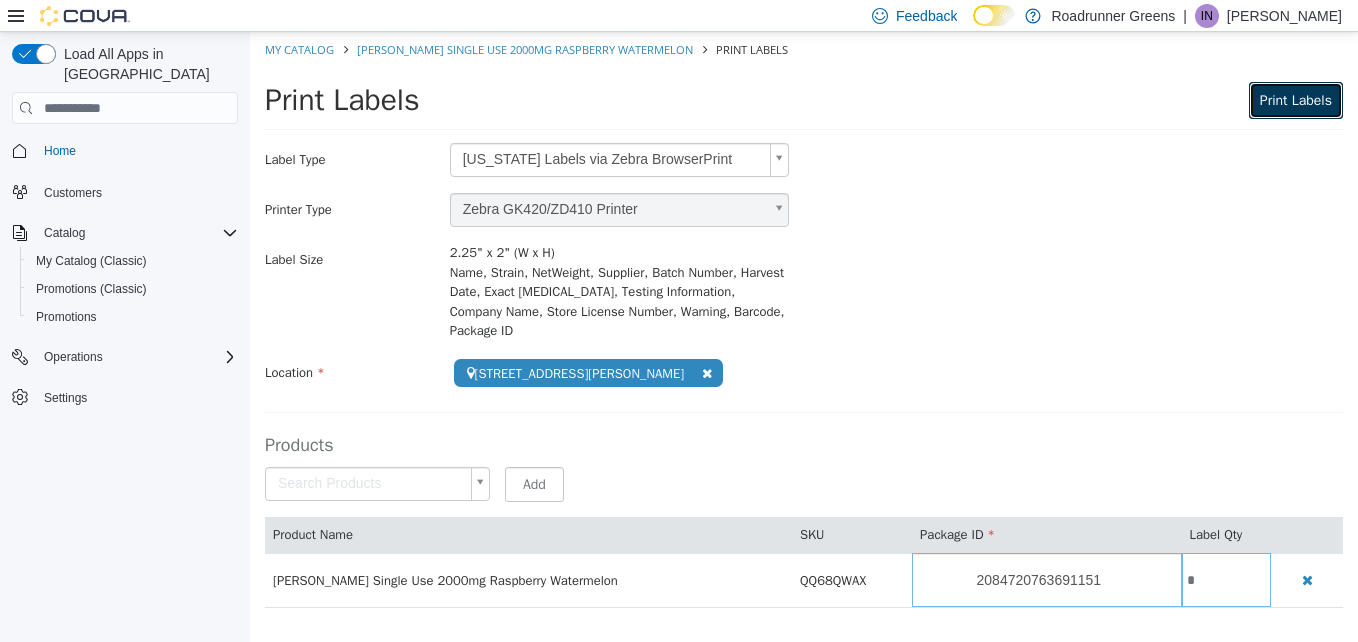 click on "Print Labels" at bounding box center [1296, 100] 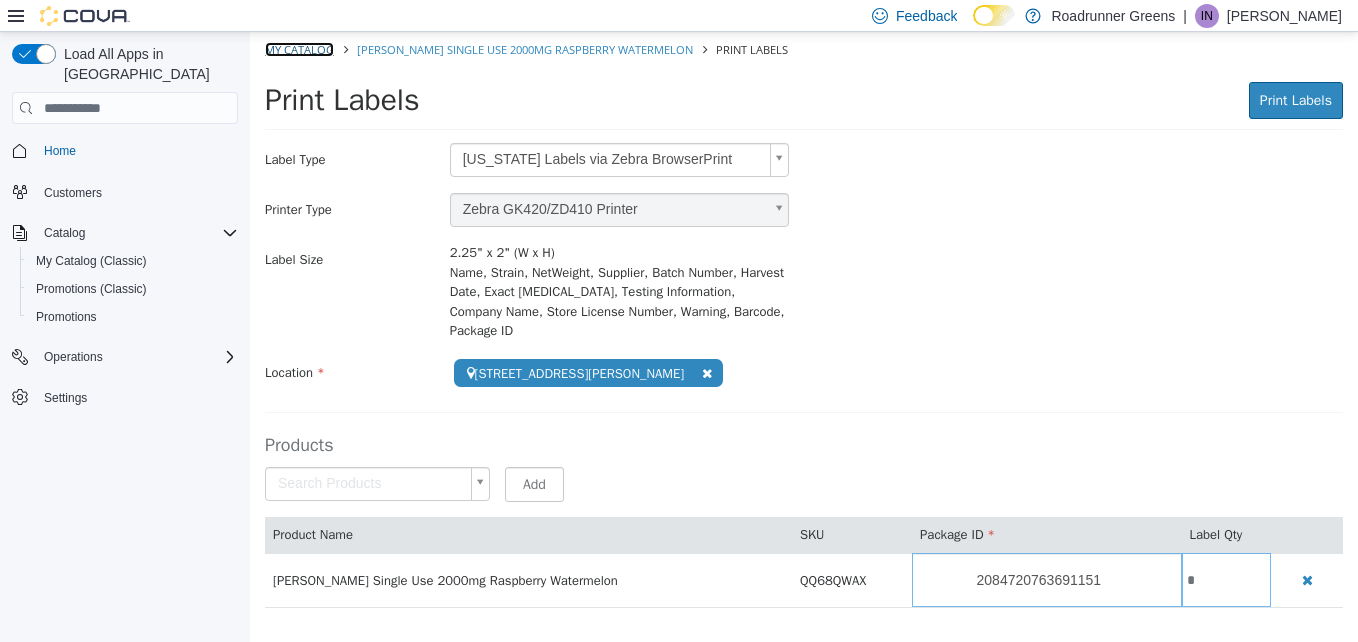 click on "My Catalog" at bounding box center [299, 49] 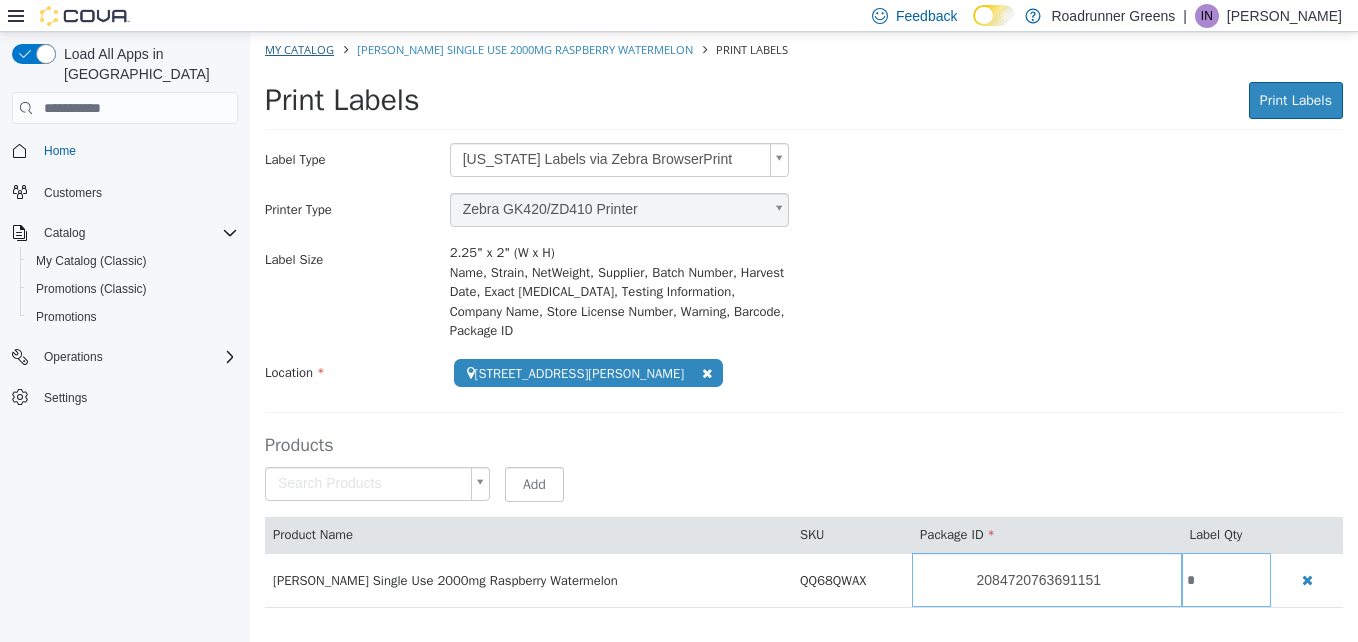 select on "**********" 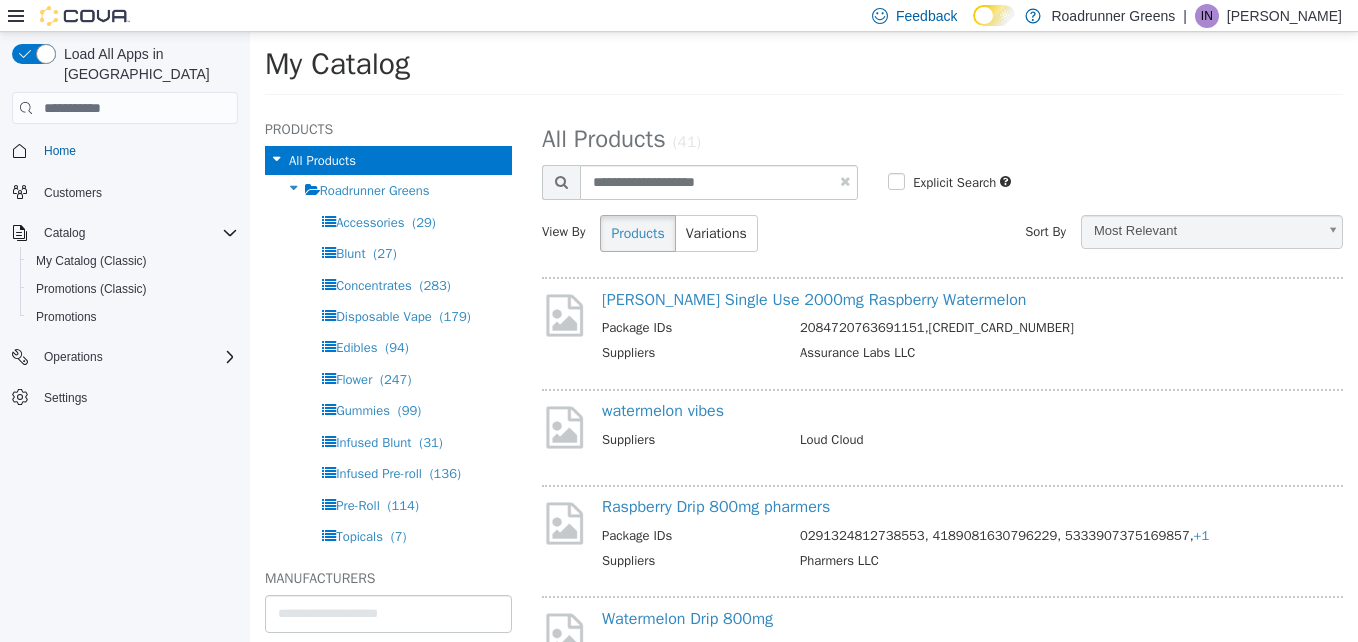click at bounding box center [845, 181] 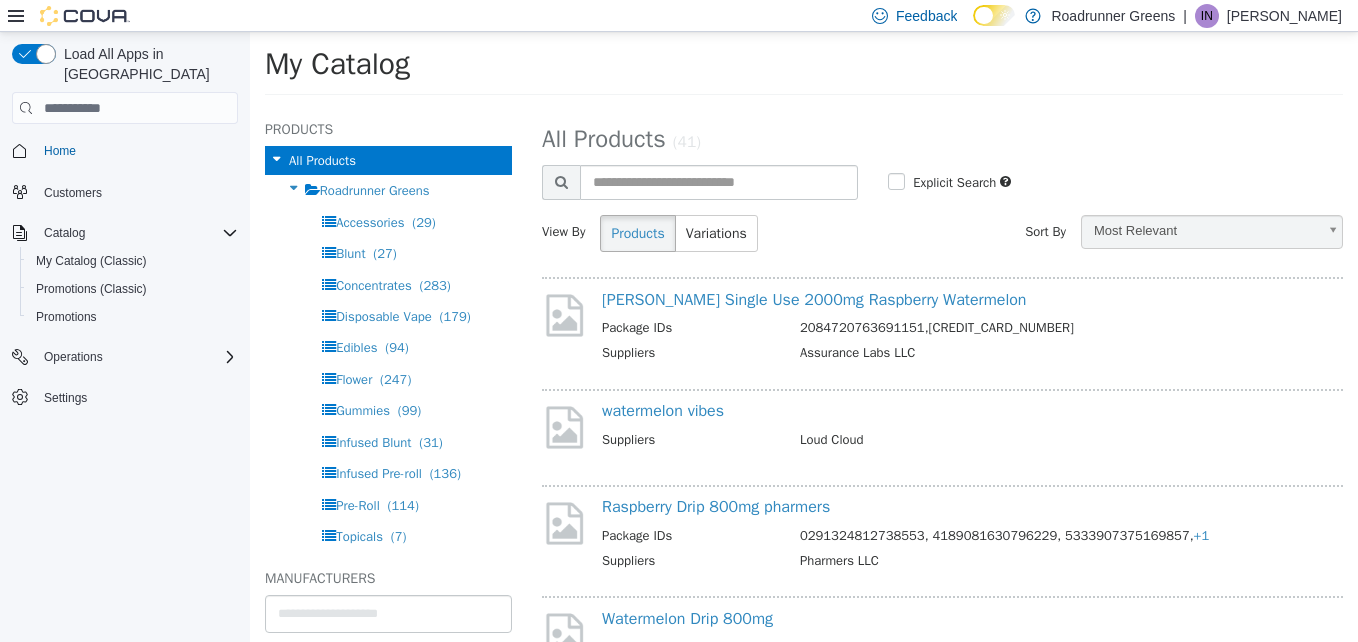 select on "**********" 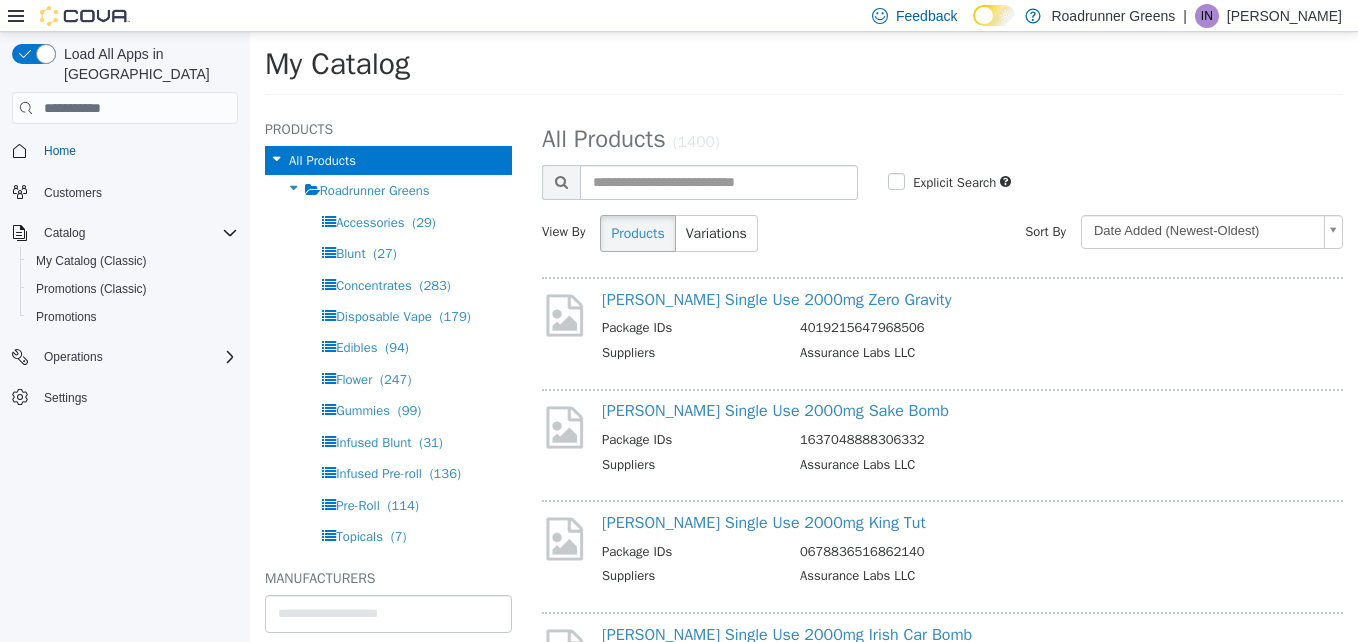 click at bounding box center (719, 182) 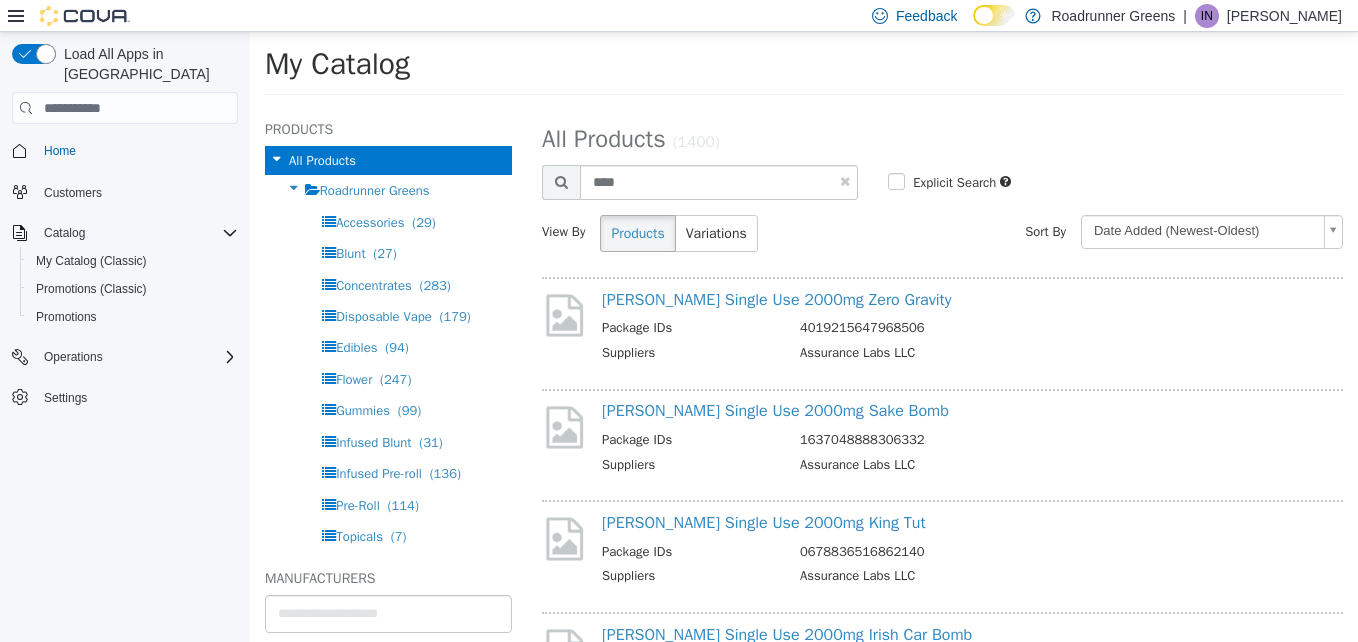 type on "****" 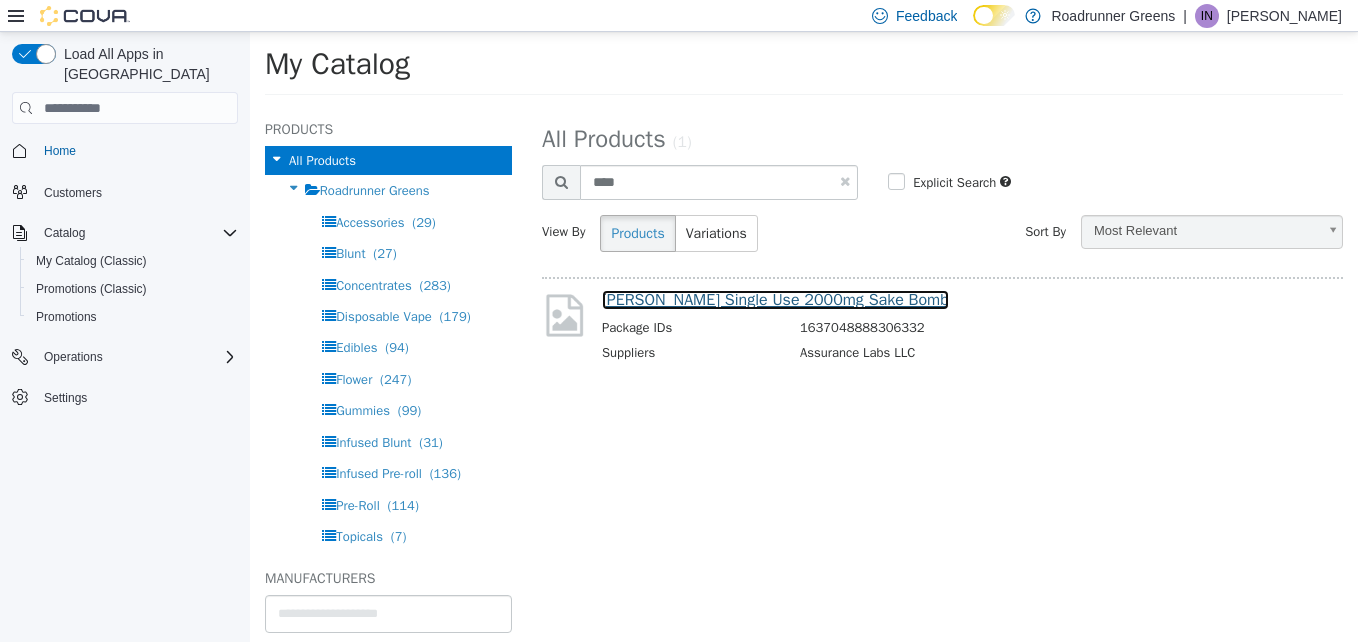 click on "[PERSON_NAME] Single Use 2000mg Sake Bomb" at bounding box center [775, 300] 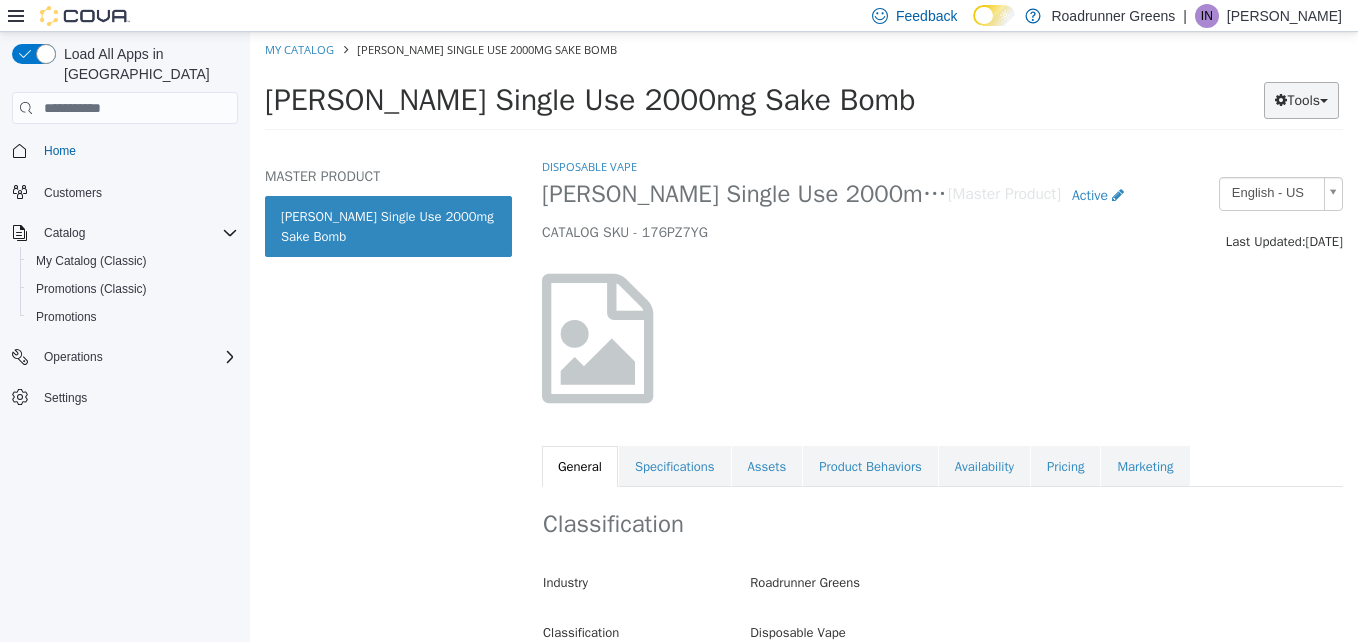 click at bounding box center [1281, 100] 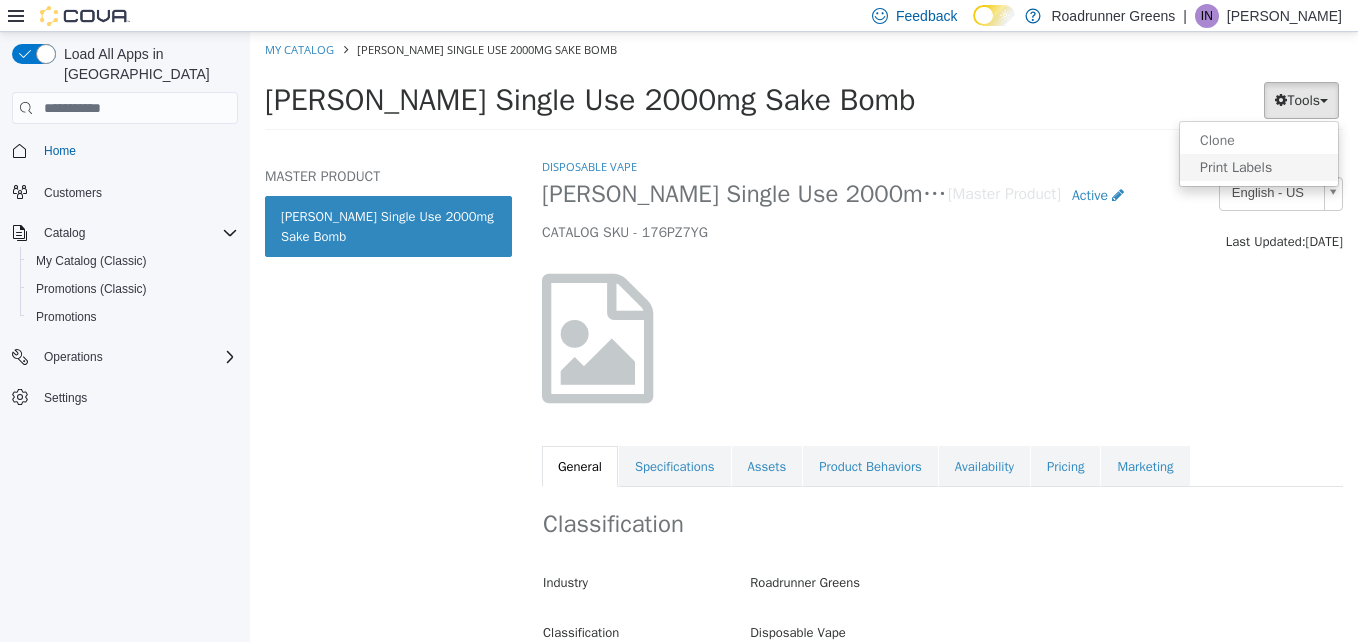 click on "Print Labels" at bounding box center (1259, 167) 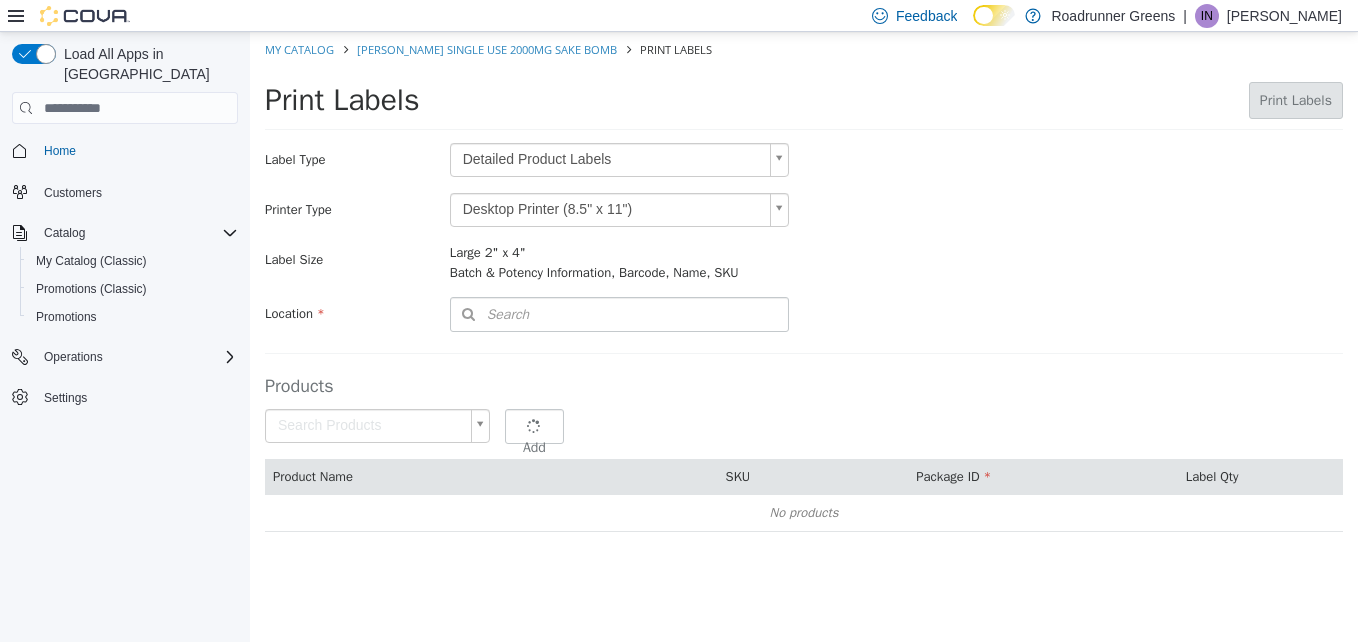 type 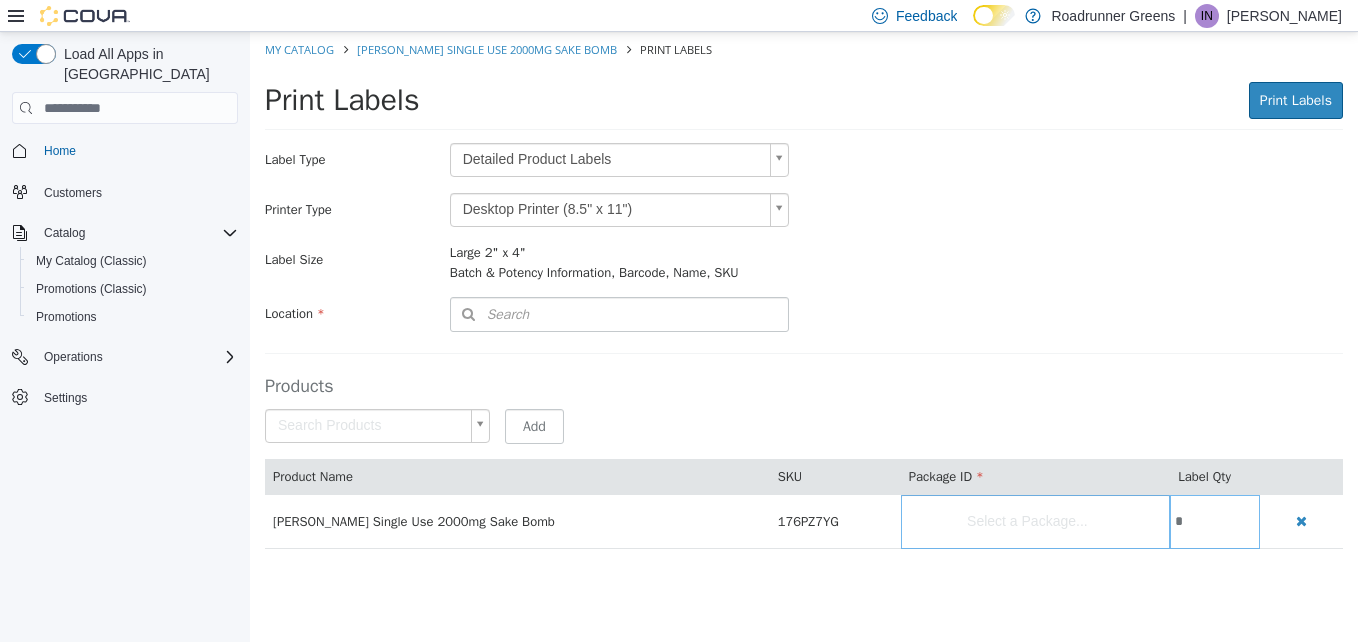 scroll, scrollTop: 51, scrollLeft: 0, axis: vertical 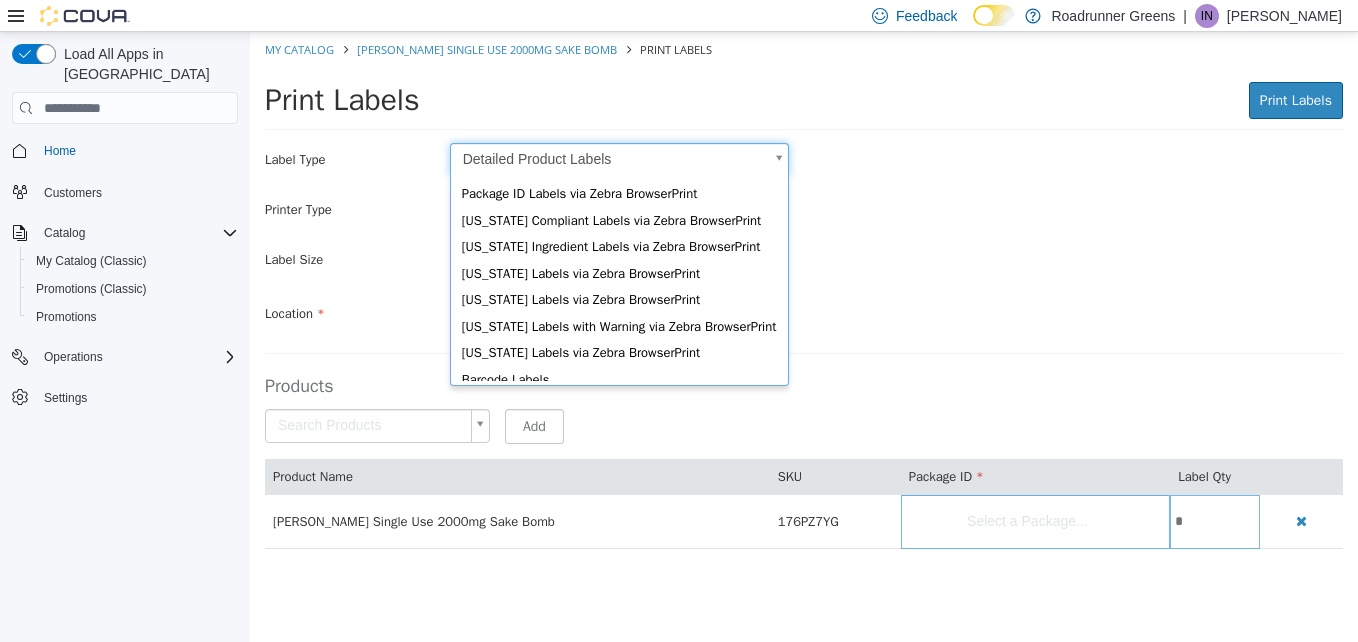 click on "Saving Bulk Changes...
×
My Catalog
[PERSON_NAME] Single Use 2000mg Sake Bomb
Print Labels
Print Labels
Print Labels  Preparing Labels
Label Type     Detailed Product Labels     * Printer Type     Desktop Printer (8.5" x 11")                             * Label Size Large 2" x 4" Batch & Potency Information, Barcode, Name, SKU Include Price Location Search Type 3 or more characters or browse       Roadrunner Greens     (1)         [STREET_ADDRESS][PERSON_NAME]         Products     Search Products                                 Select a Package...                             Add Product Name SKU Package ID Label Qty [PERSON_NAME] Single Use 2000mg Sake Bomb 176PZ7YG     Select a Package...                             *" at bounding box center [804, 301] 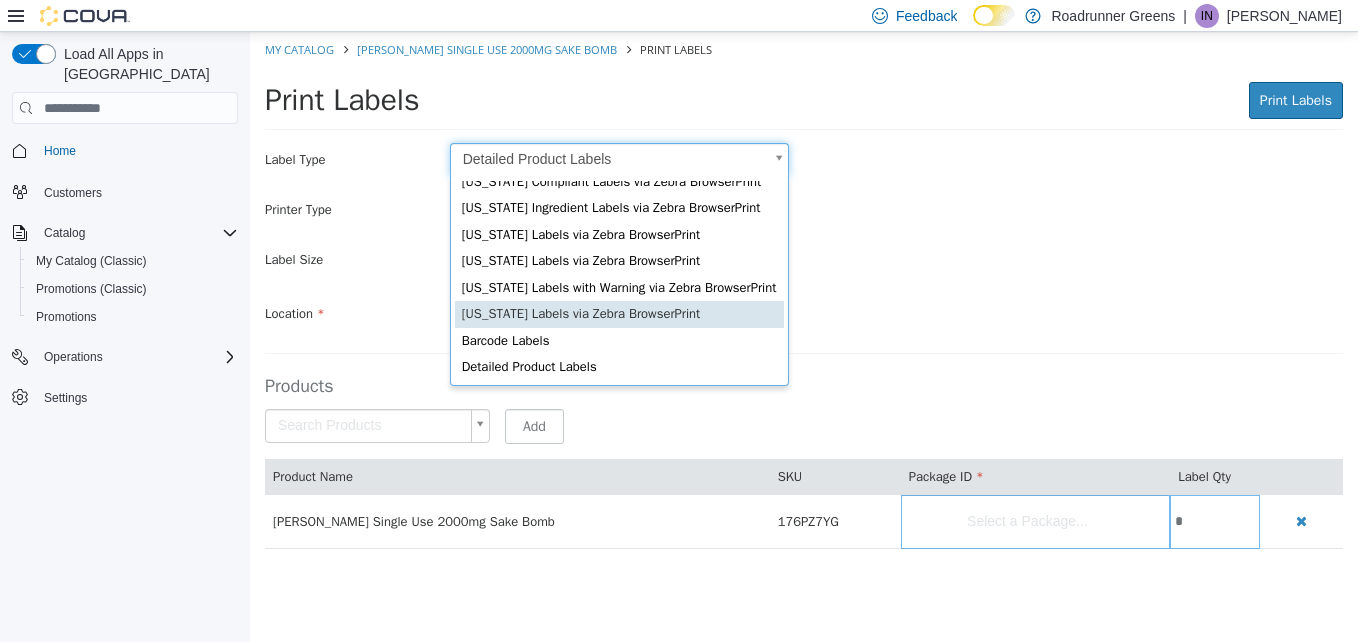 scroll, scrollTop: 0, scrollLeft: 6, axis: horizontal 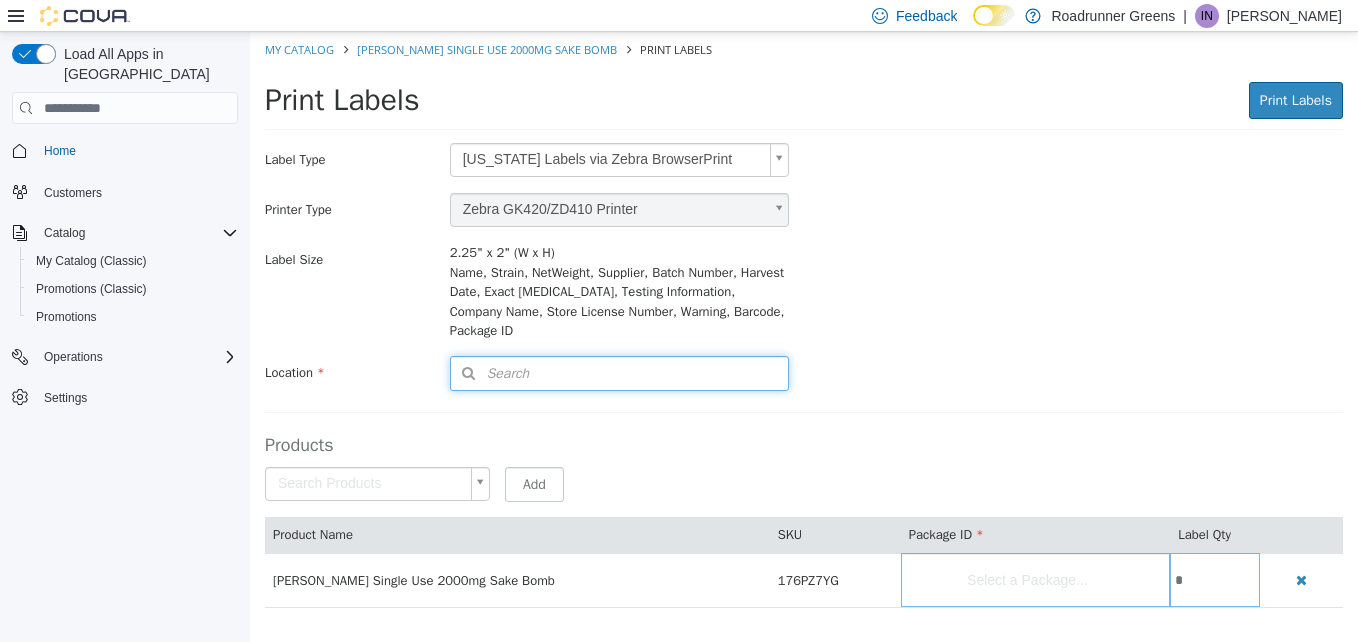 click on "Search" at bounding box center [619, 373] 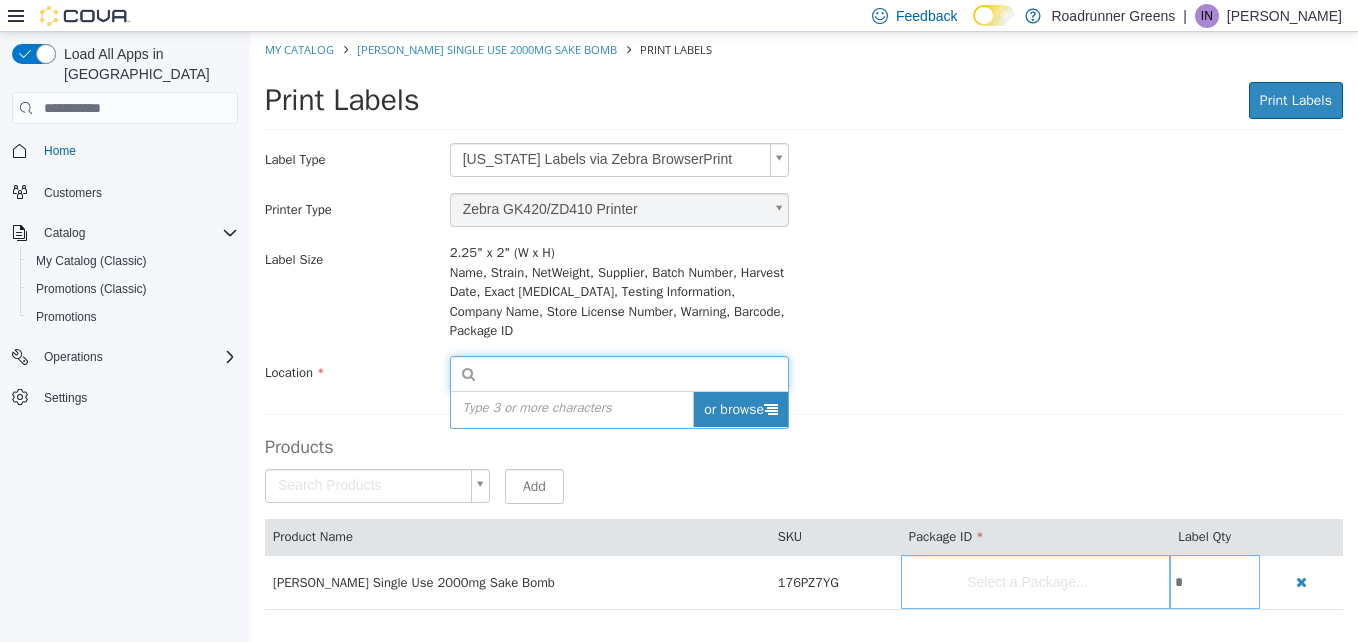 click on "or browse" at bounding box center [740, 409] 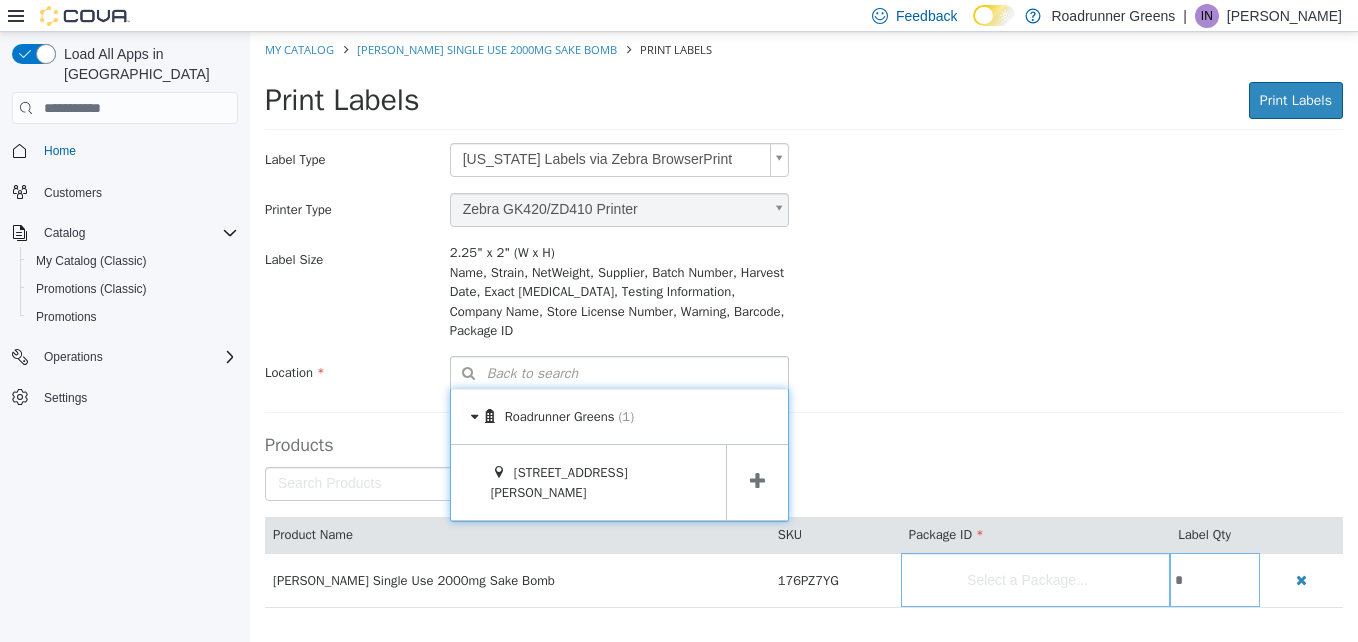 click at bounding box center [757, 481] 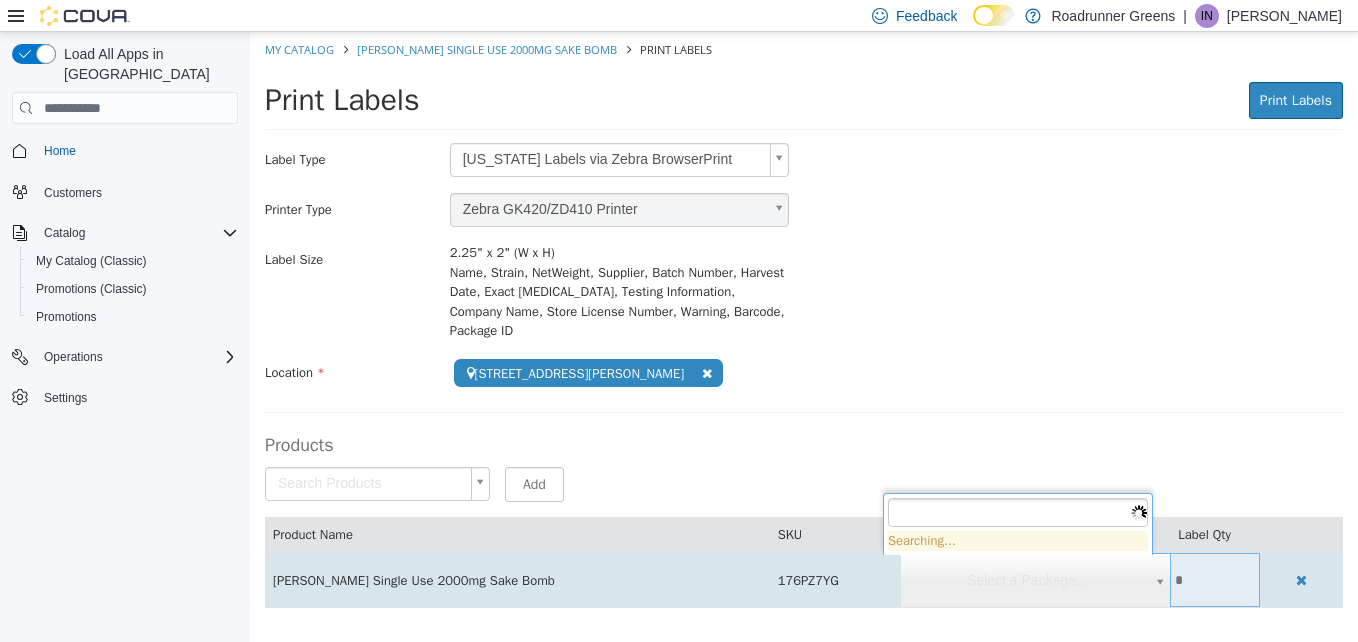 click on "**********" at bounding box center (804, 330) 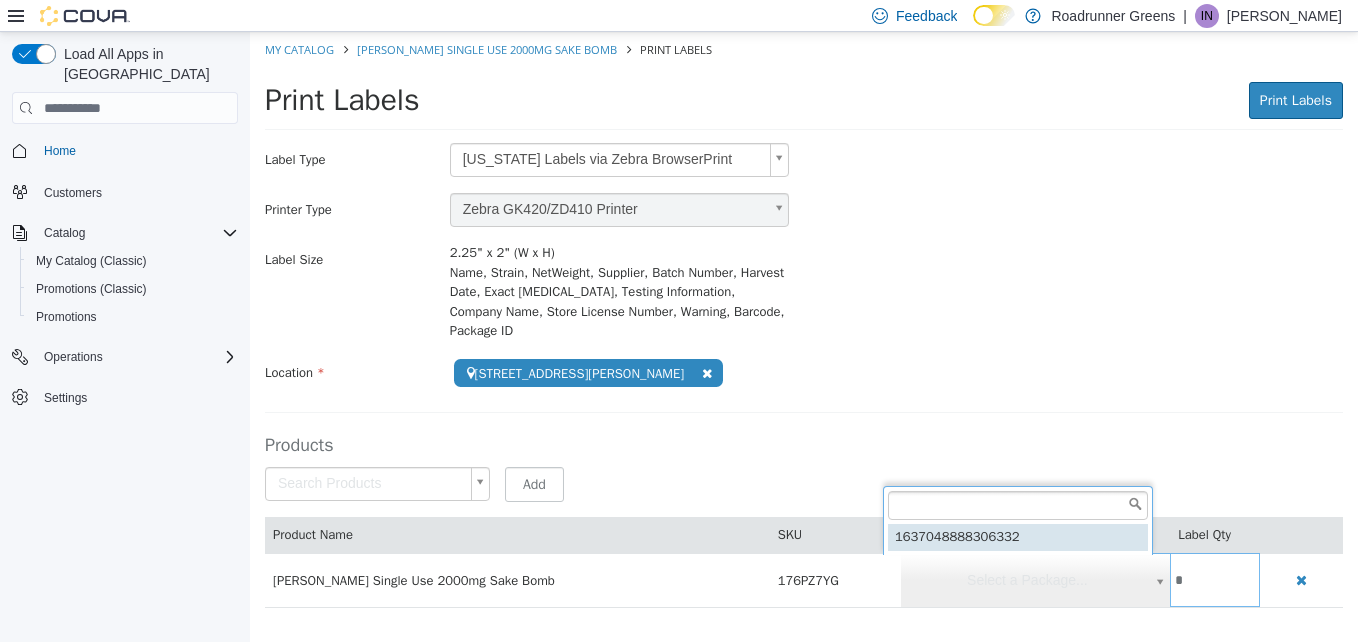 type on "**********" 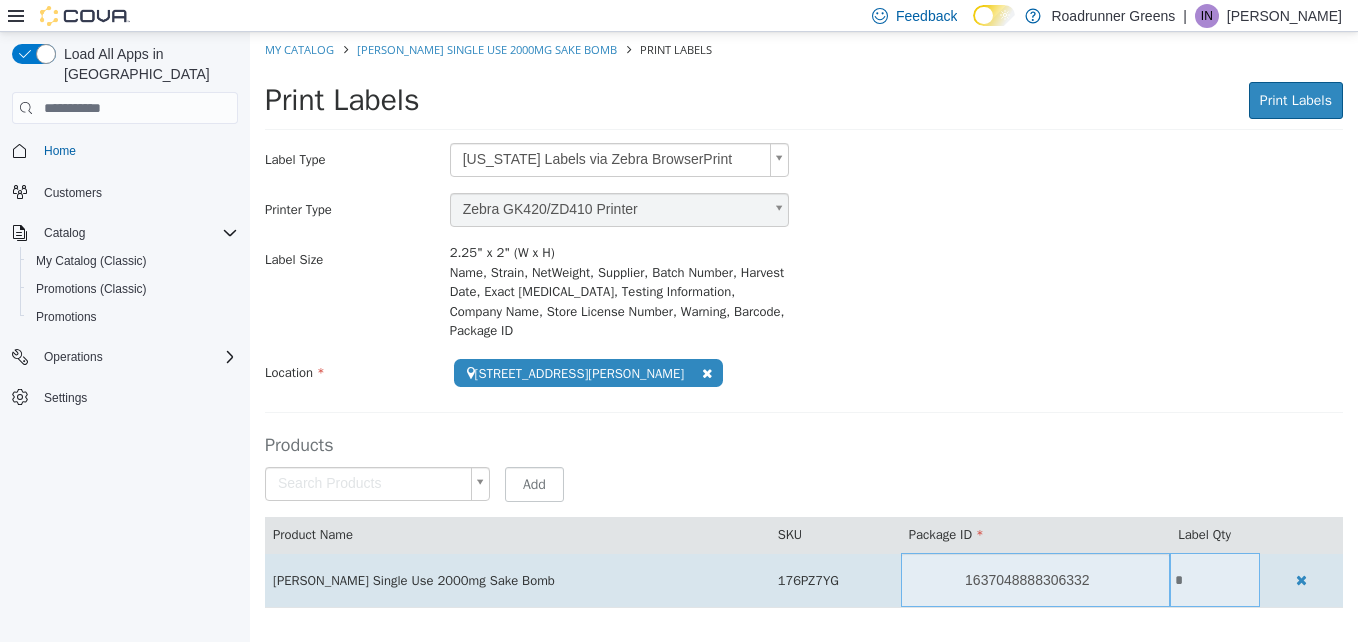 click on "*" at bounding box center (1215, 580) 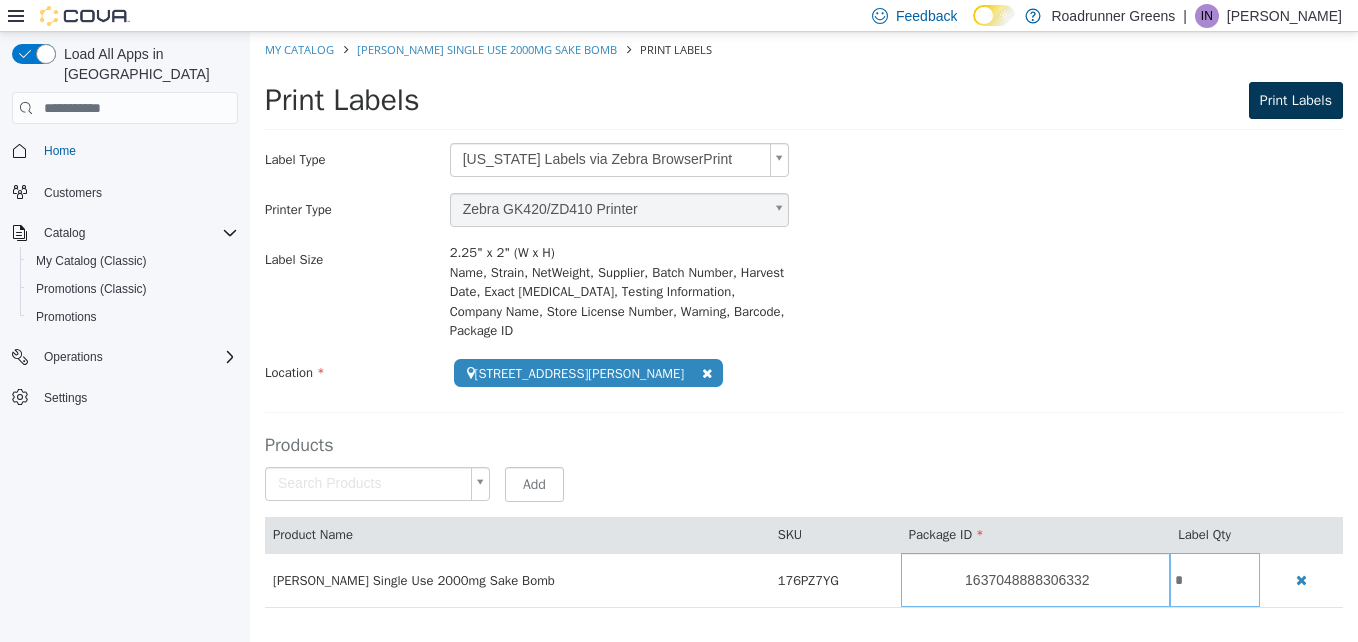 type on "*" 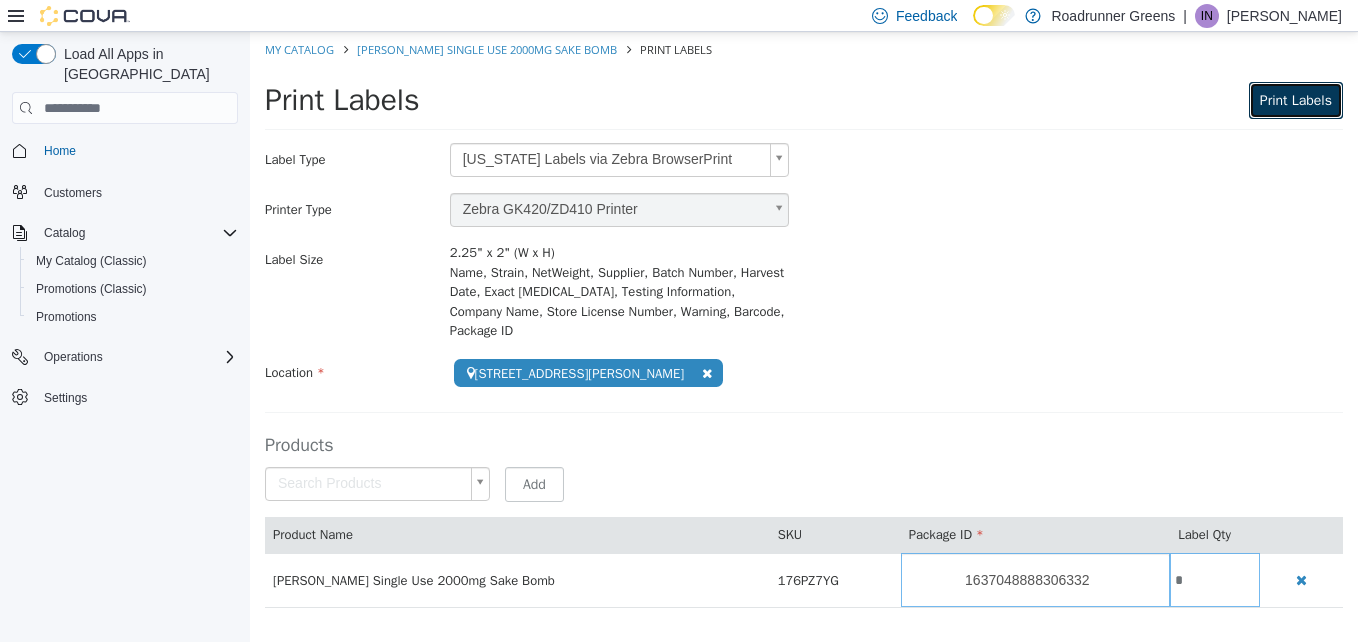 click on "Print Labels" at bounding box center (1296, 100) 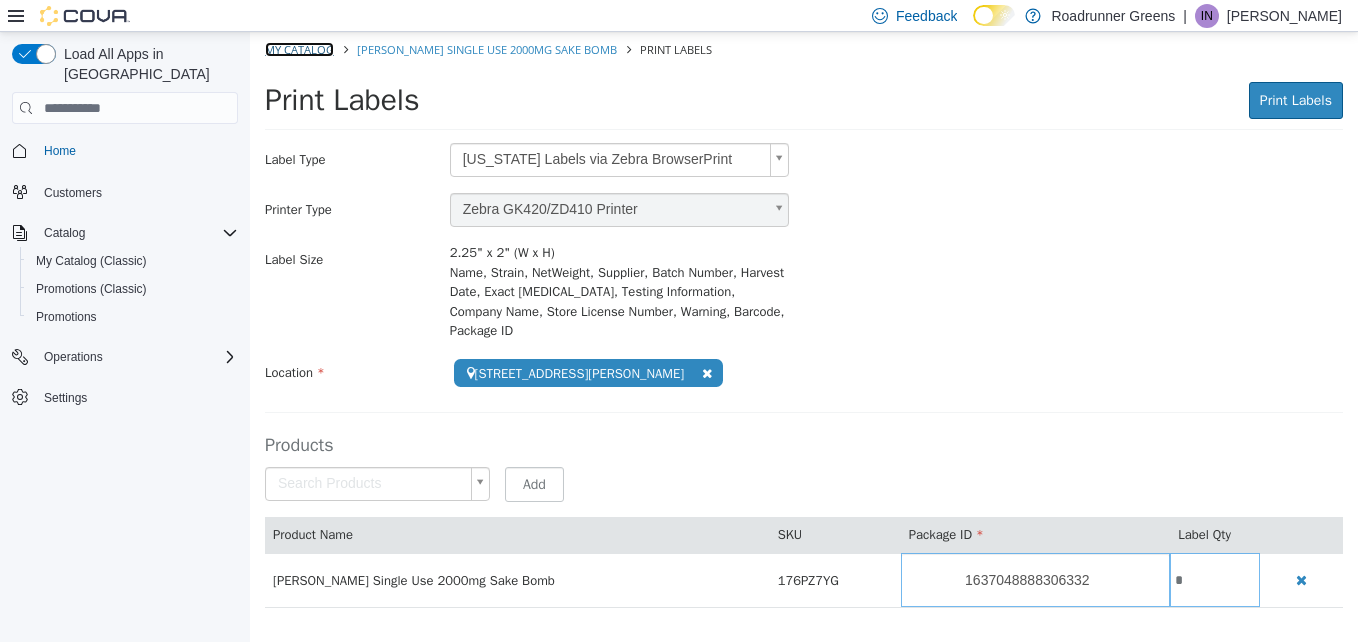 click on "My Catalog" at bounding box center (299, 49) 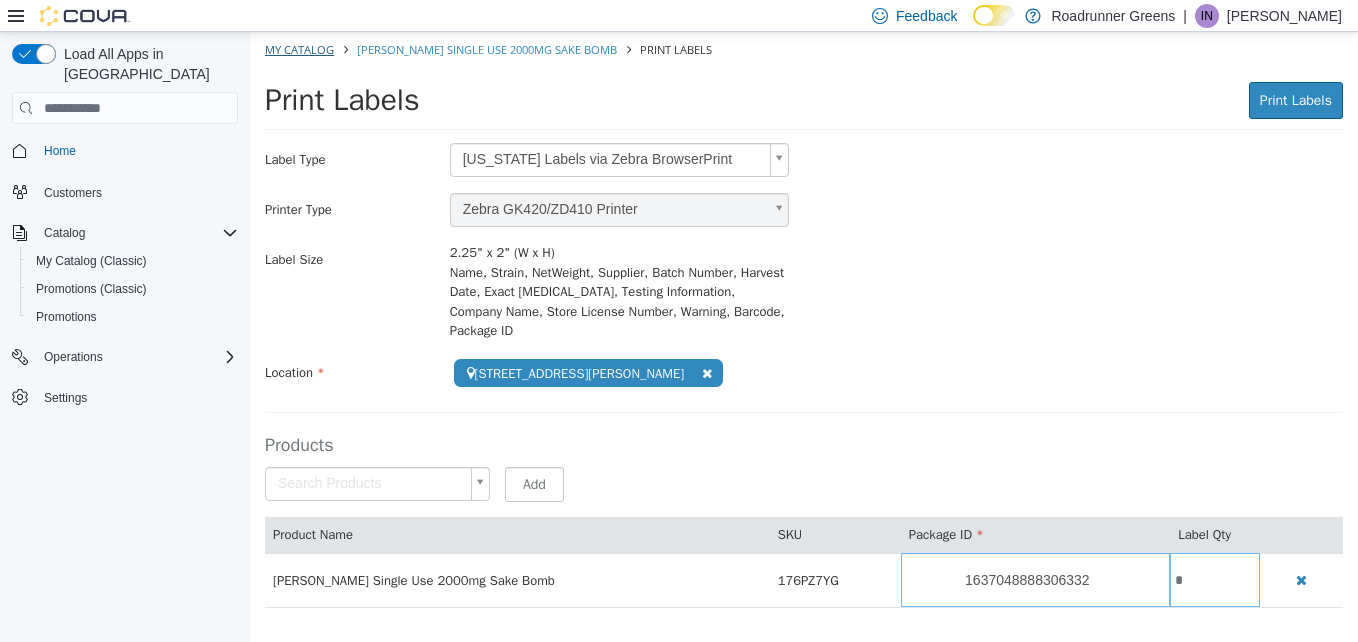select on "**********" 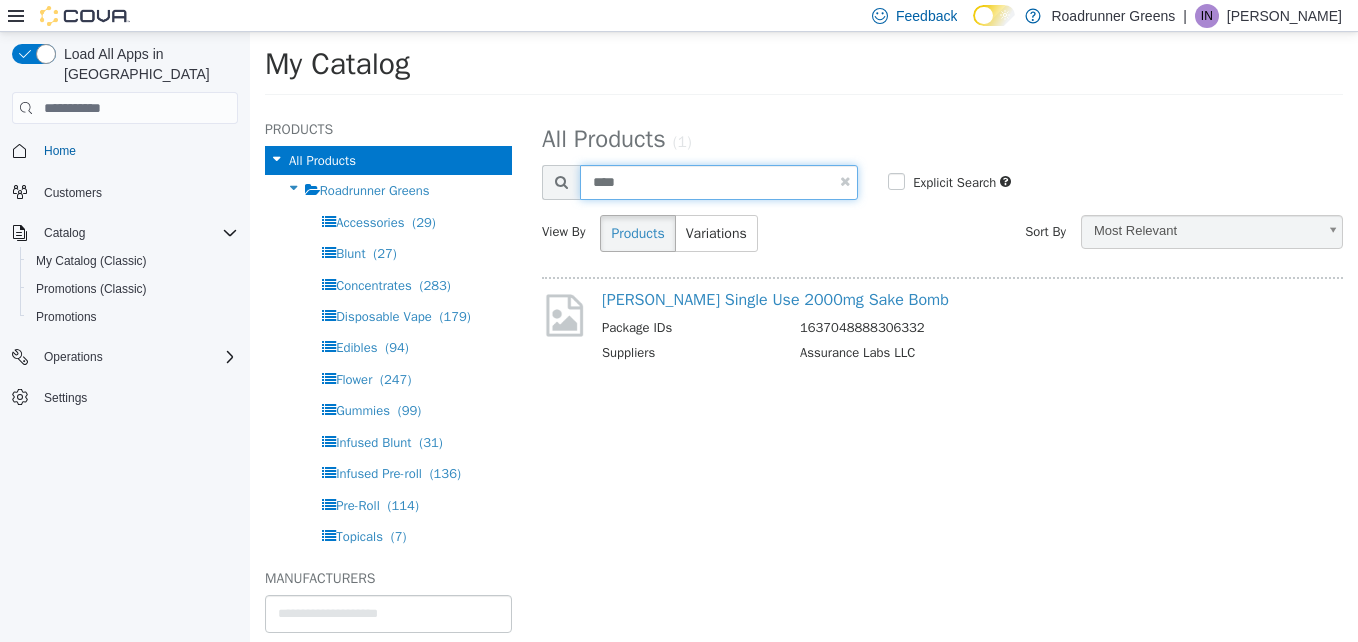 click on "****" at bounding box center (719, 182) 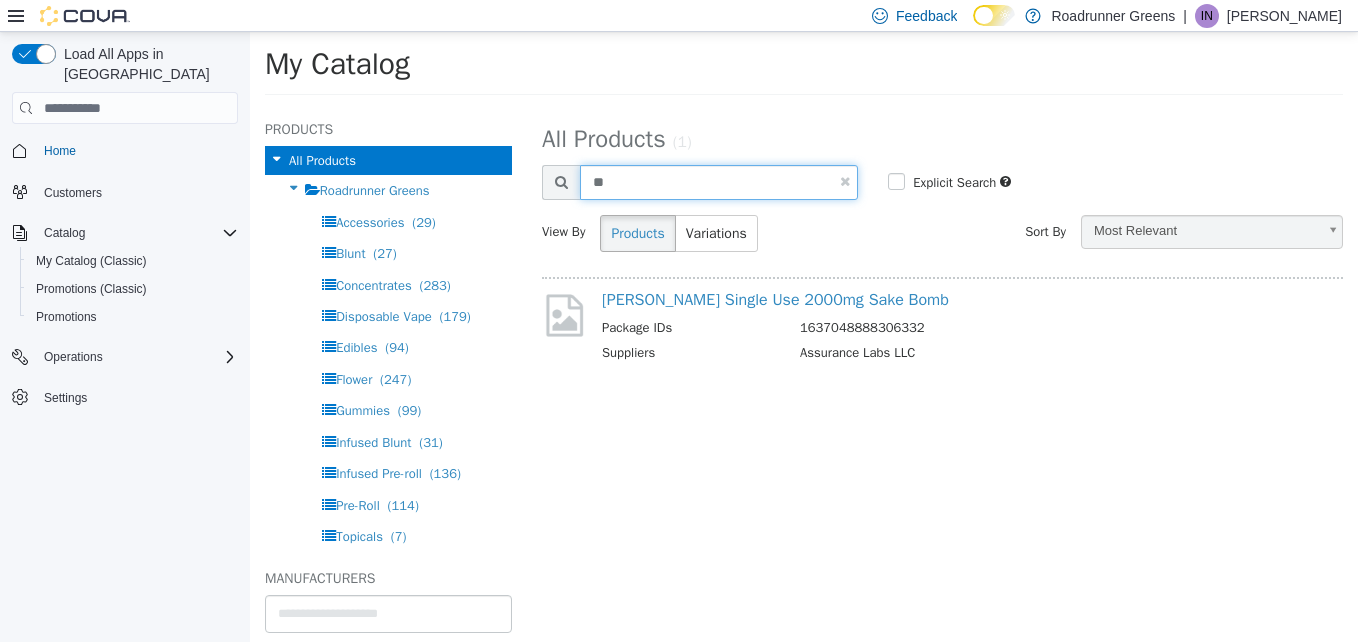 type on "*" 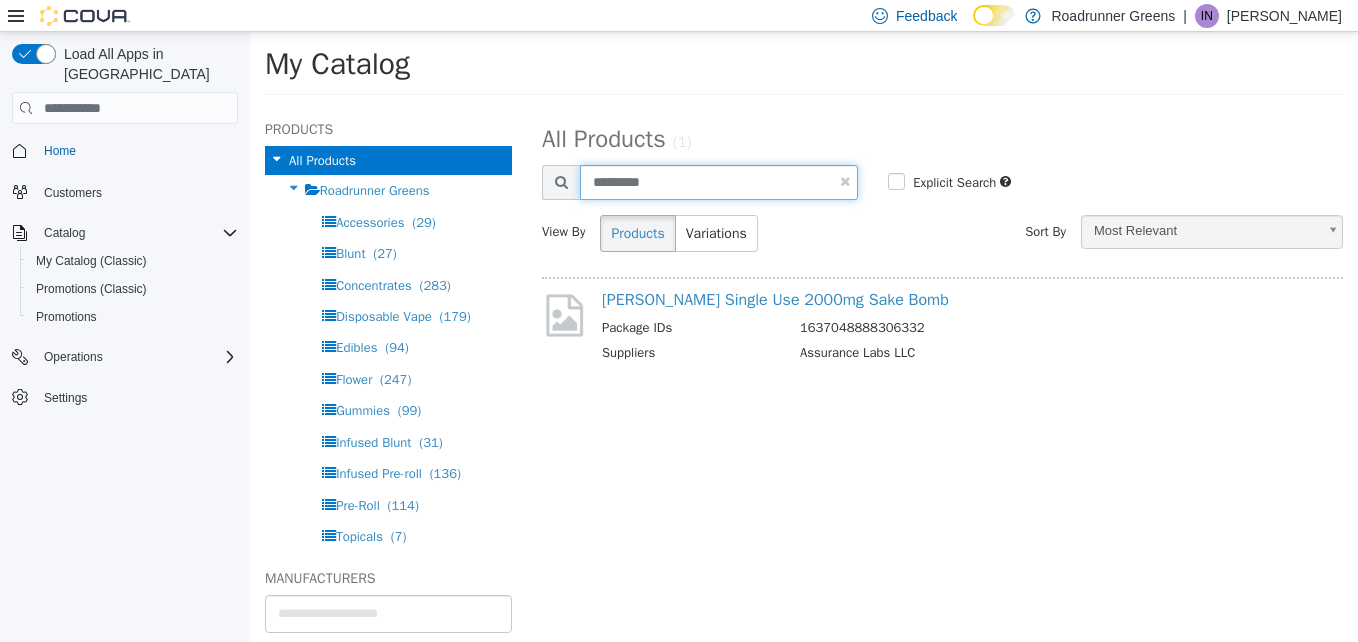 type on "*********" 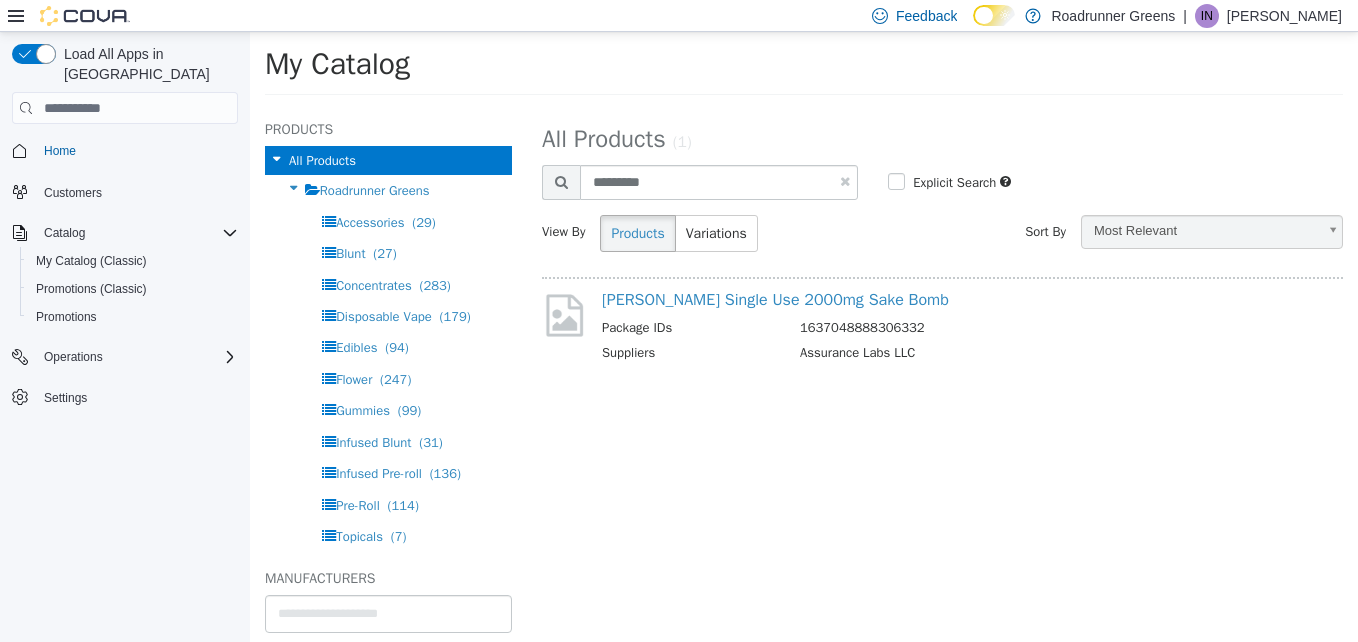 select on "**********" 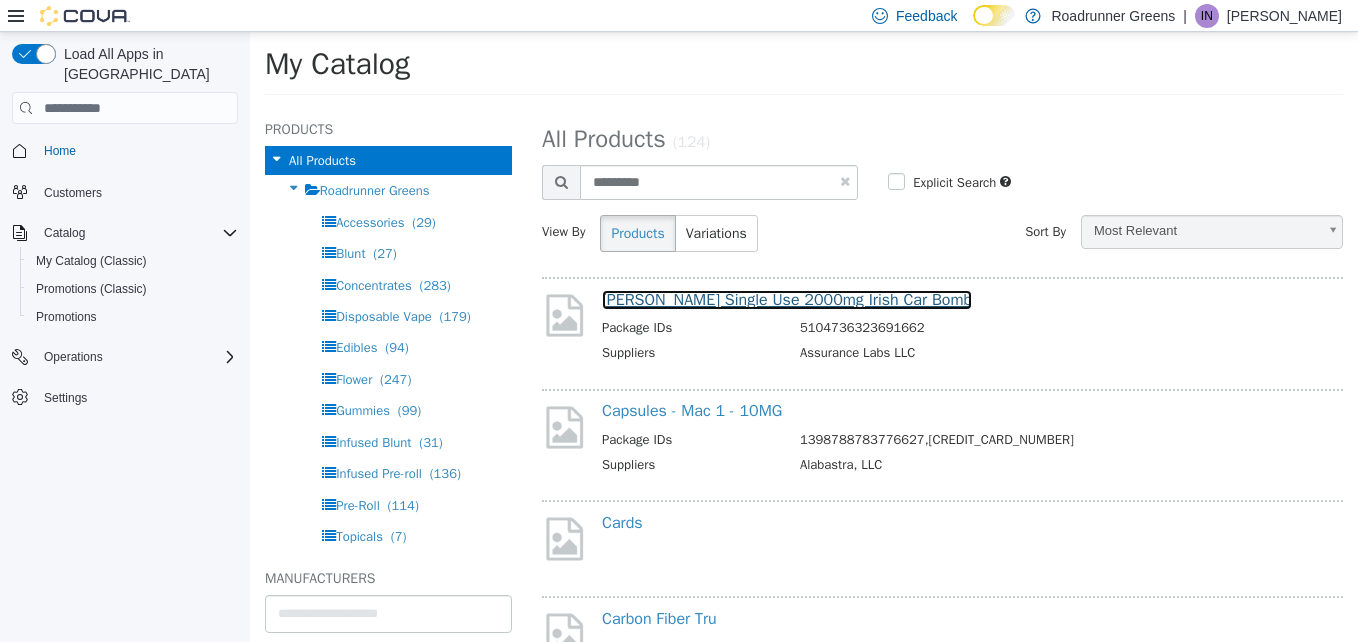 click on "[PERSON_NAME] Single Use 2000mg Irish Car Bomb" at bounding box center [787, 300] 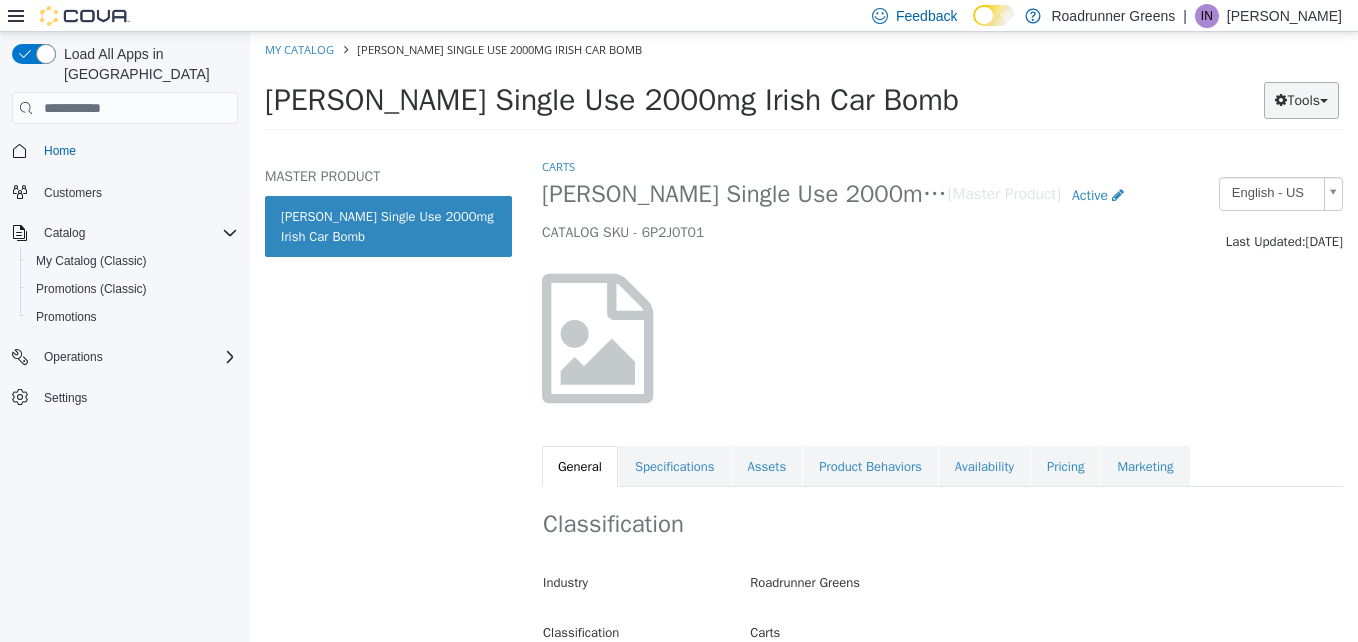 click on "Tools" at bounding box center [1301, 100] 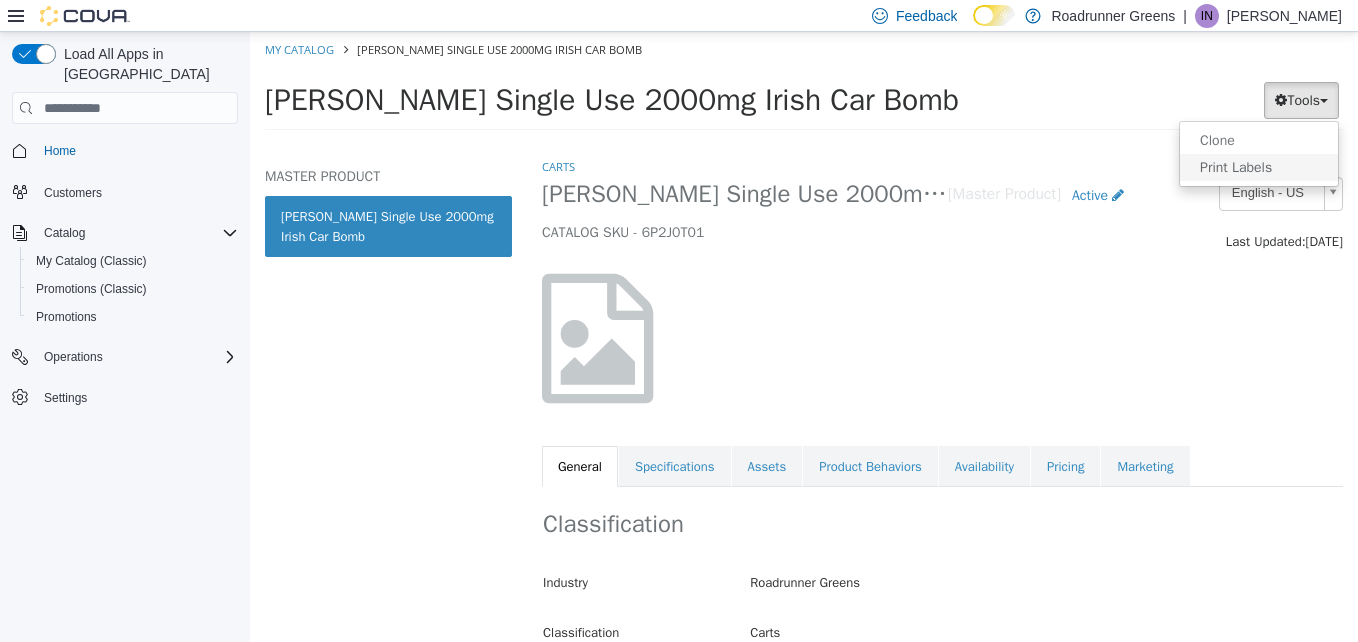 click on "Print Labels" at bounding box center (1259, 167) 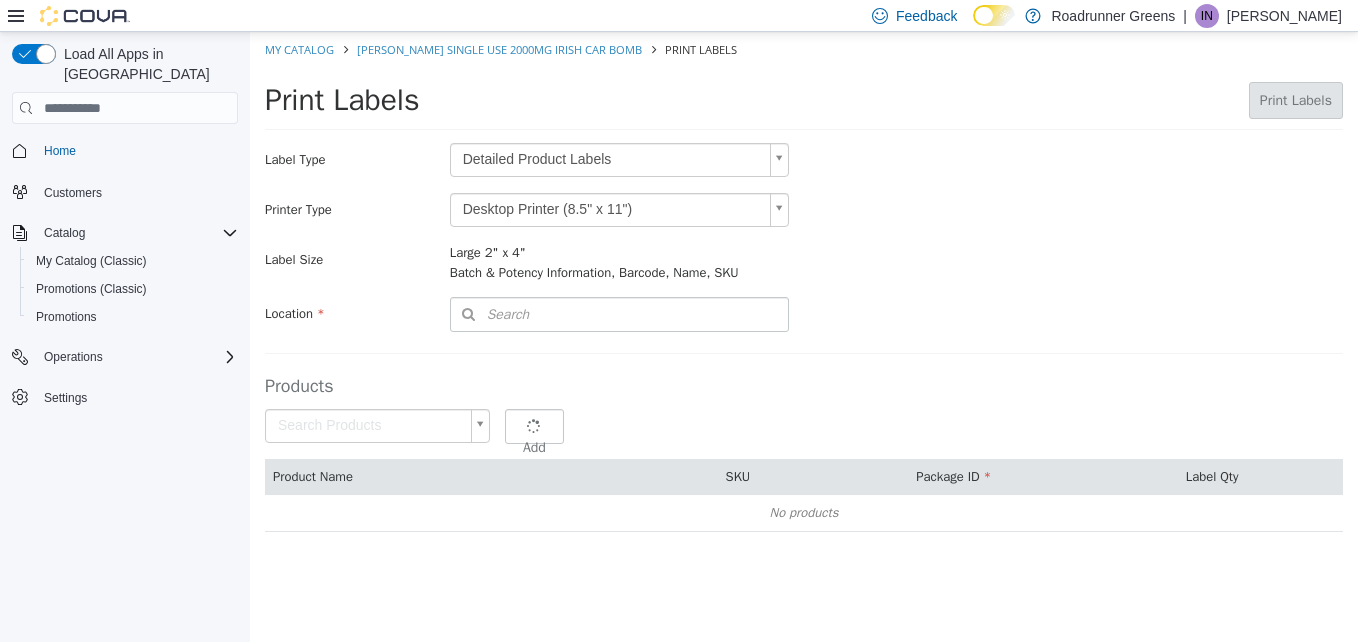 type 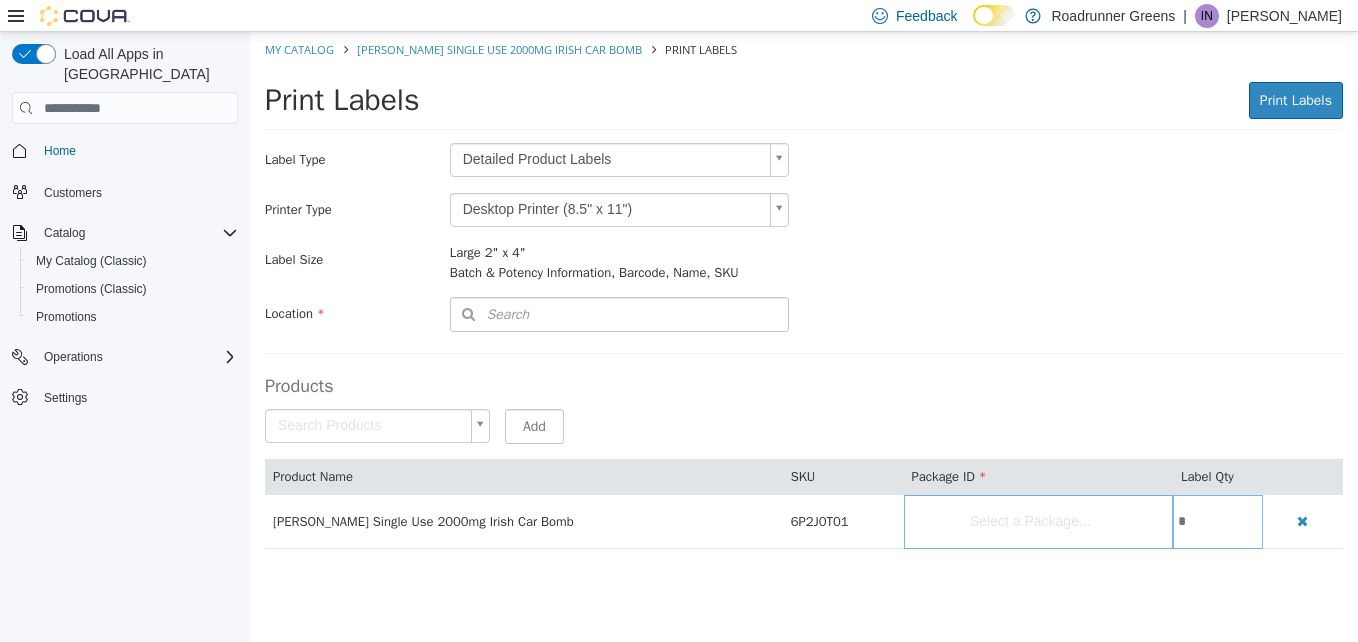 scroll, scrollTop: 51, scrollLeft: 0, axis: vertical 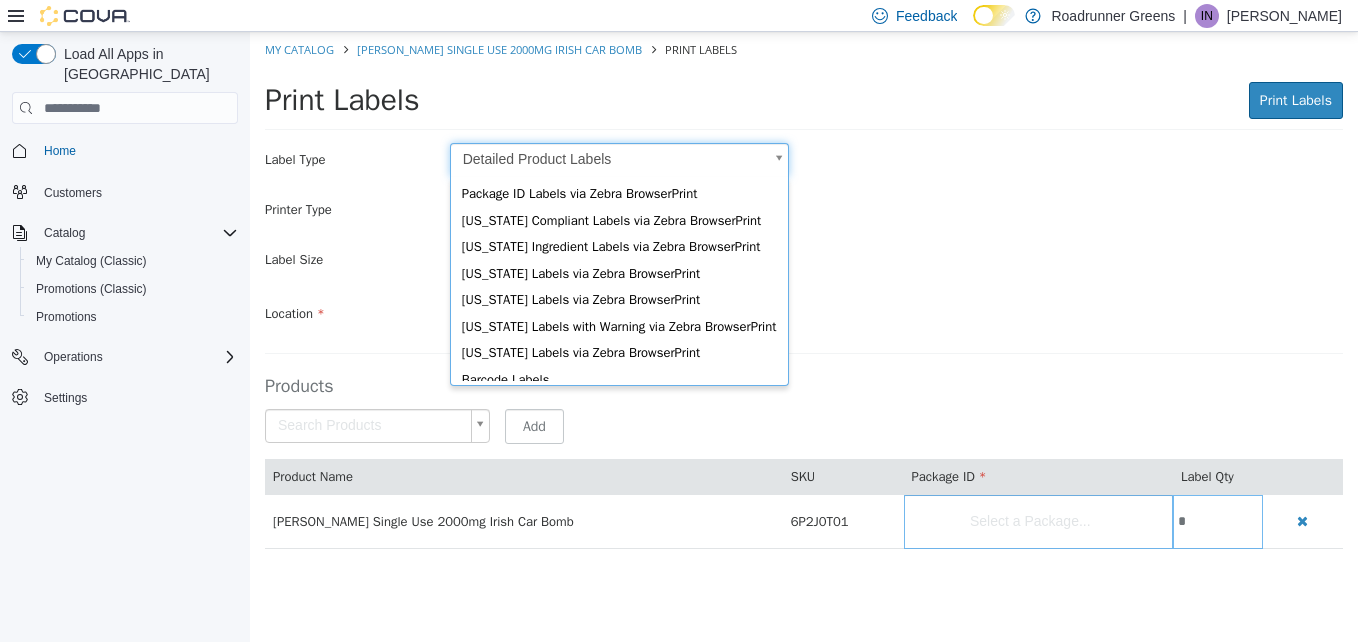 click on "Saving Bulk Changes...
×
My Catalog
[PERSON_NAME] Single Use 2000mg Irish Car Bomb
Print Labels
Print Labels
Print Labels  Preparing Labels
Label Type     Detailed Product Labels     * Printer Type     Desktop Printer (8.5" x 11")                             * Label Size Large 2" x 4" Batch & Potency Information, Barcode, Name, SKU Include Price Location Search Type 3 or more characters or browse       Roadrunner Greens     (1)         [STREET_ADDRESS][PERSON_NAME]         Products     Search Products                                 Select a Package...                             Add Product Name SKU Package ID Label Qty [PERSON_NAME] Single Use 2000mg Irish Car Bomb 6P2J0T01     Select a Package...                             *" at bounding box center (804, 301) 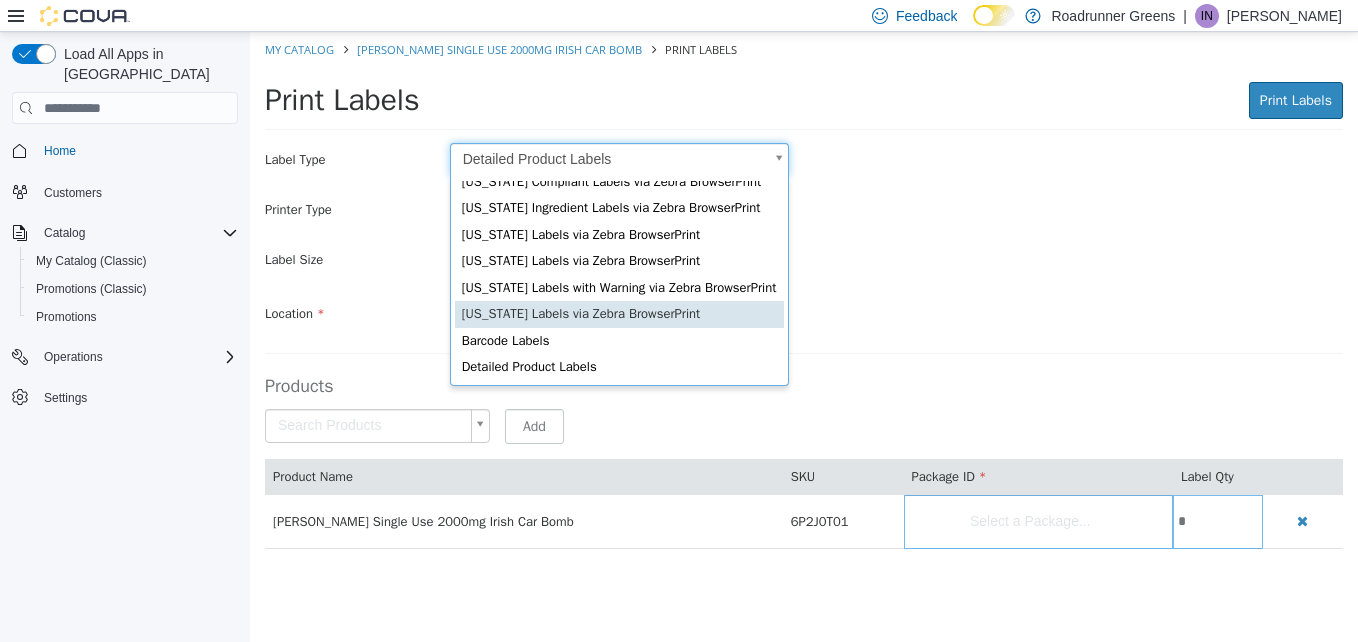 scroll, scrollTop: 0, scrollLeft: 6, axis: horizontal 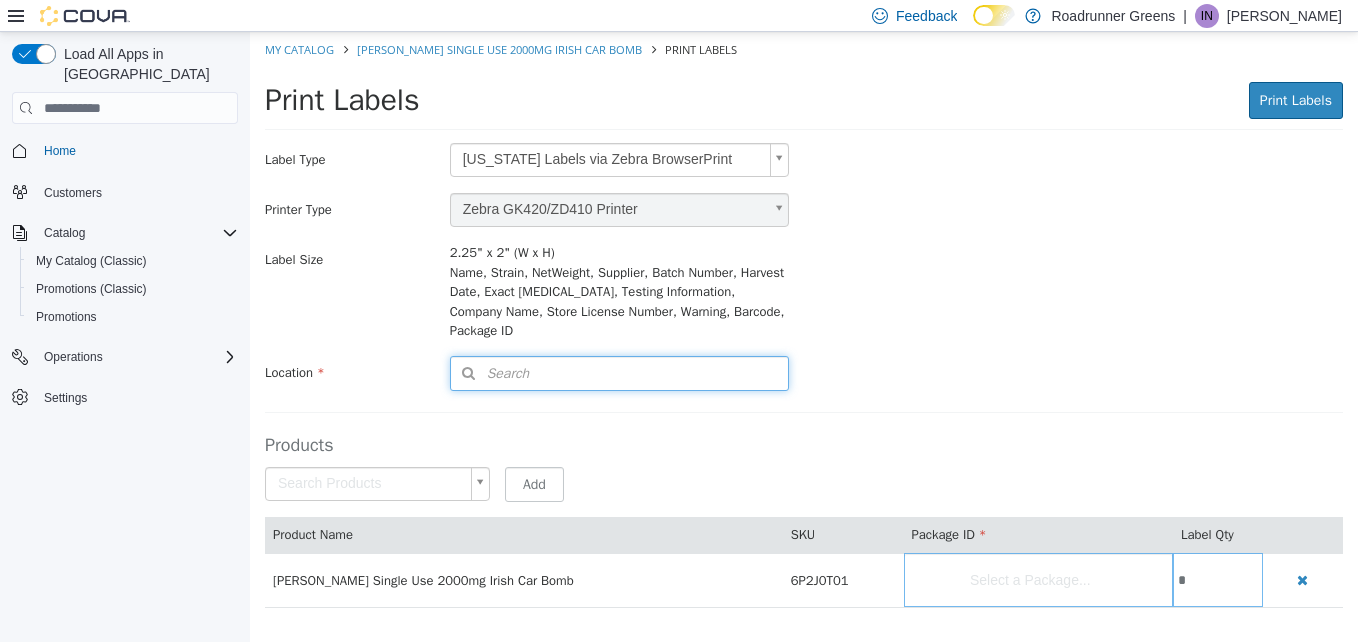 click on "Search" at bounding box center (619, 373) 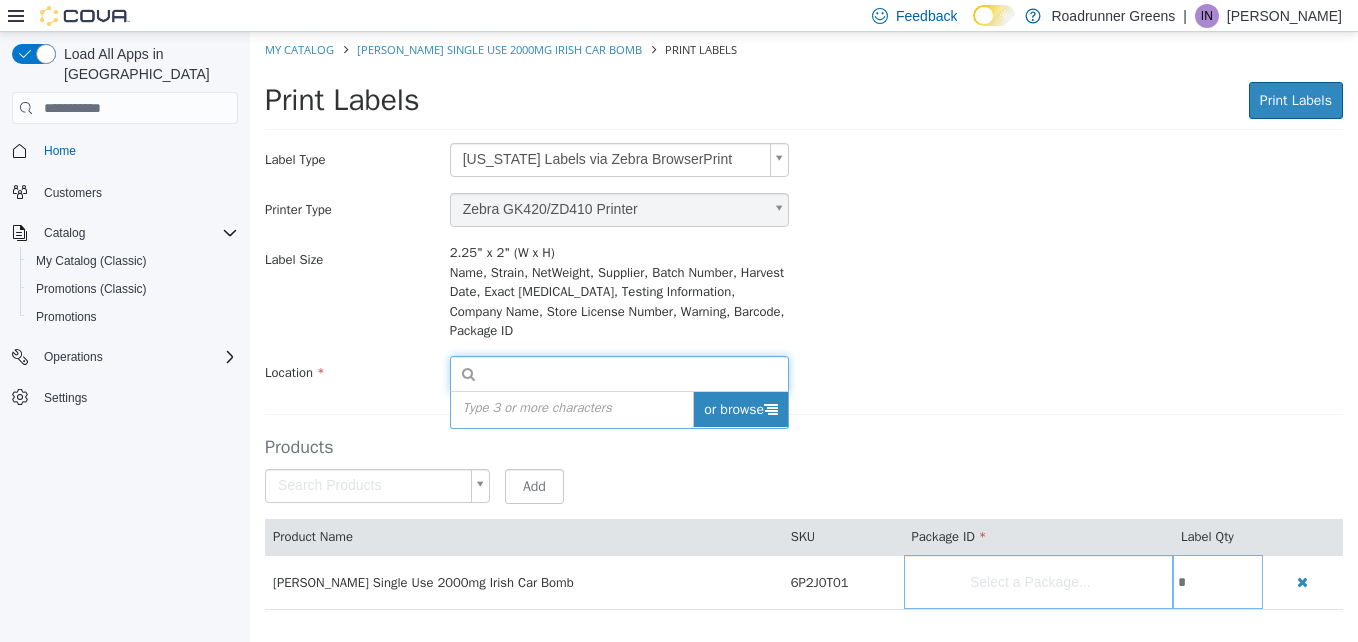 click on "or browse" at bounding box center (740, 409) 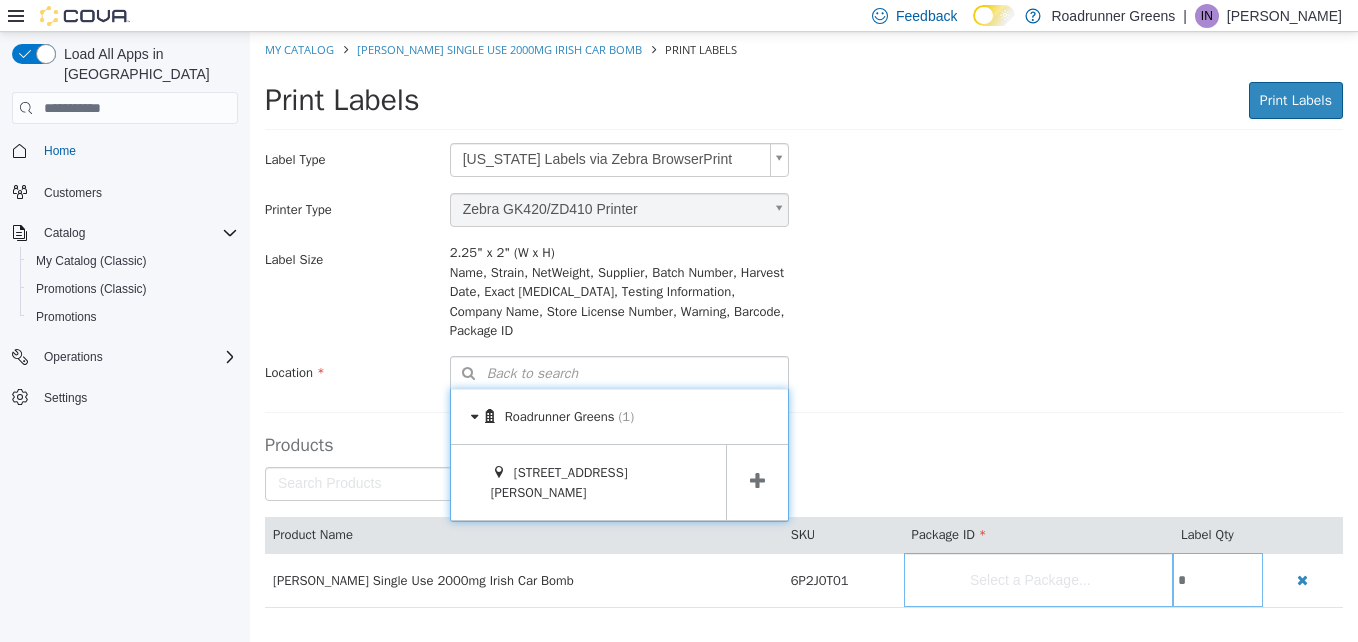click at bounding box center [757, 482] 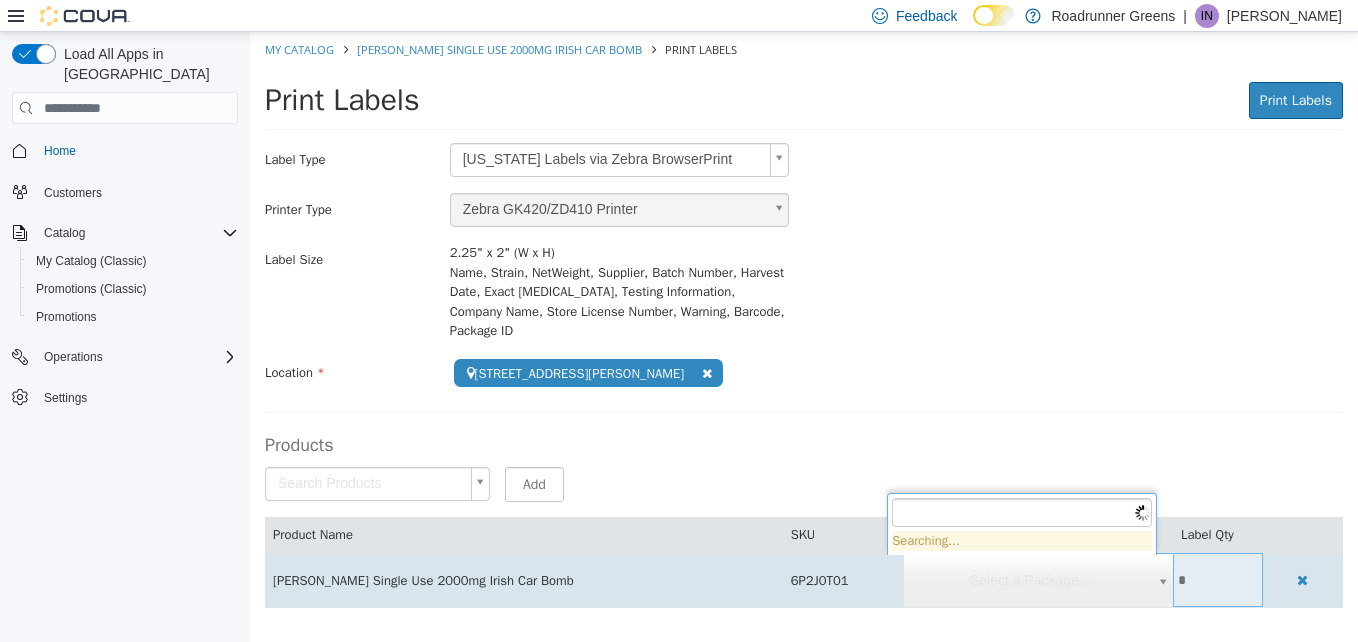 click on "**********" at bounding box center [804, 330] 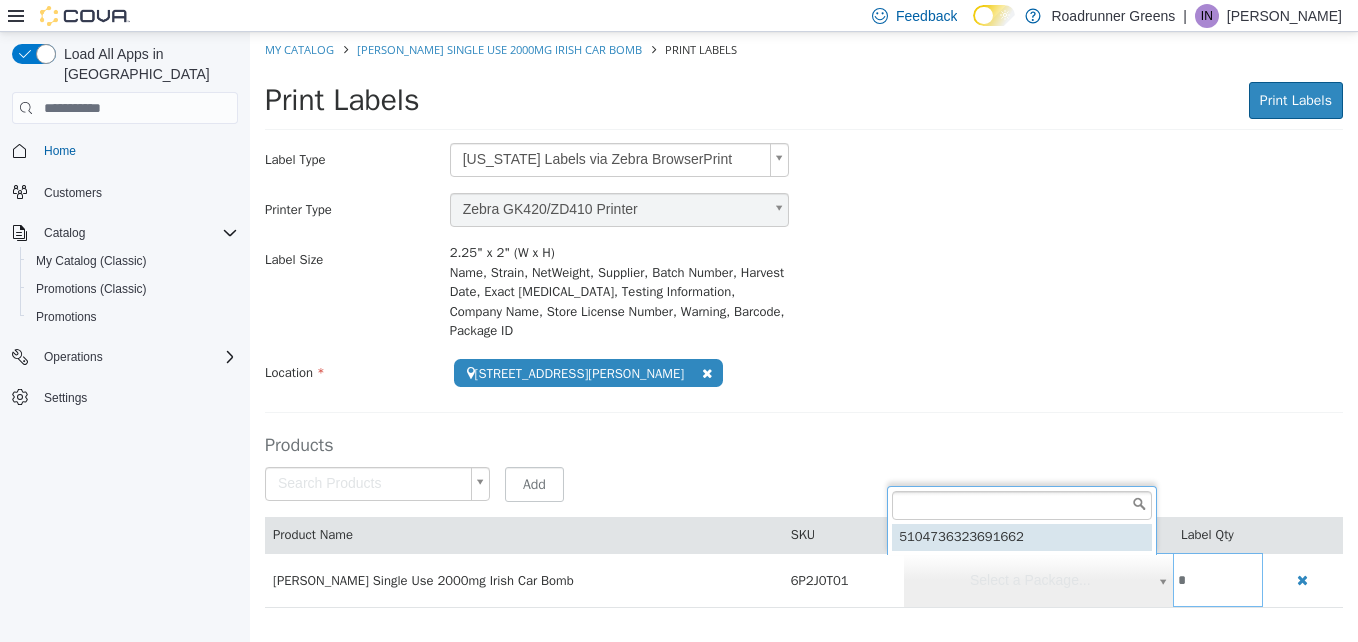 type on "**********" 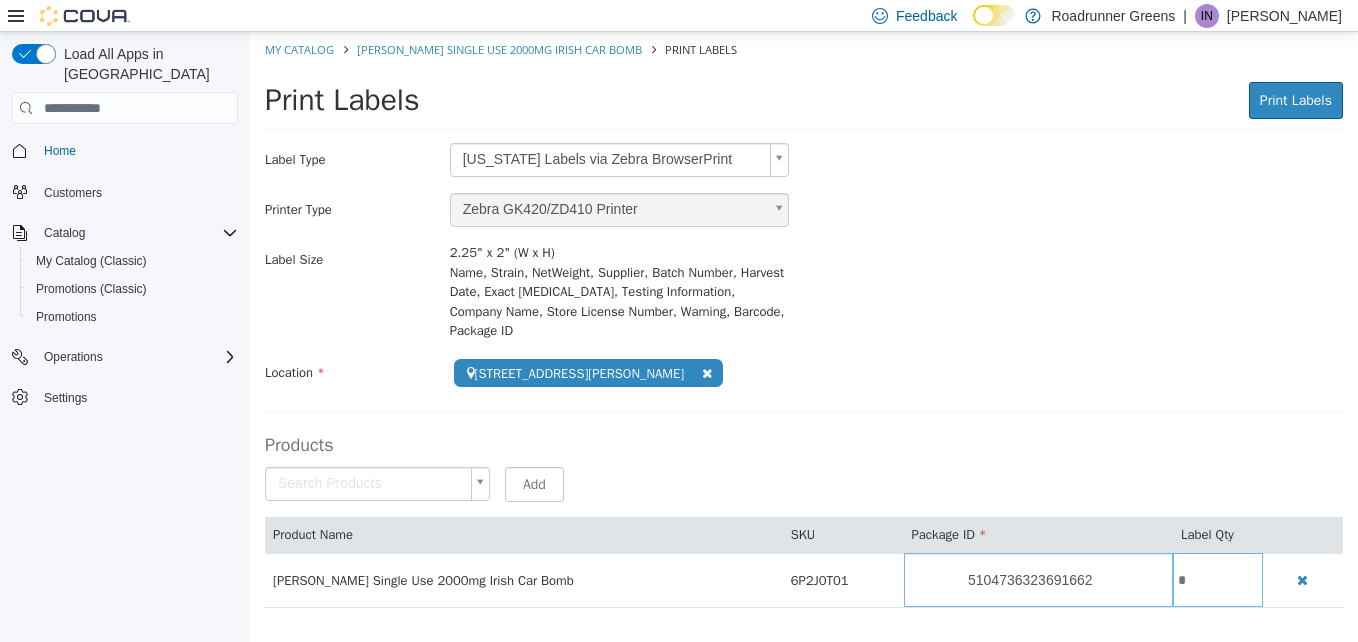 scroll, scrollTop: 0, scrollLeft: 0, axis: both 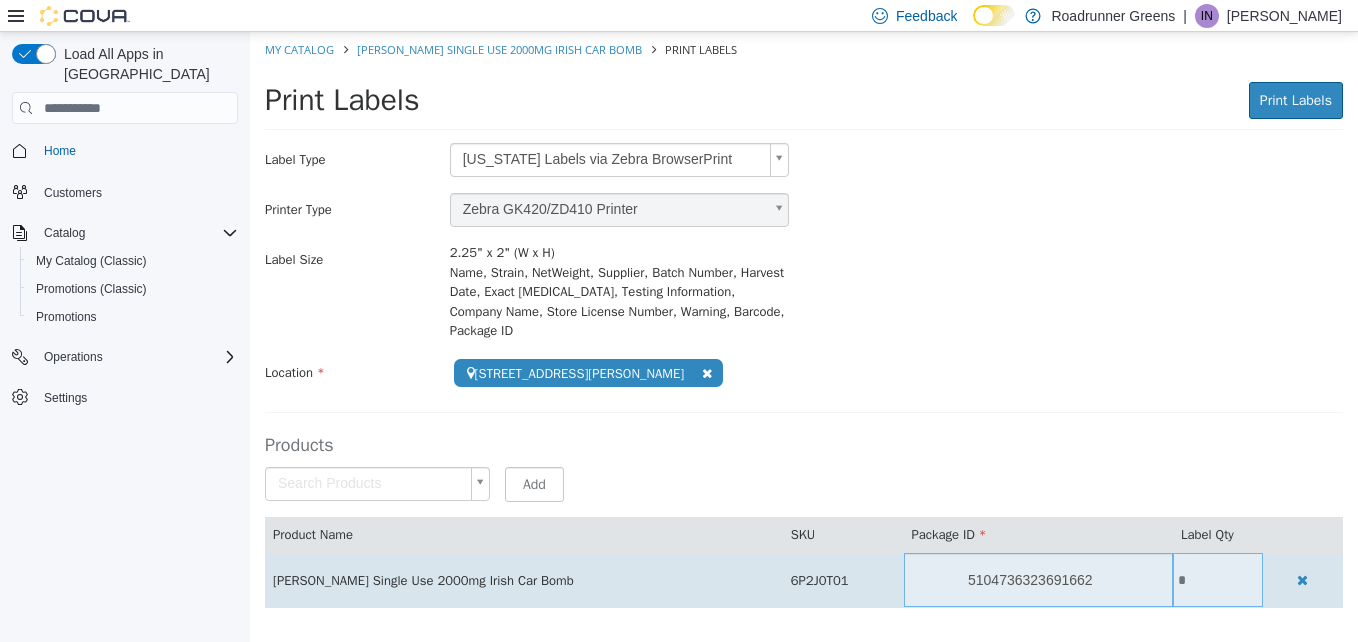 click on "*" at bounding box center (1218, 580) 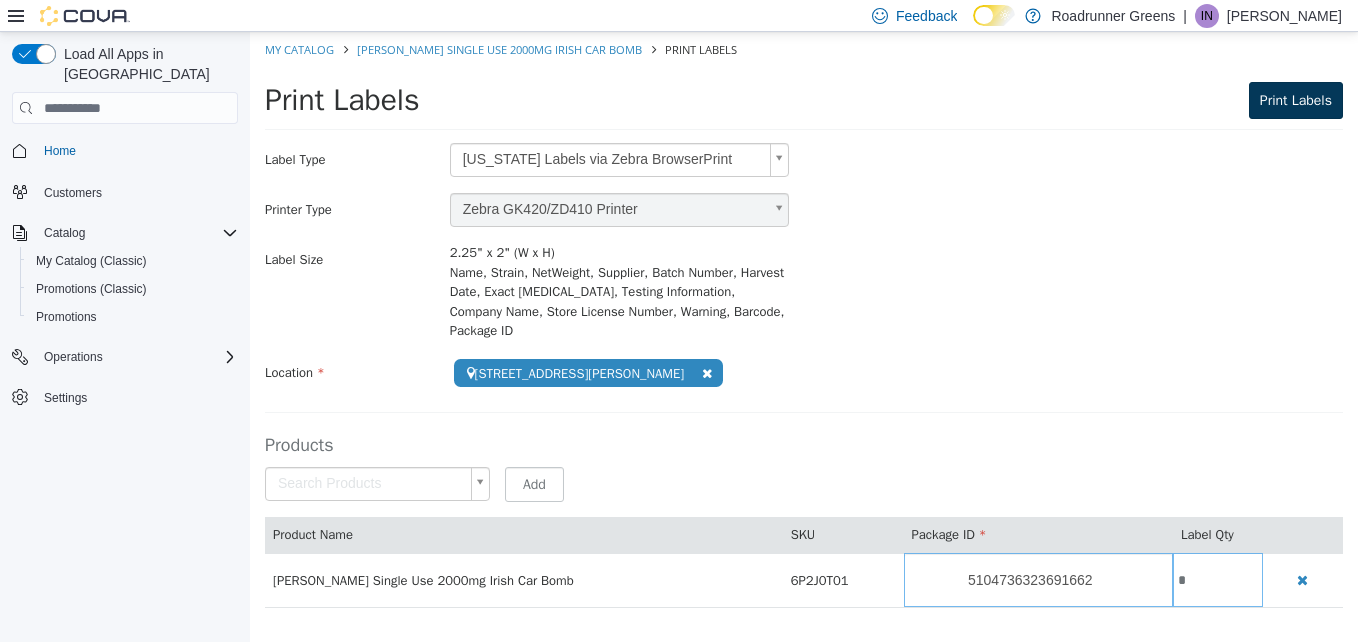 type on "*" 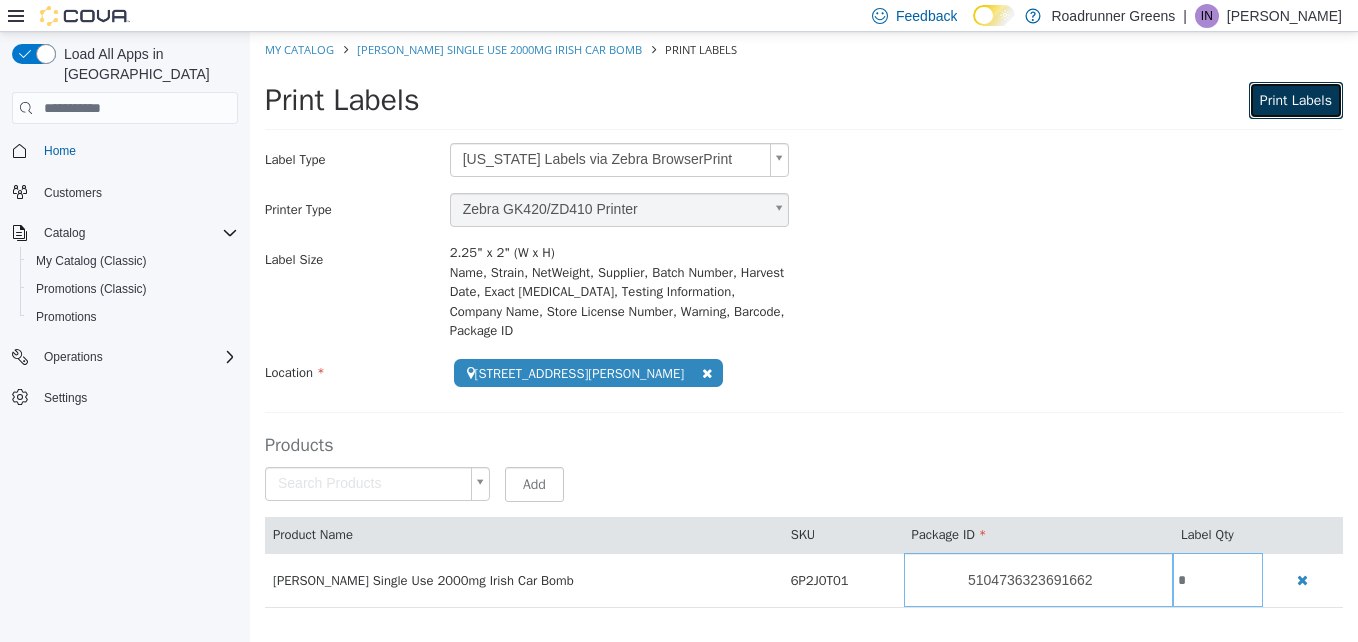 click on "Print Labels" at bounding box center [1296, 100] 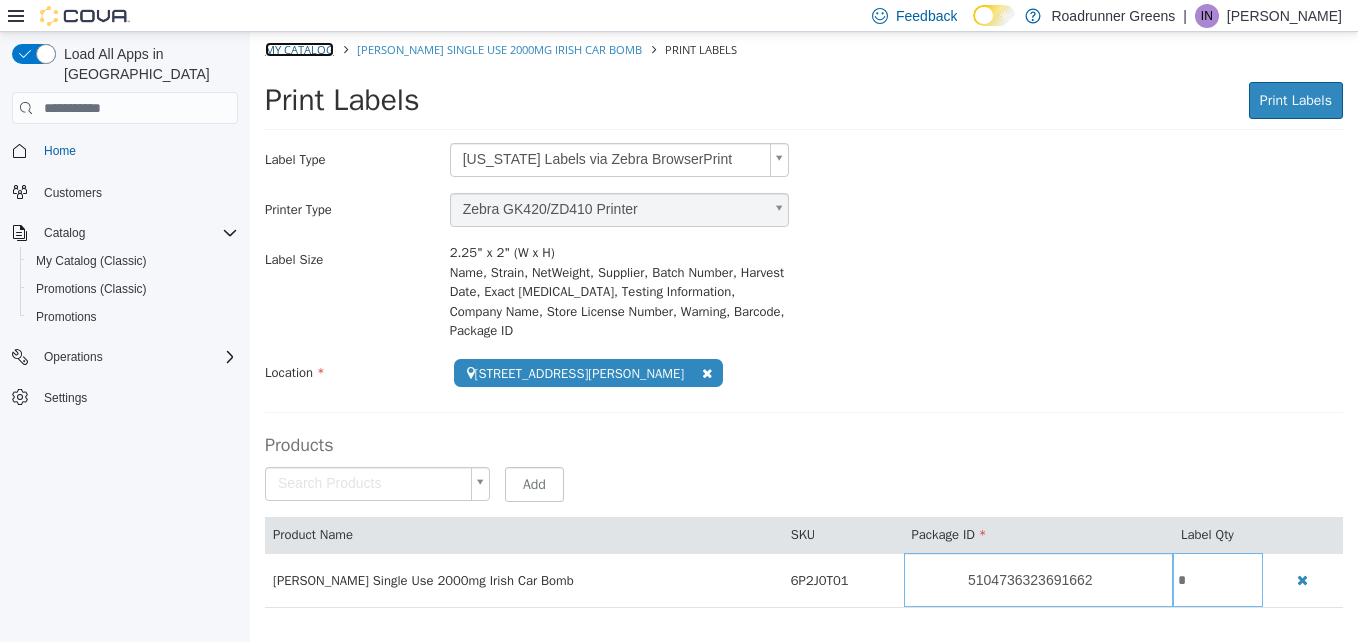 click on "My Catalog" at bounding box center (299, 49) 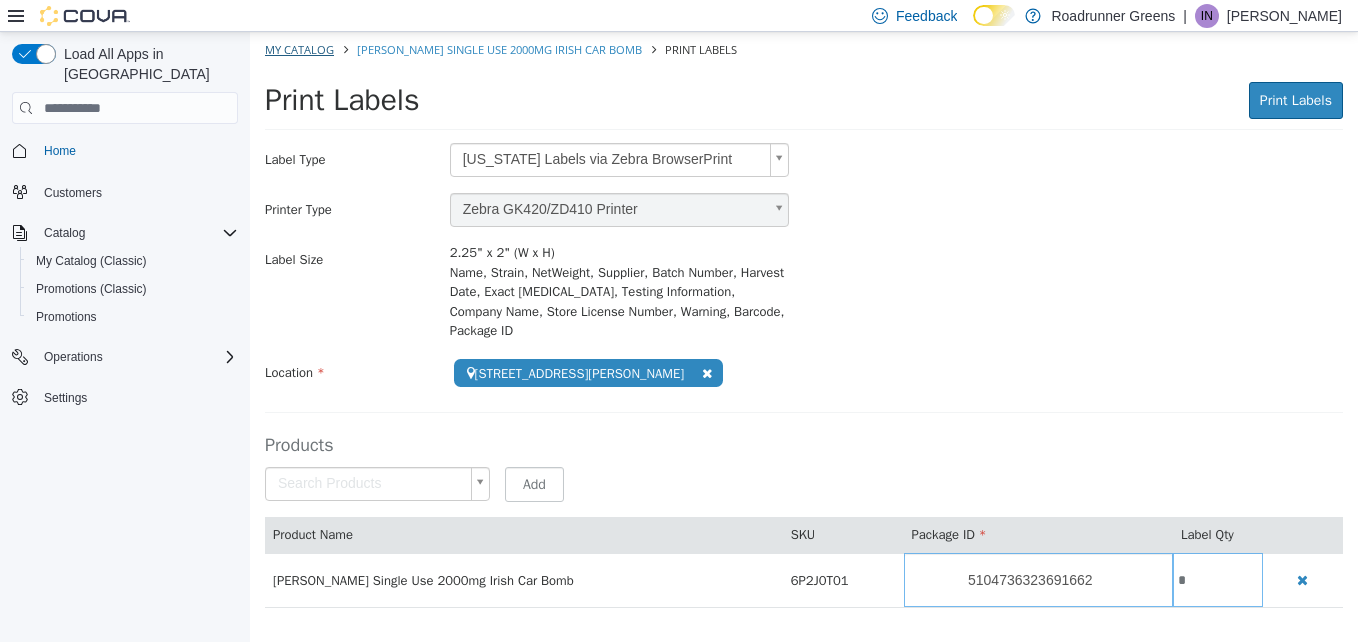 select on "**********" 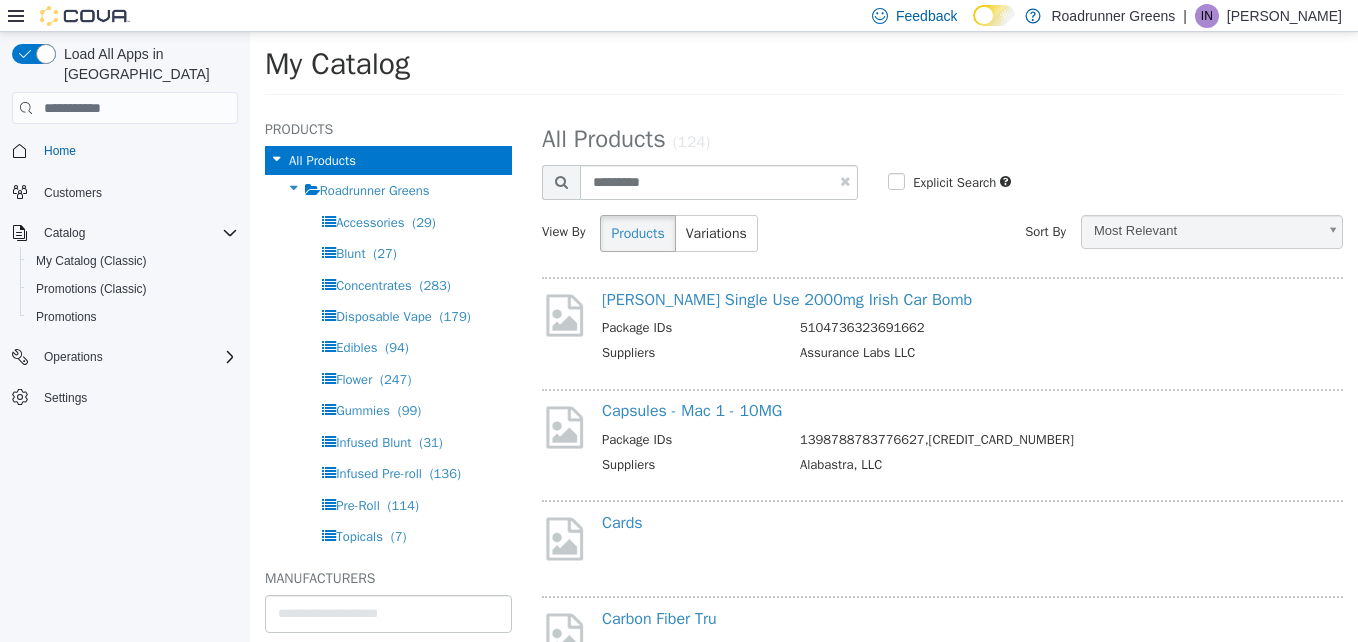 click at bounding box center (845, 181) 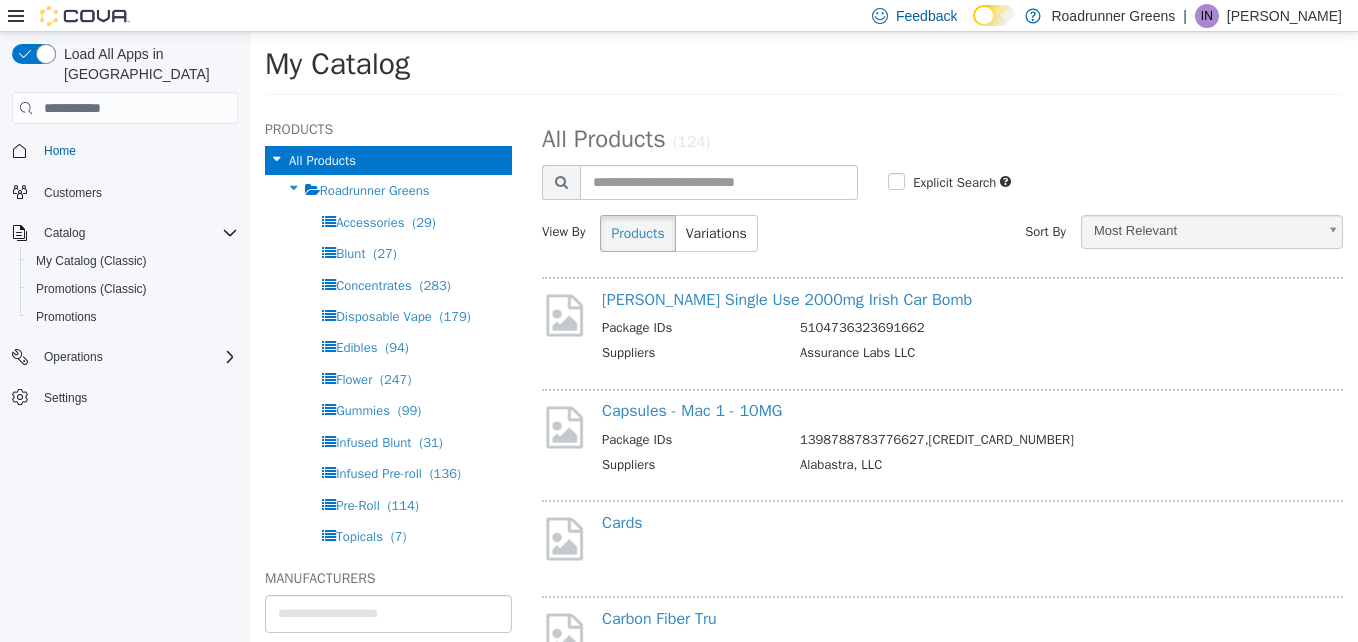 select on "**********" 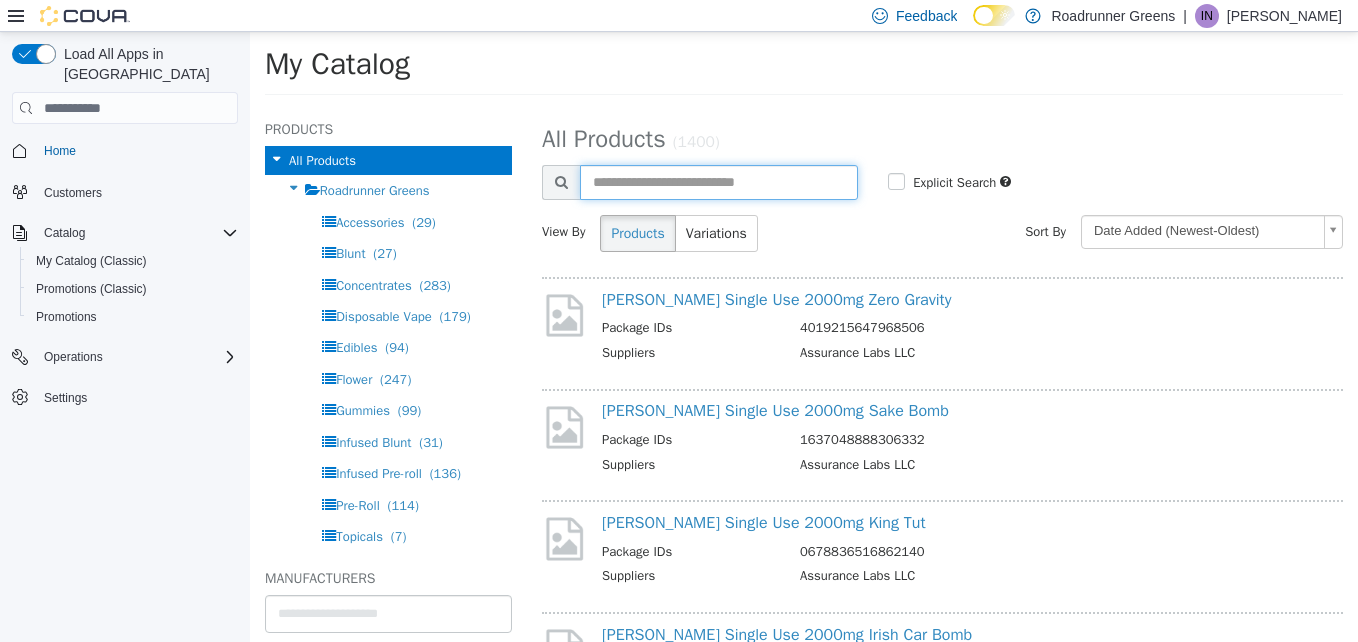 click at bounding box center [719, 182] 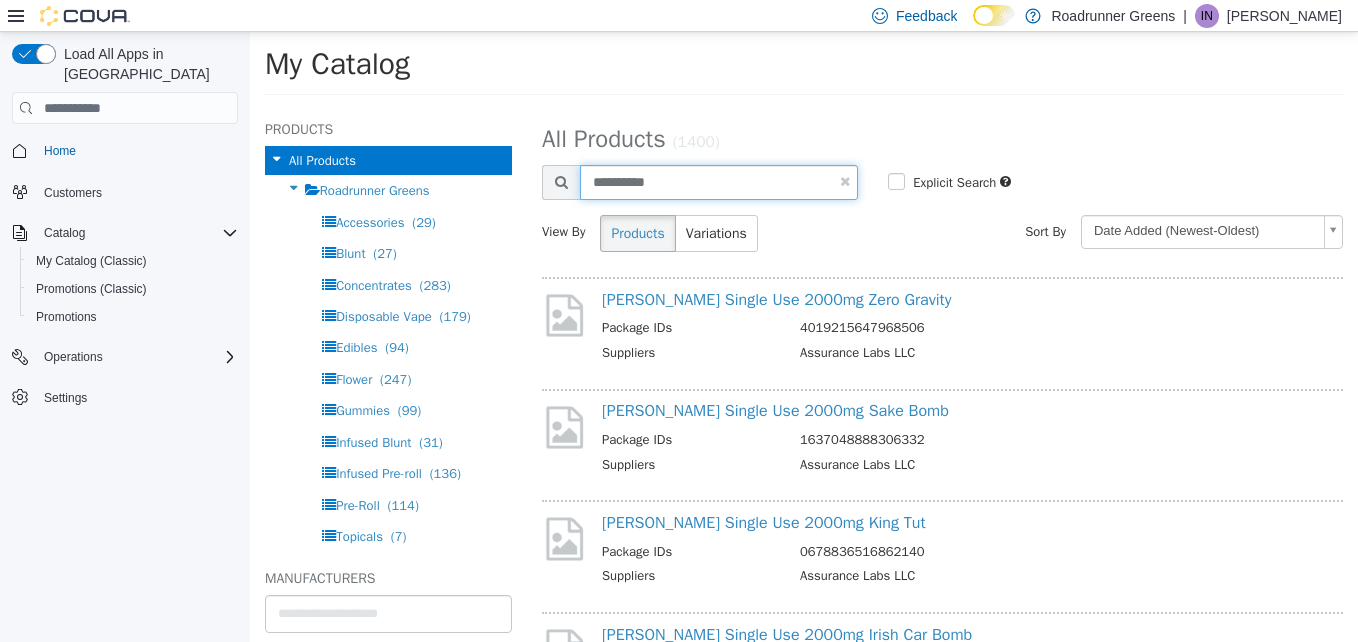 type on "**********" 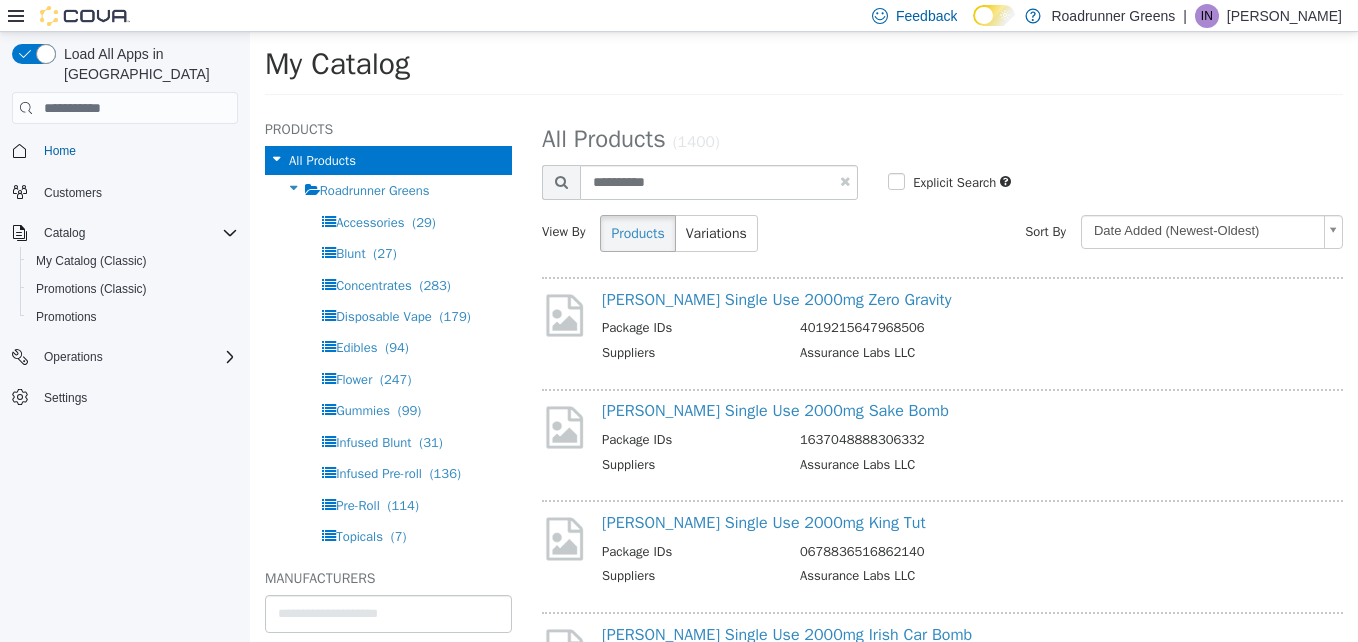 select on "**********" 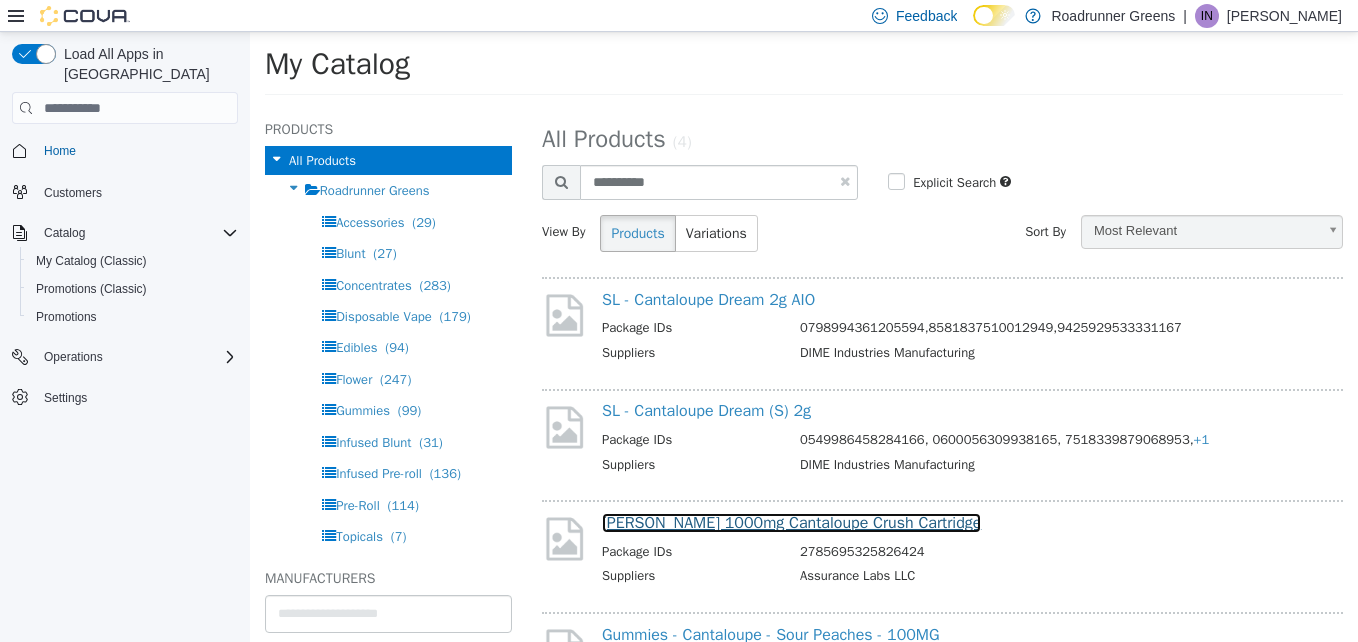 click on "[PERSON_NAME] 1000mg Cantaloupe Crush Cartridge" at bounding box center [791, 523] 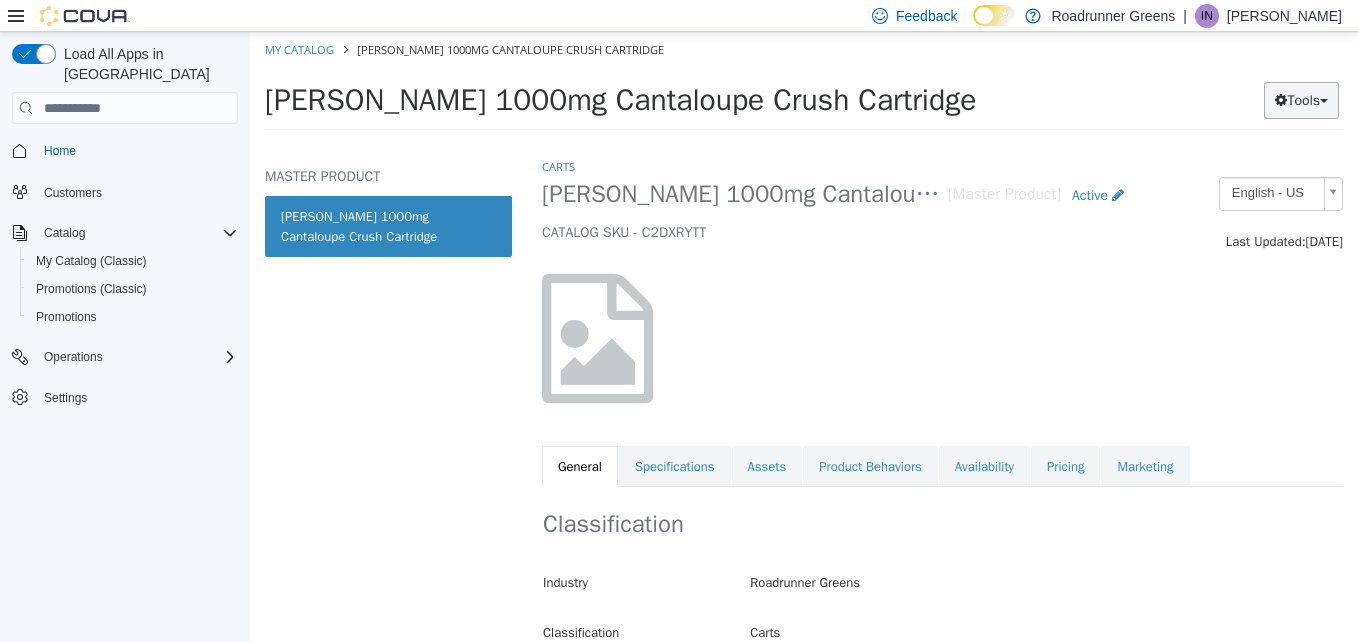click on "Tools" at bounding box center [1301, 100] 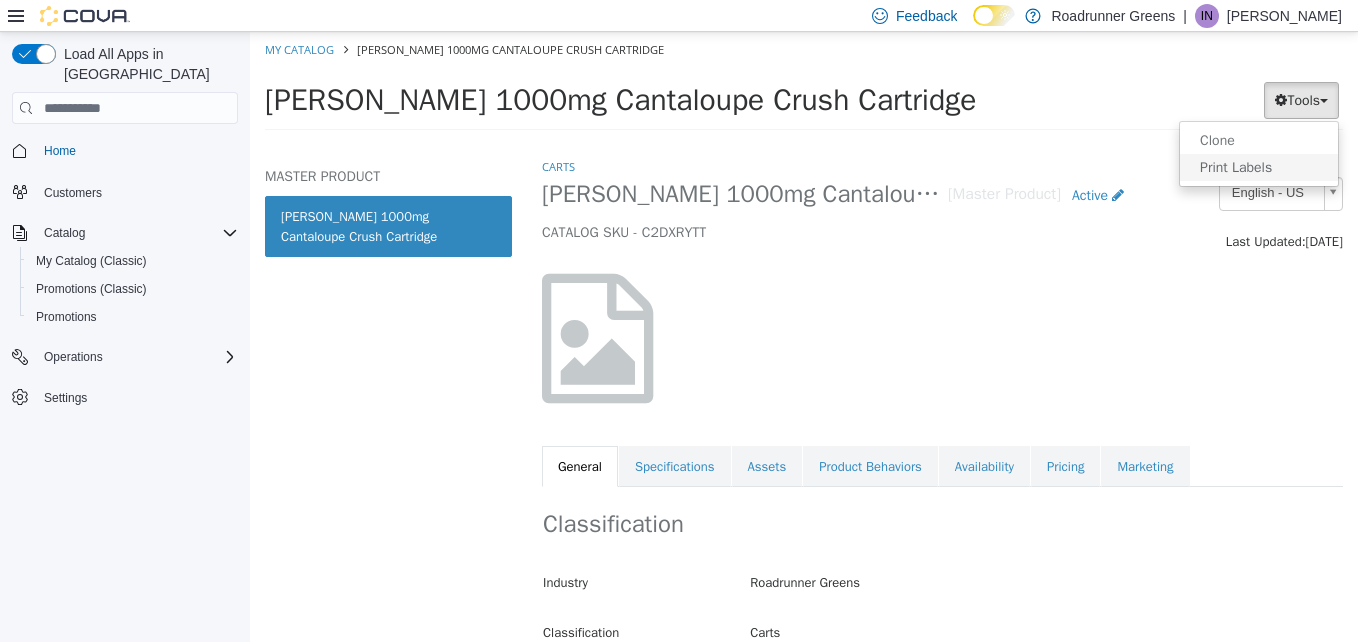 click on "Print Labels" at bounding box center (1259, 167) 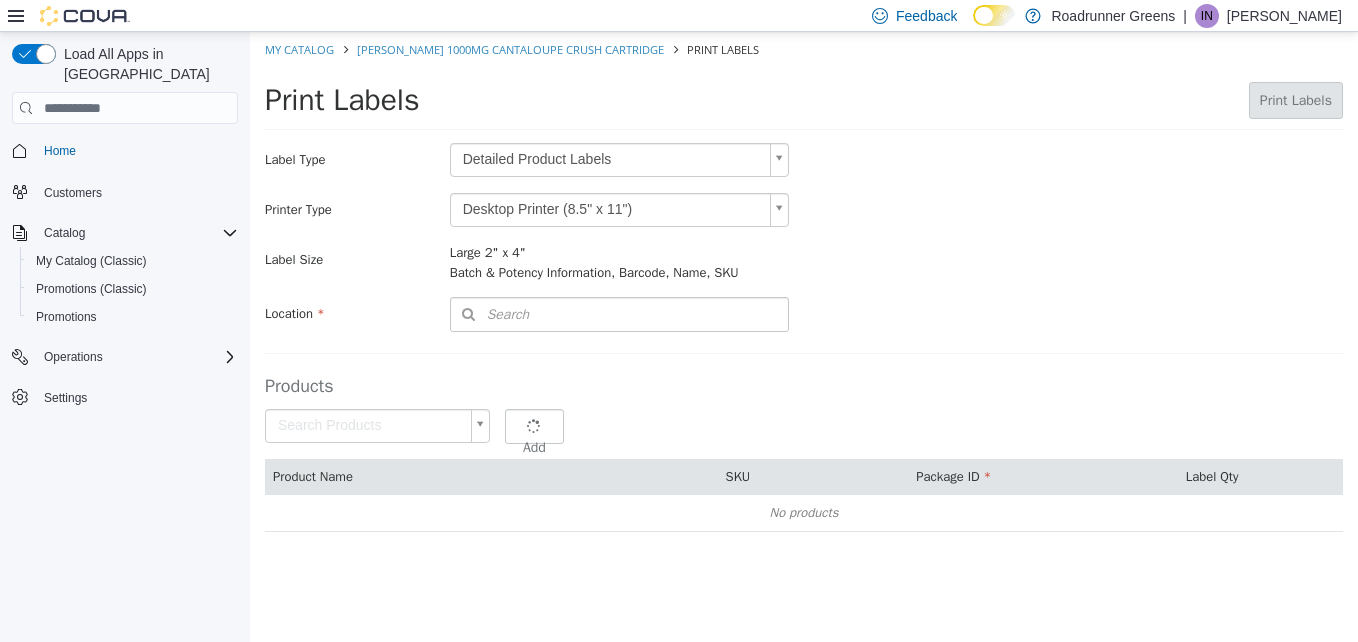 type 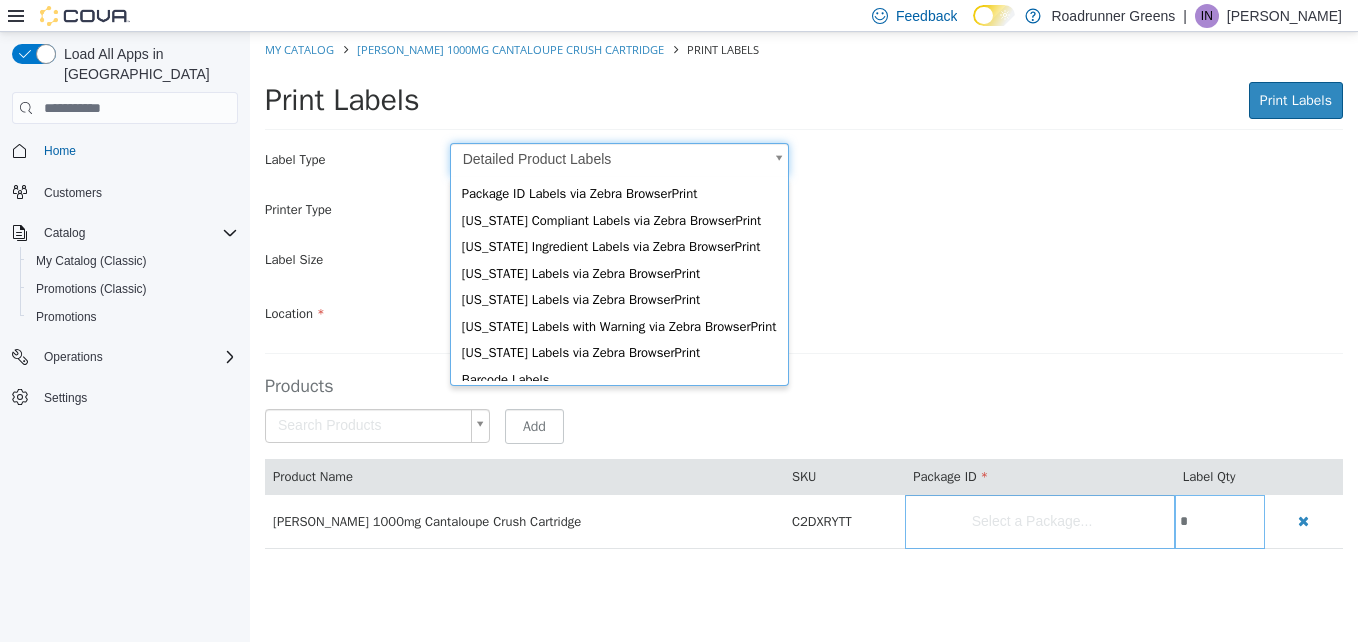 scroll, scrollTop: 51, scrollLeft: 0, axis: vertical 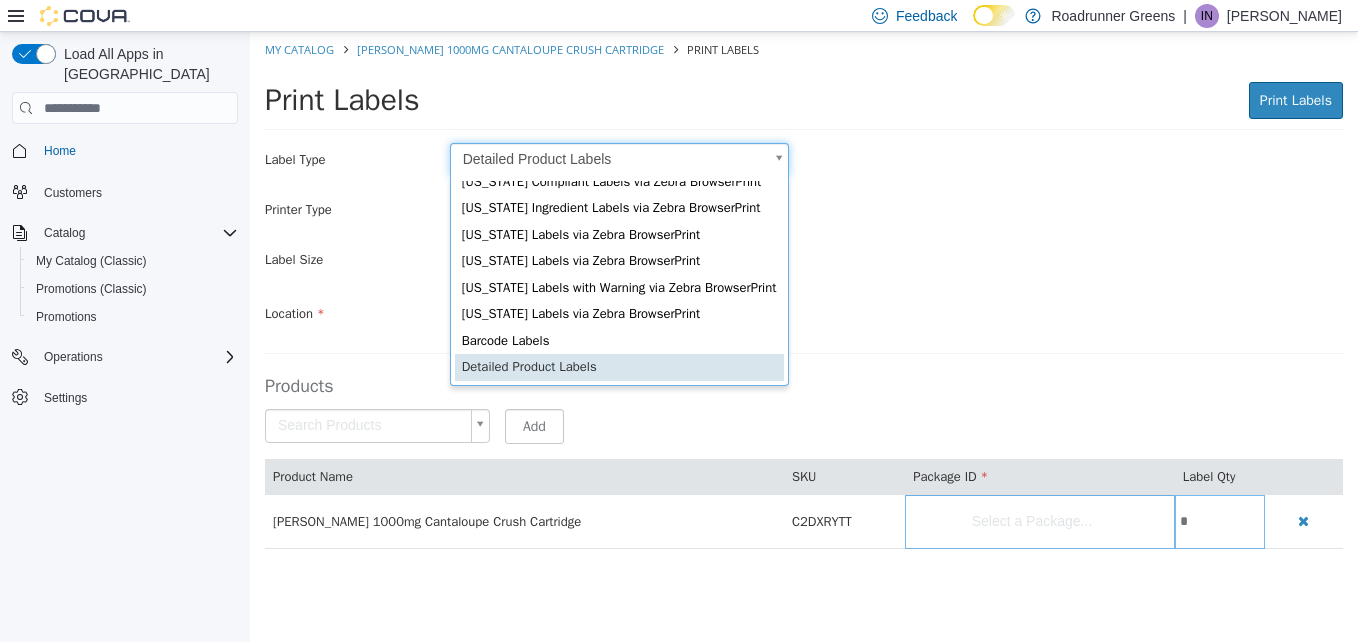 click on "Saving Bulk Changes...
×
My Catalog
[PERSON_NAME] 1000mg Cantaloupe Crush Cartridge
Print Labels
Print Labels
Print Labels  Preparing Labels
Label Type     Detailed Product Labels     * Printer Type     Desktop Printer (8.5" x 11")                             * Label Size Large 2" x 4" Batch & Potency Information, Barcode, Name, SKU Include Price Location Search Type 3 or more characters or browse       Roadrunner Greens     (1)         [STREET_ADDRESS][PERSON_NAME]         Products     Search Products                                 Select a Package...                             Add Product Name SKU Package ID Label Qty [PERSON_NAME] 1000mg Cantaloupe Crush Cartridge C2DXRYTT     Select a Package...                             *" at bounding box center [804, 301] 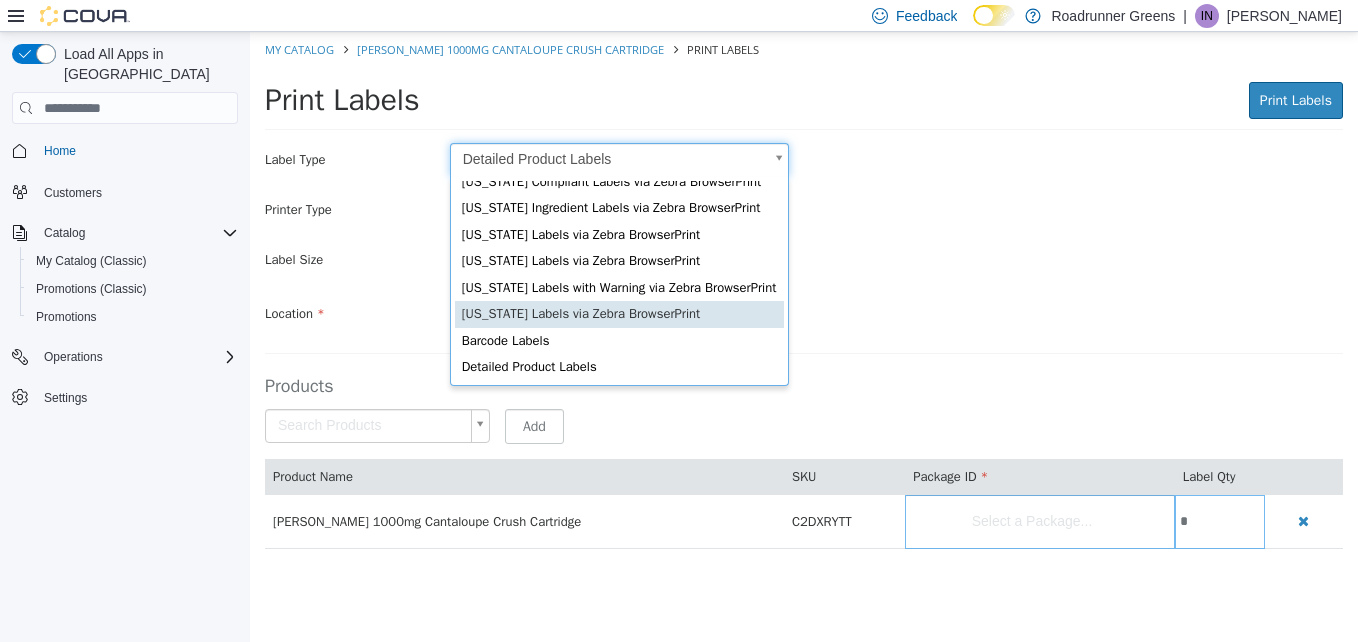 scroll, scrollTop: 0, scrollLeft: 6, axis: horizontal 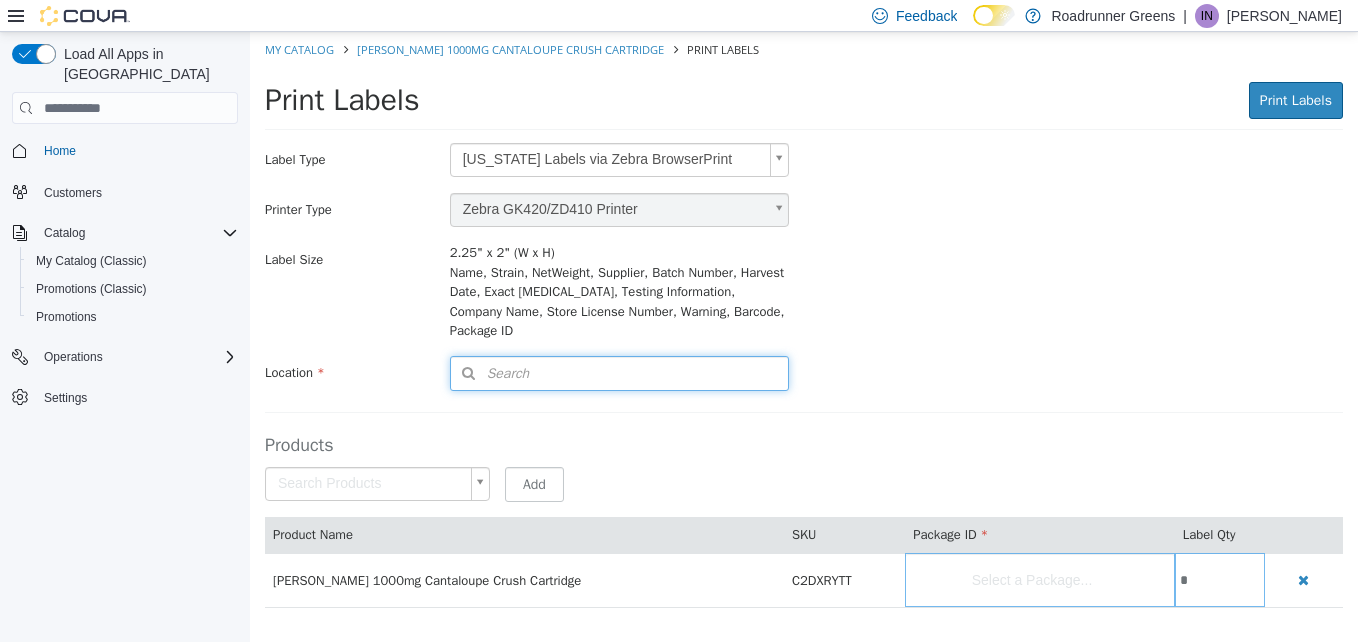 click on "Search" at bounding box center (619, 373) 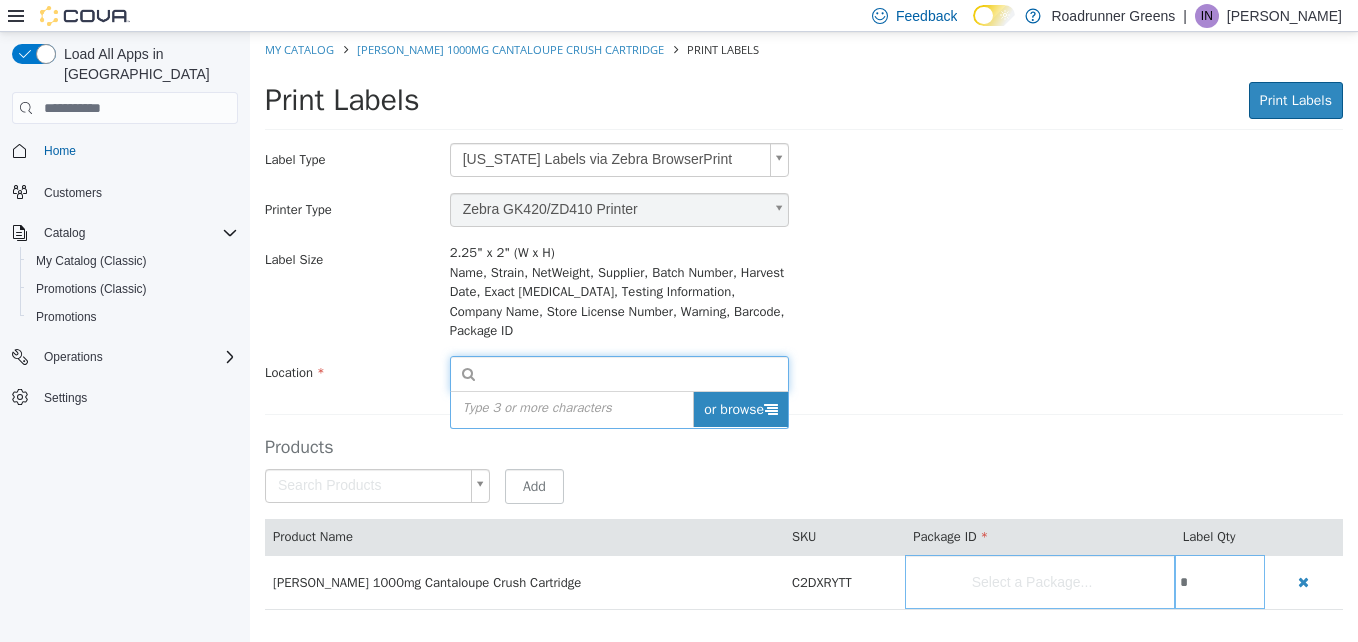 click on "or browse" at bounding box center (740, 409) 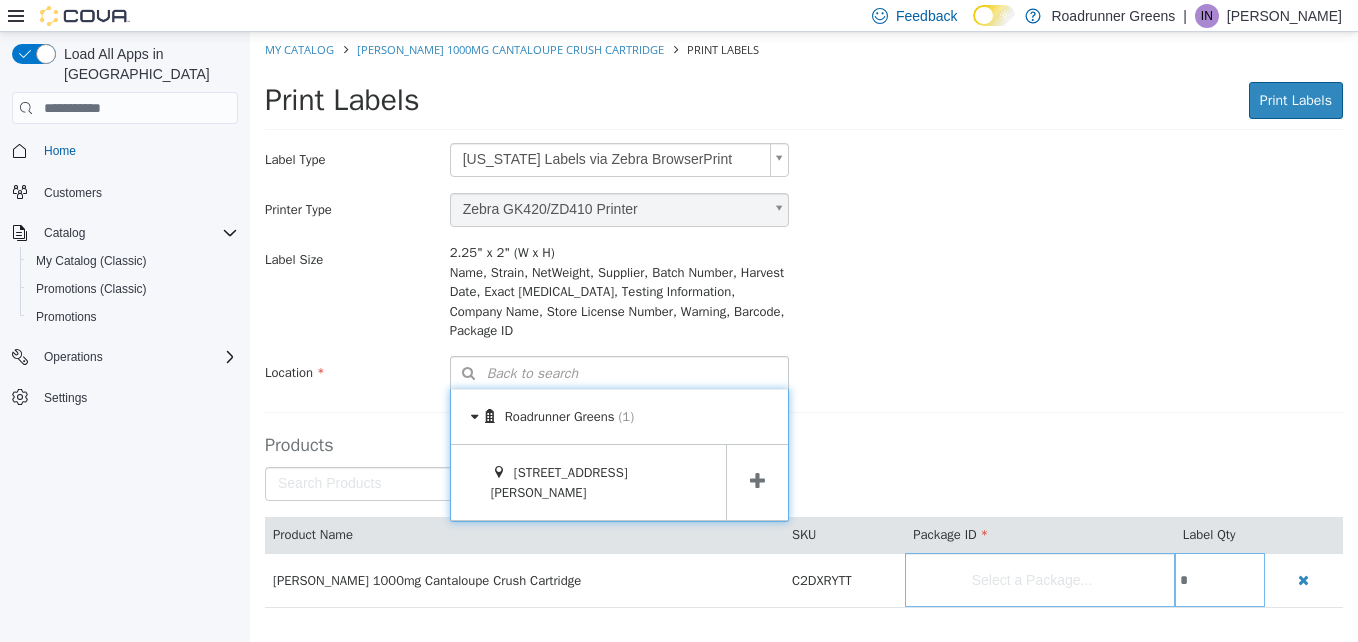 click at bounding box center [757, 482] 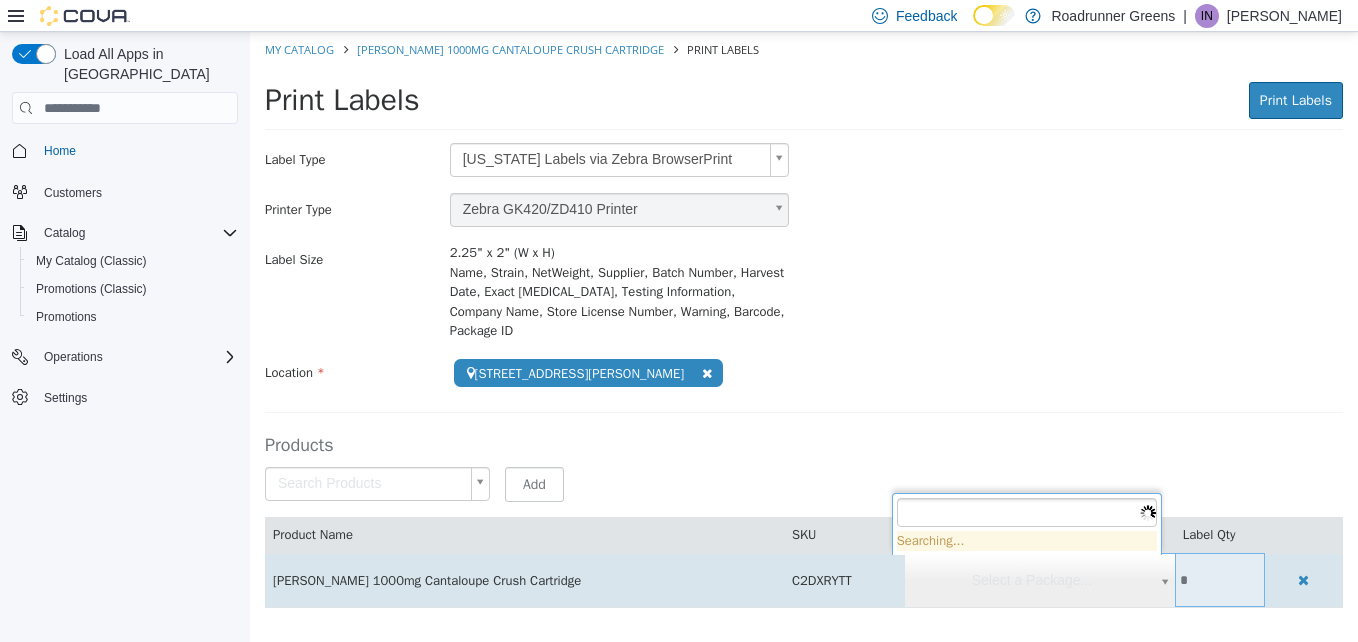 click on "**********" at bounding box center [804, 330] 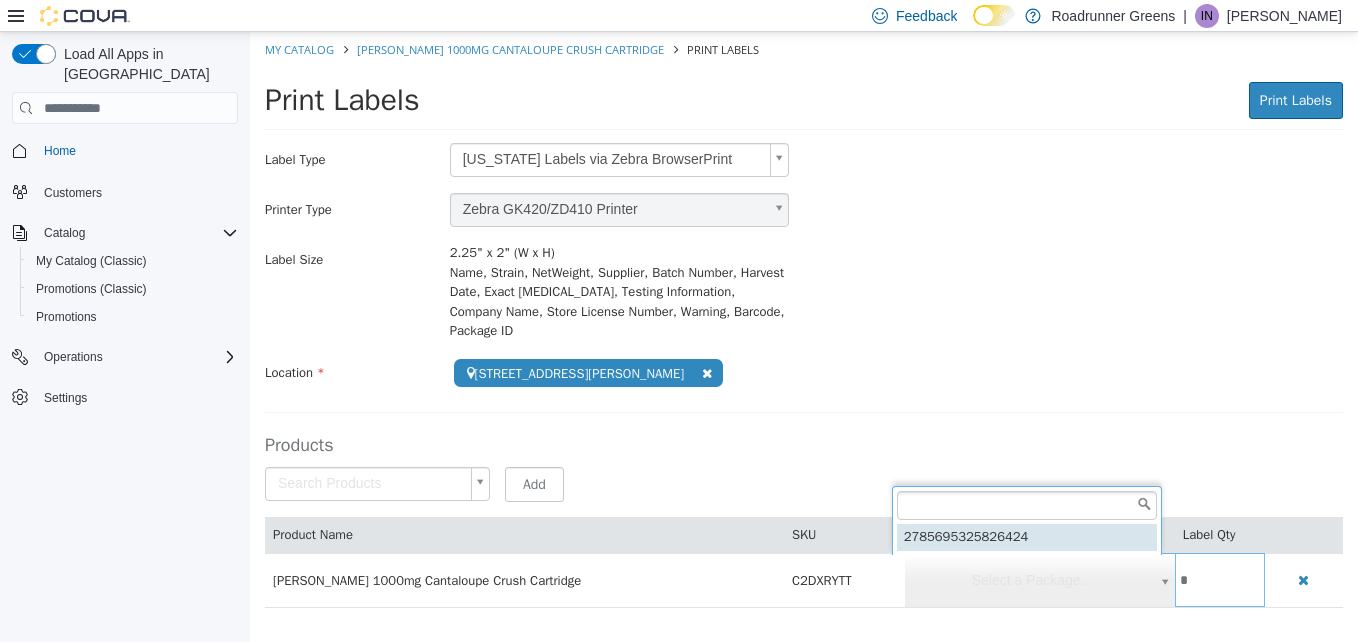 type on "**********" 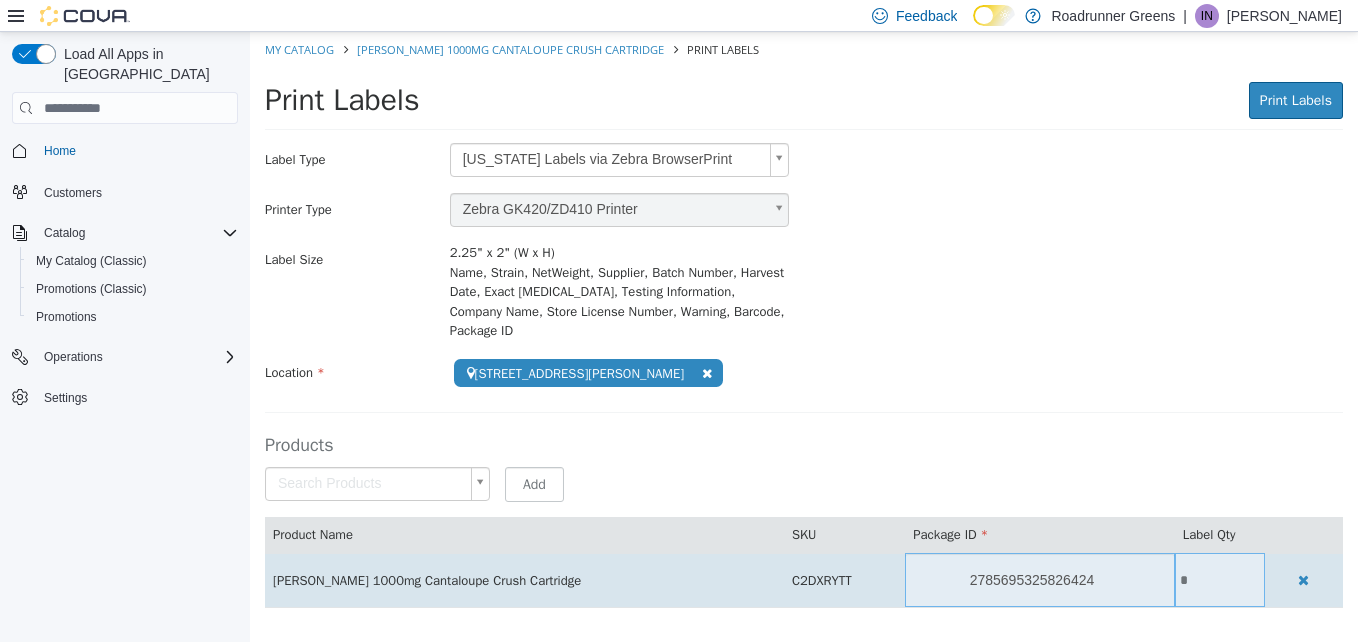 click on "*" at bounding box center [1220, 580] 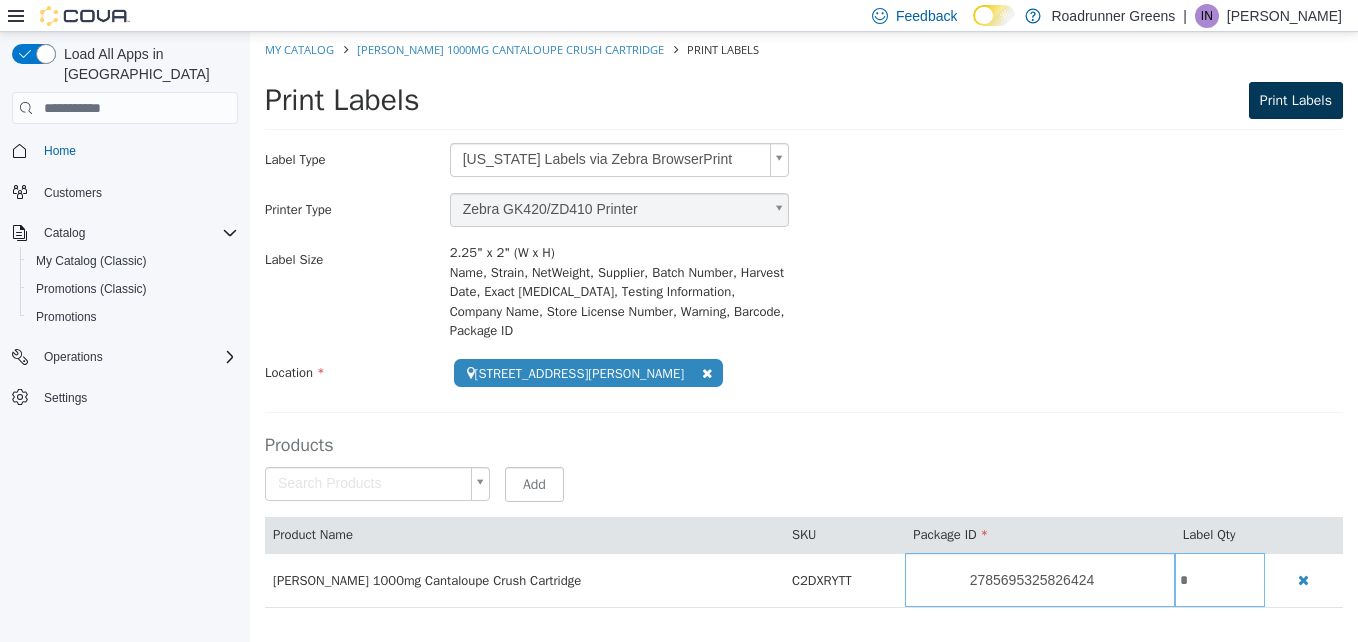 type on "*" 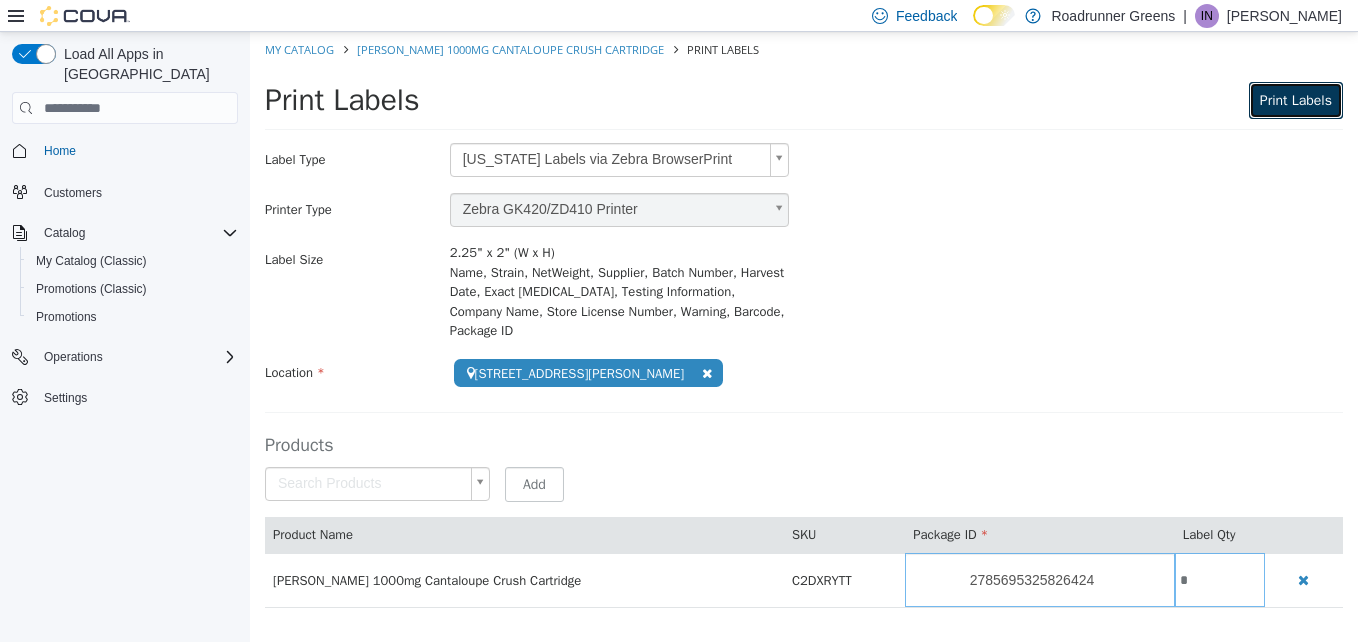 click on "Print Labels" at bounding box center [1296, 100] 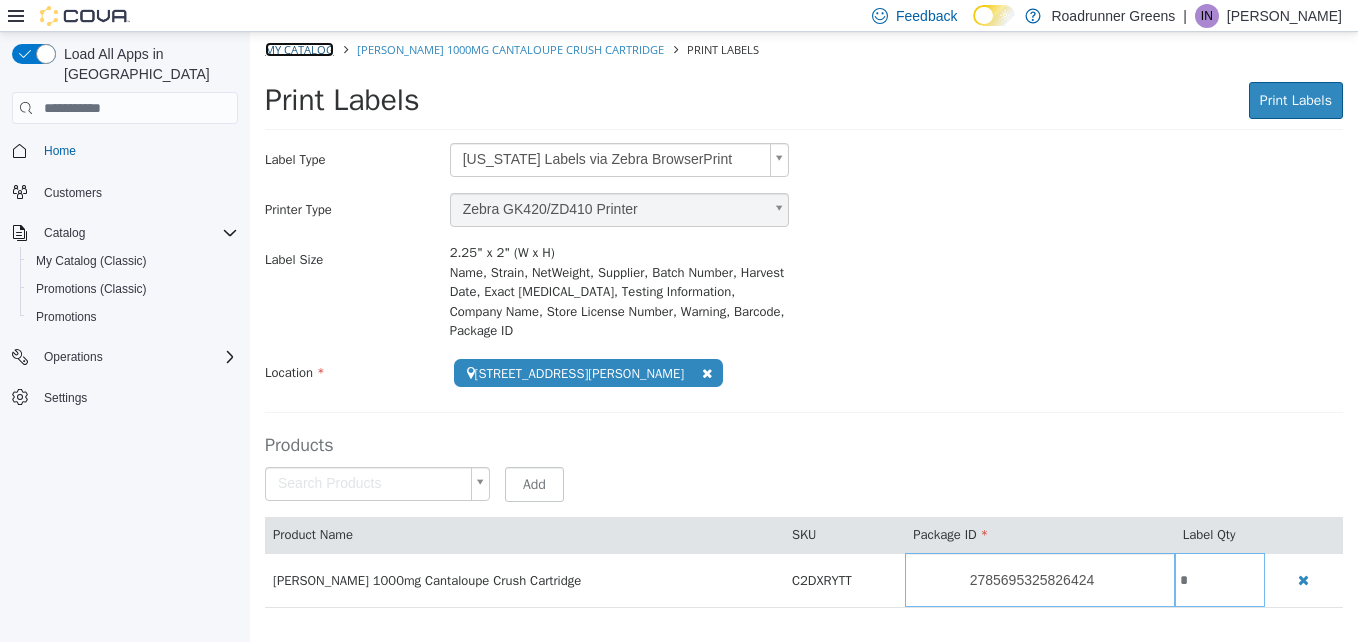 click on "My Catalog" at bounding box center (299, 49) 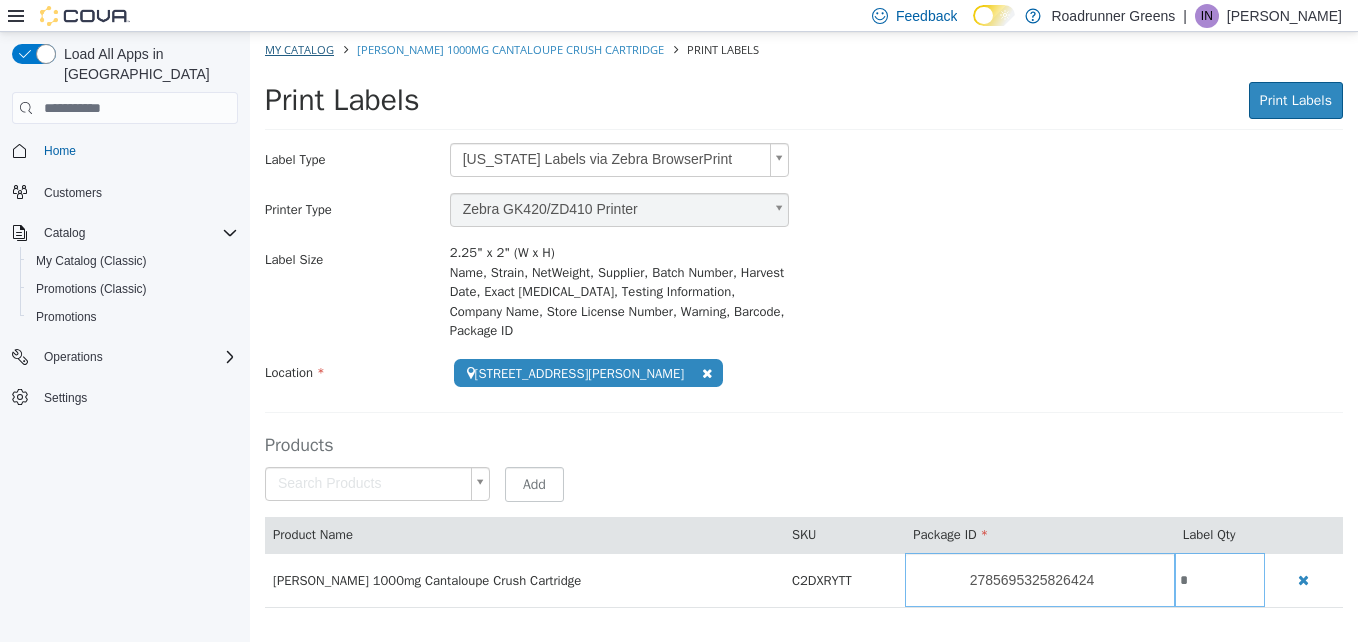 select on "**********" 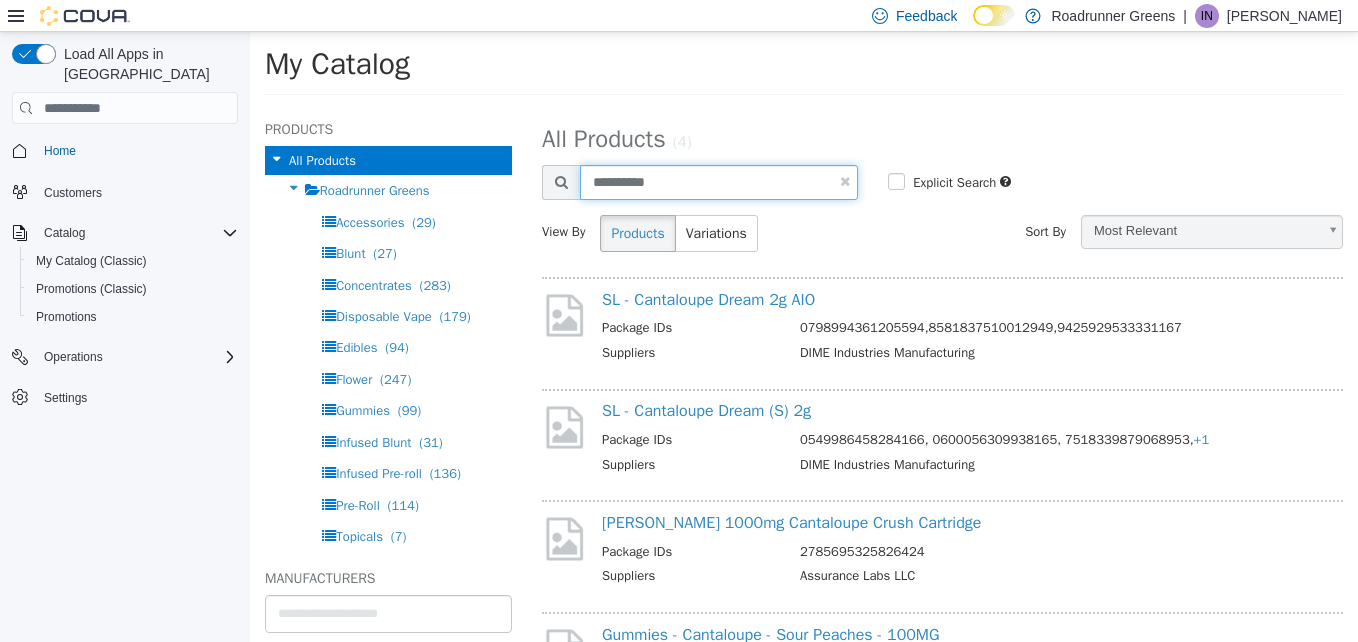 click on "**********" at bounding box center (719, 182) 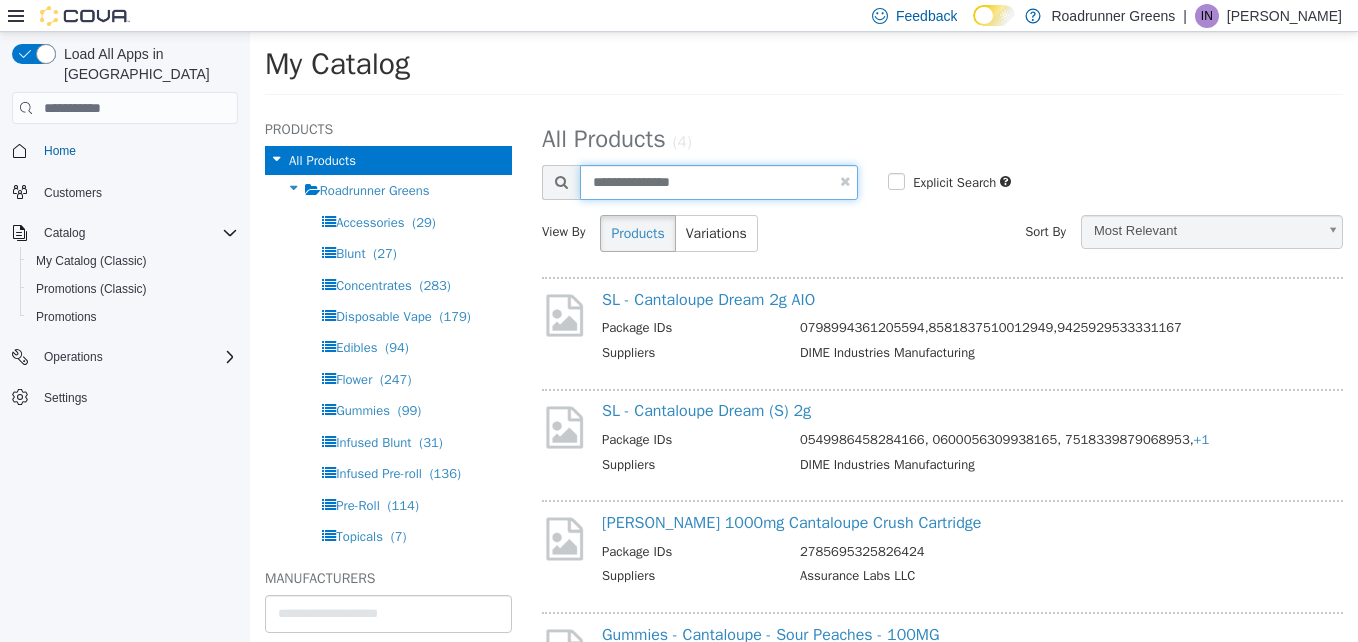 type on "**********" 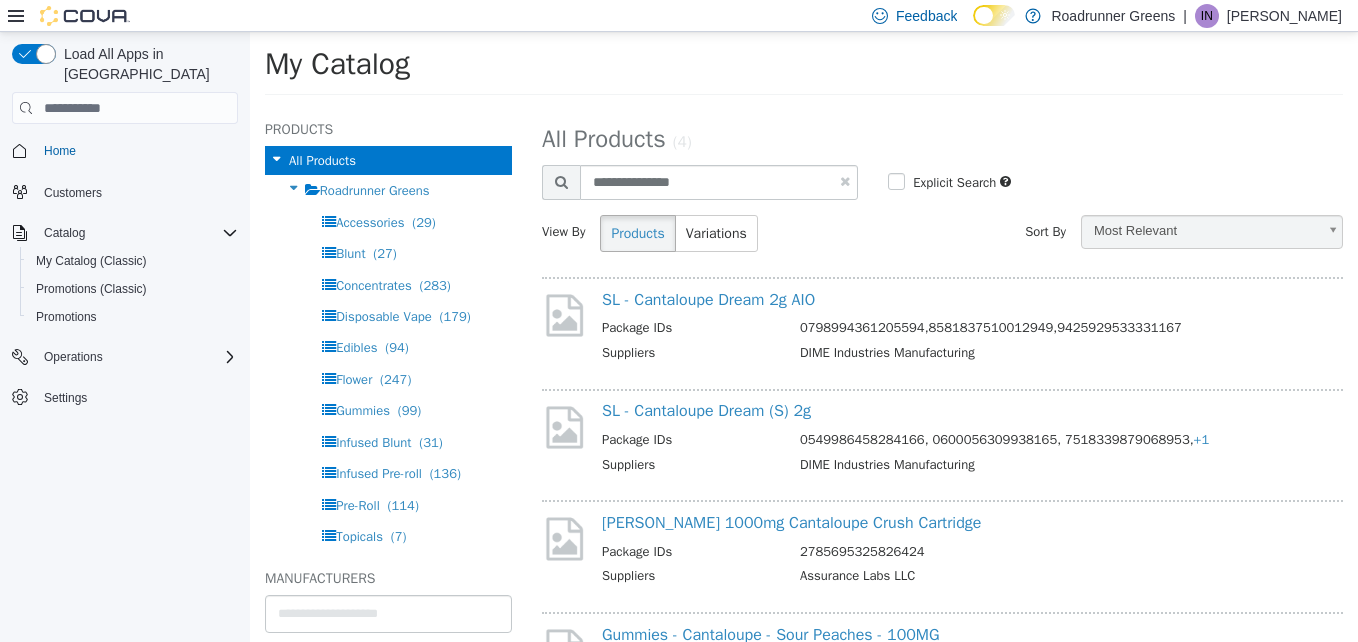 select on "**********" 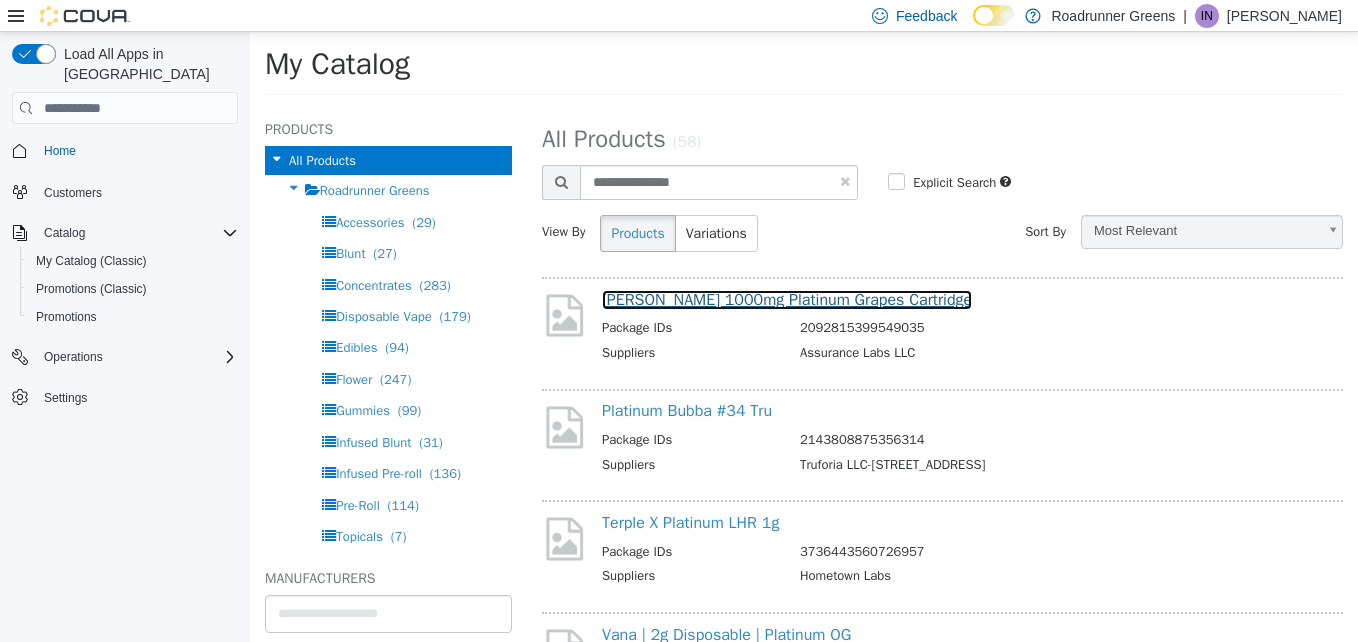 click on "[PERSON_NAME] 1000mg Platinum Grapes Cartridge" at bounding box center [787, 300] 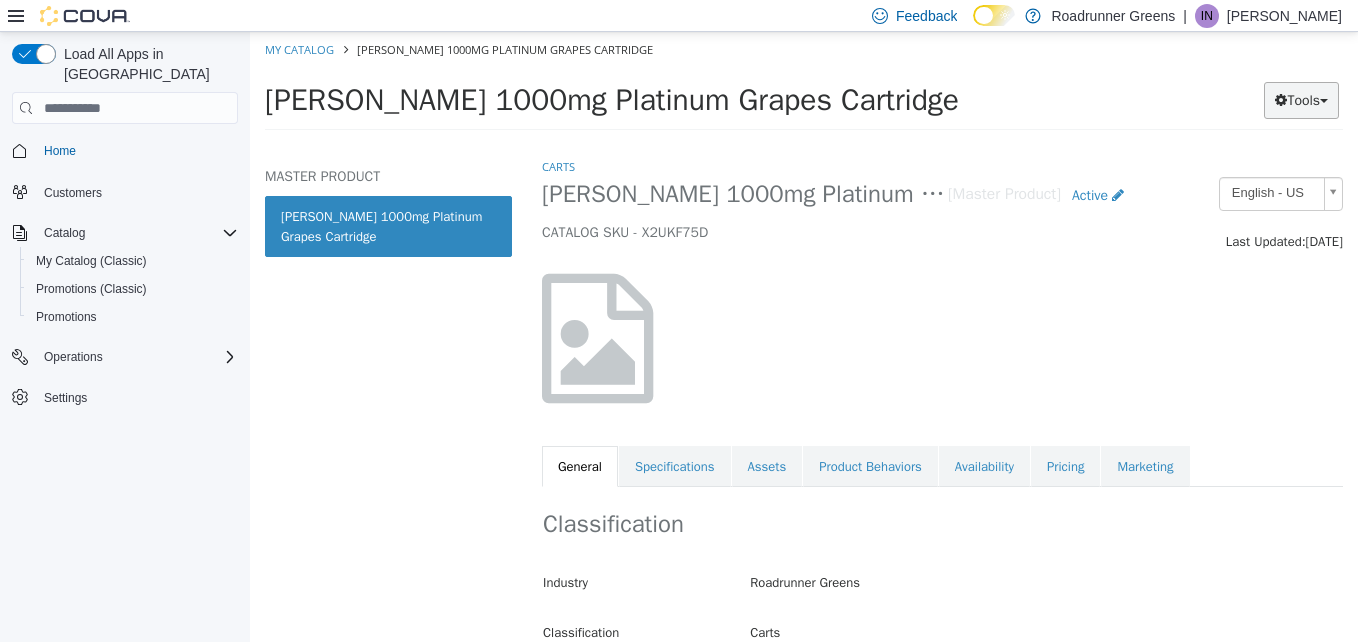 click on "Tools" at bounding box center (1301, 100) 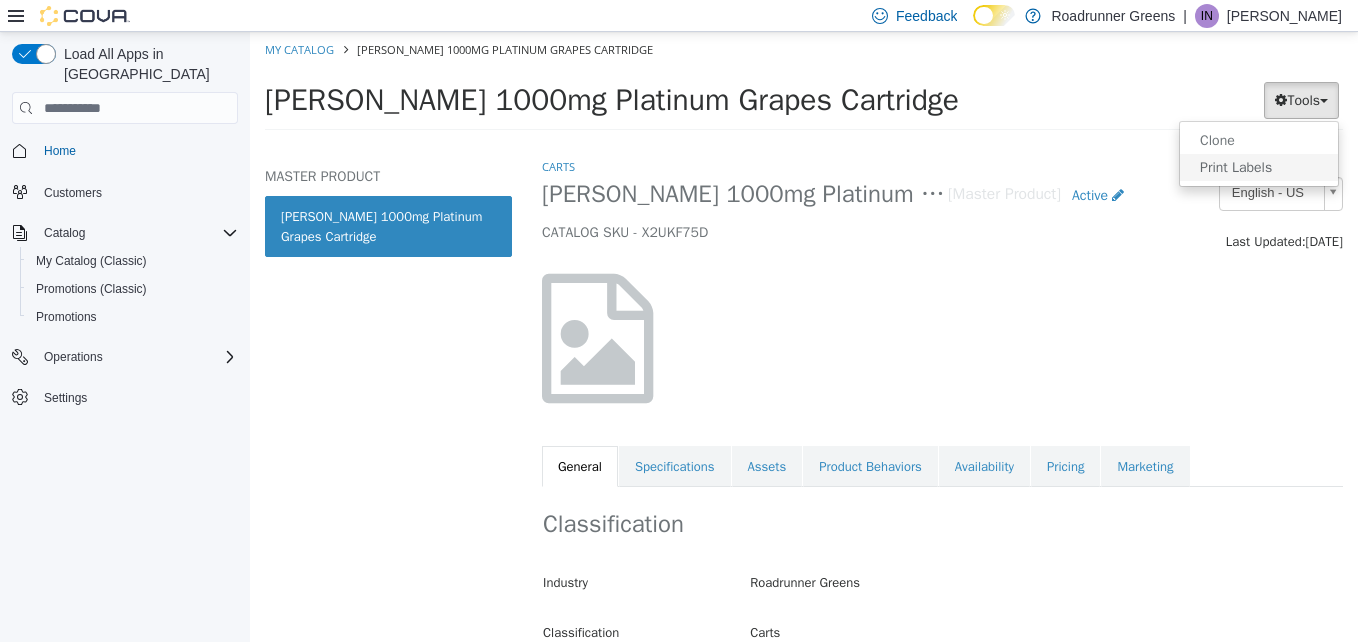 click on "Print Labels" at bounding box center [1259, 167] 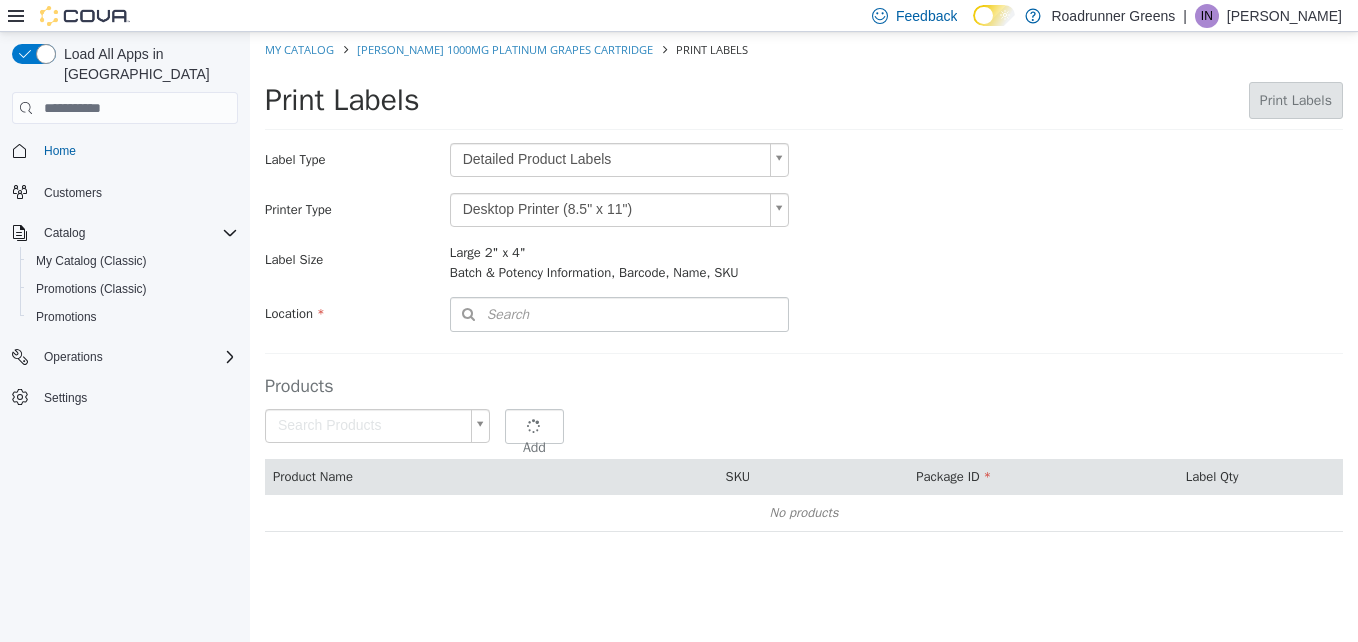 type 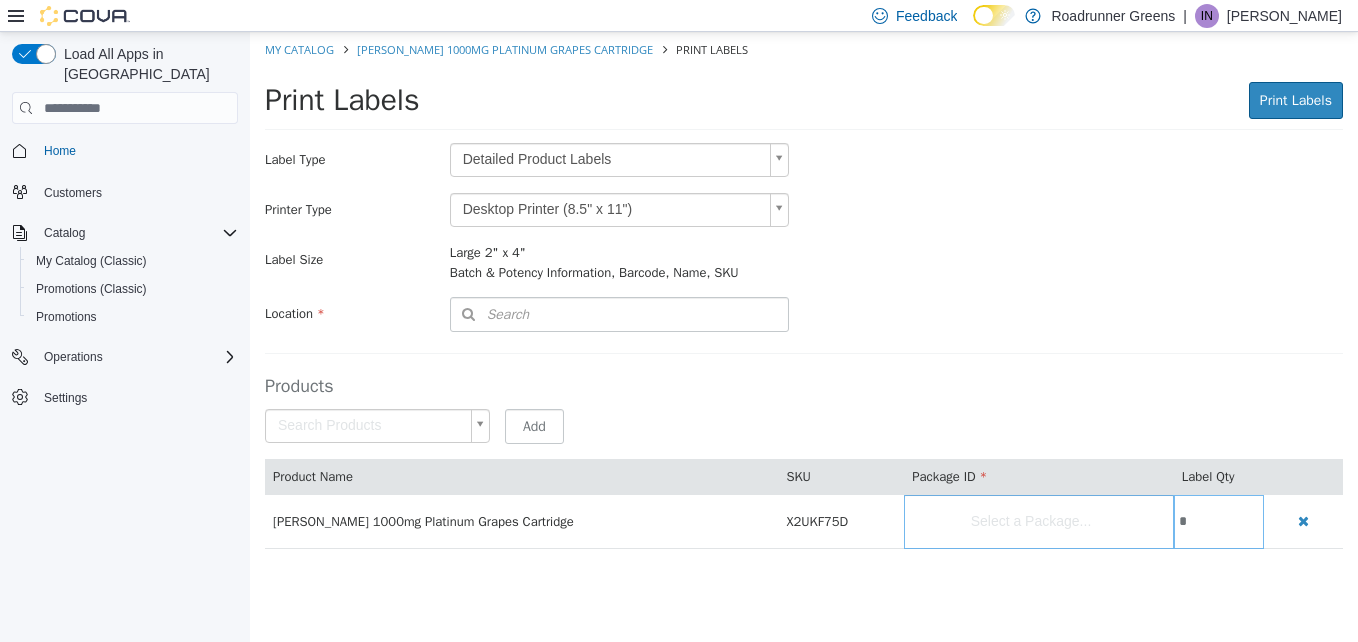 scroll, scrollTop: 51, scrollLeft: 0, axis: vertical 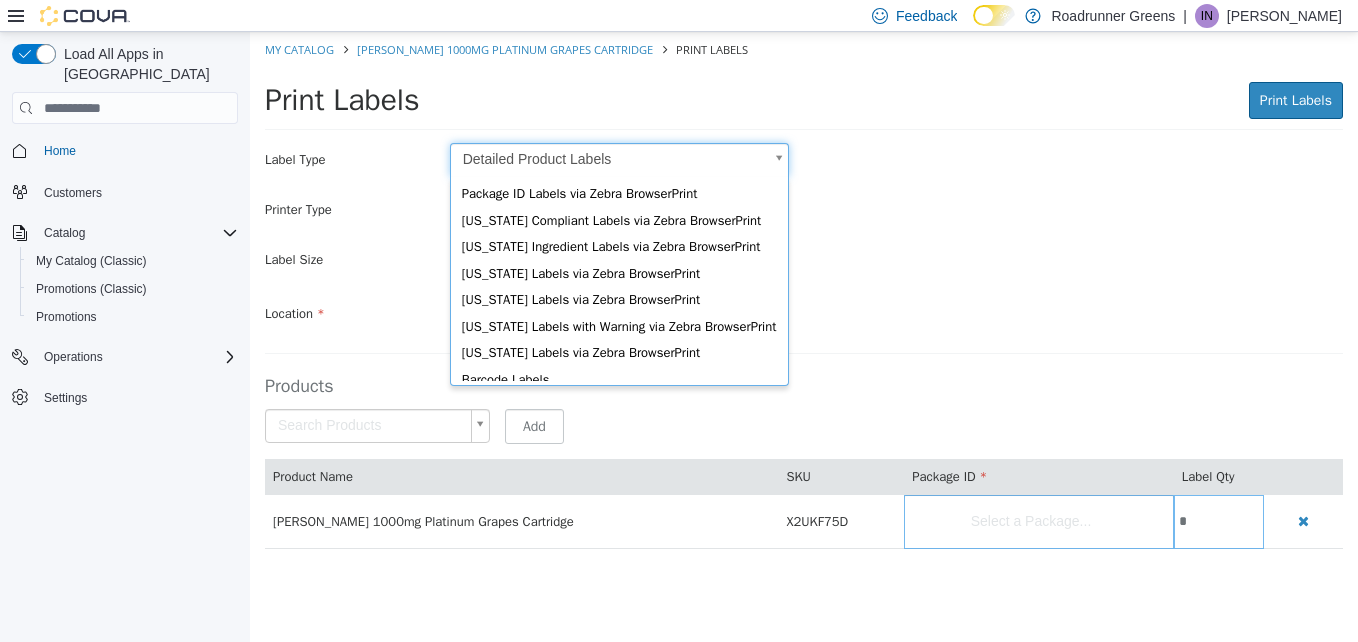 click on "Saving Bulk Changes...
×
My Catalog
[PERSON_NAME] 1000mg Platinum Grapes Cartridge
Print Labels
Print Labels
Print Labels  Preparing Labels
Label Type     Detailed Product Labels     * Printer Type     Desktop Printer (8.5" x 11")                             * Label Size Large 2" x 4" Batch & Potency Information, Barcode, Name, SKU Include Price Location Search Type 3 or more characters or browse       Roadrunner Greens     (1)         [STREET_ADDRESS][PERSON_NAME]         Products     Search Products                                 Select a Package...                             Add Product Name SKU Package ID Label Qty [PERSON_NAME] 1000mg Platinum Grapes Cartridge X2UKF75D     Select a Package...                             *" at bounding box center (804, 301) 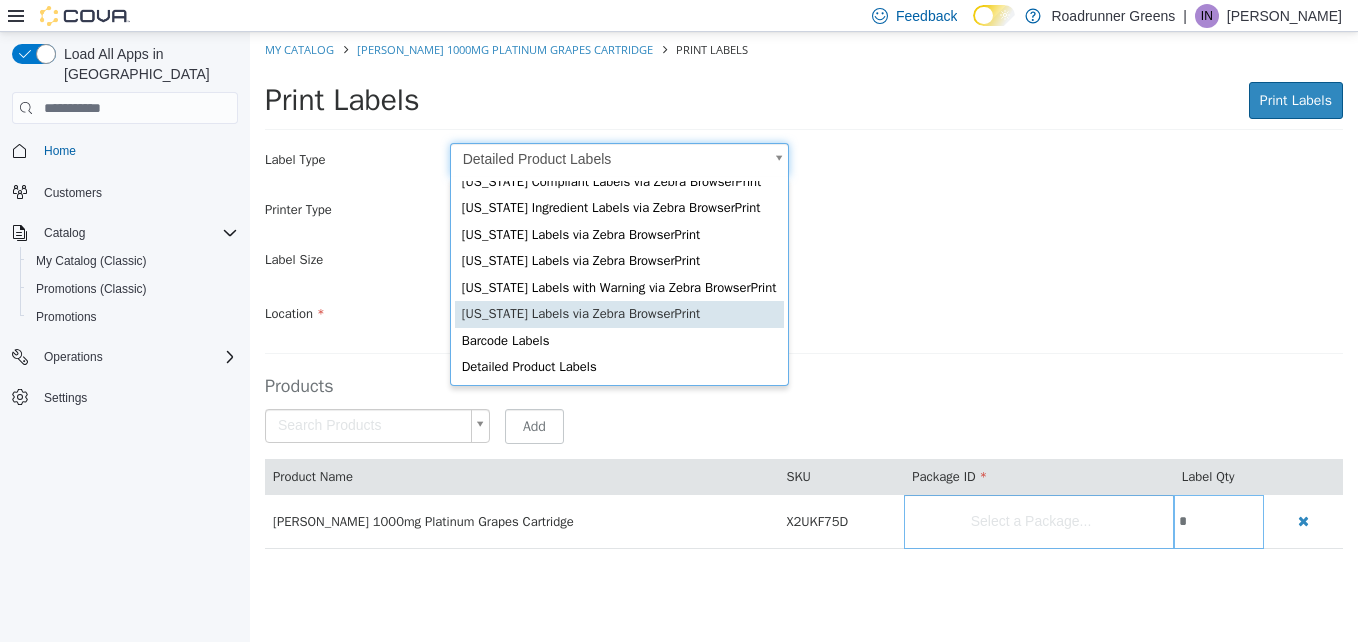 scroll, scrollTop: 0, scrollLeft: 6, axis: horizontal 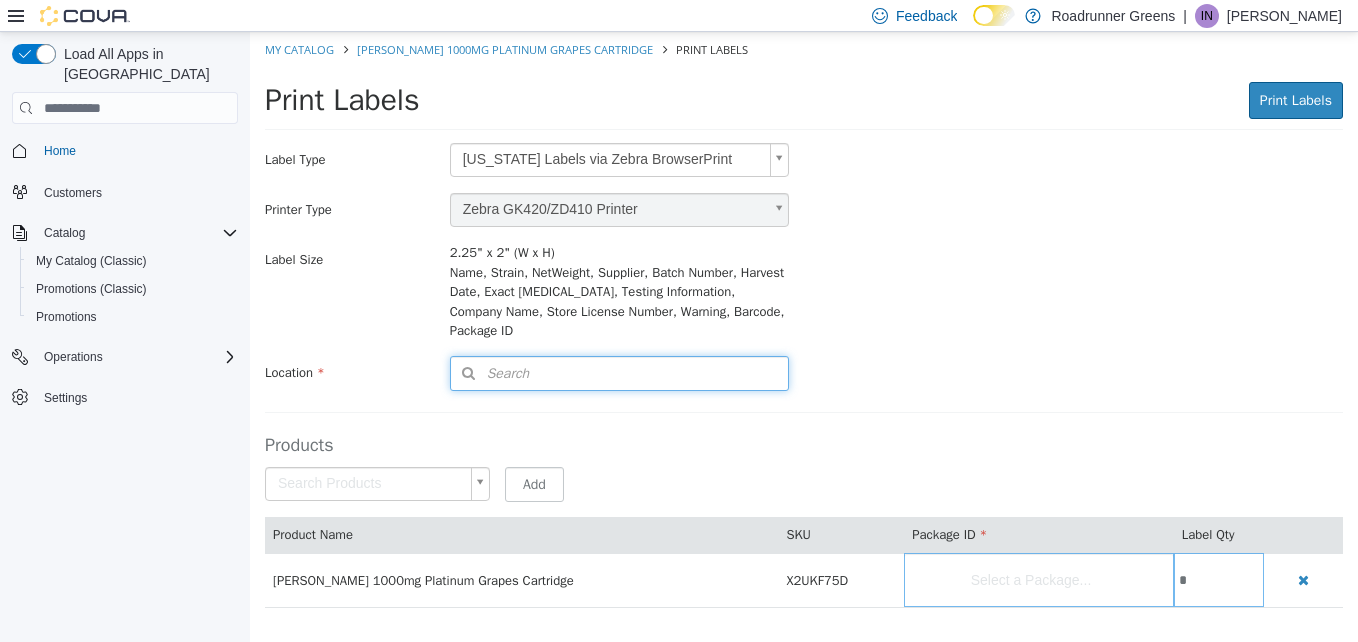 click on "Search" at bounding box center [619, 373] 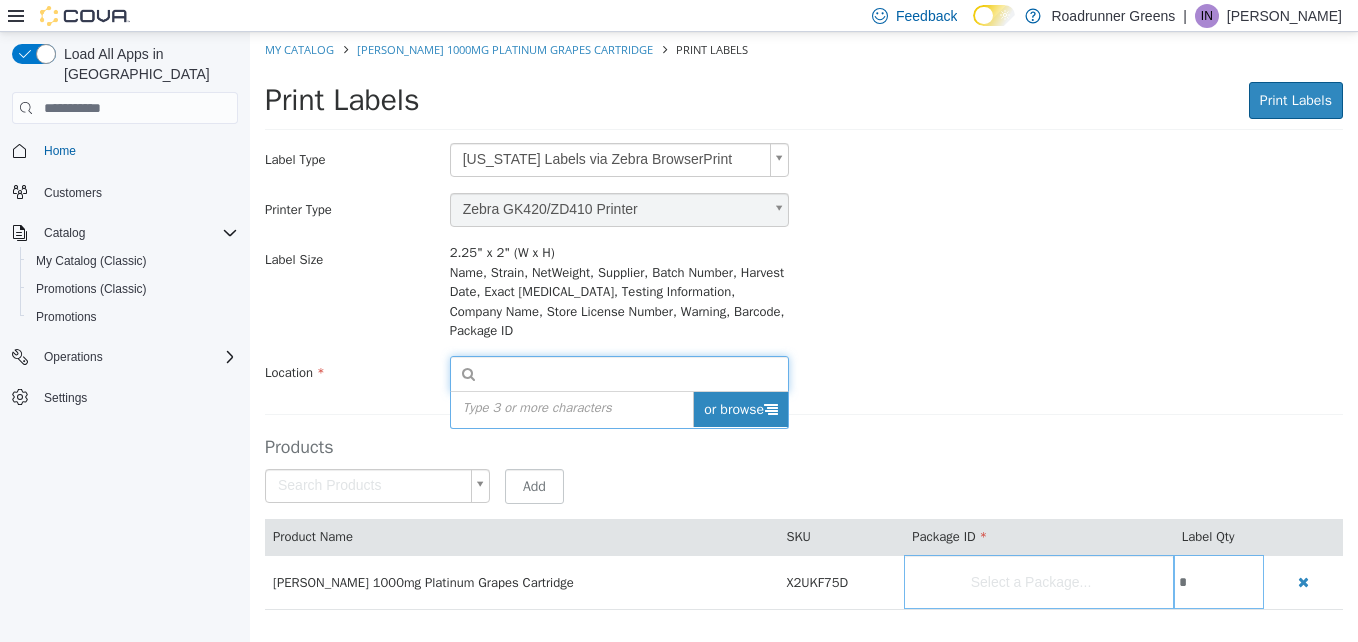 click on "or browse" at bounding box center (740, 409) 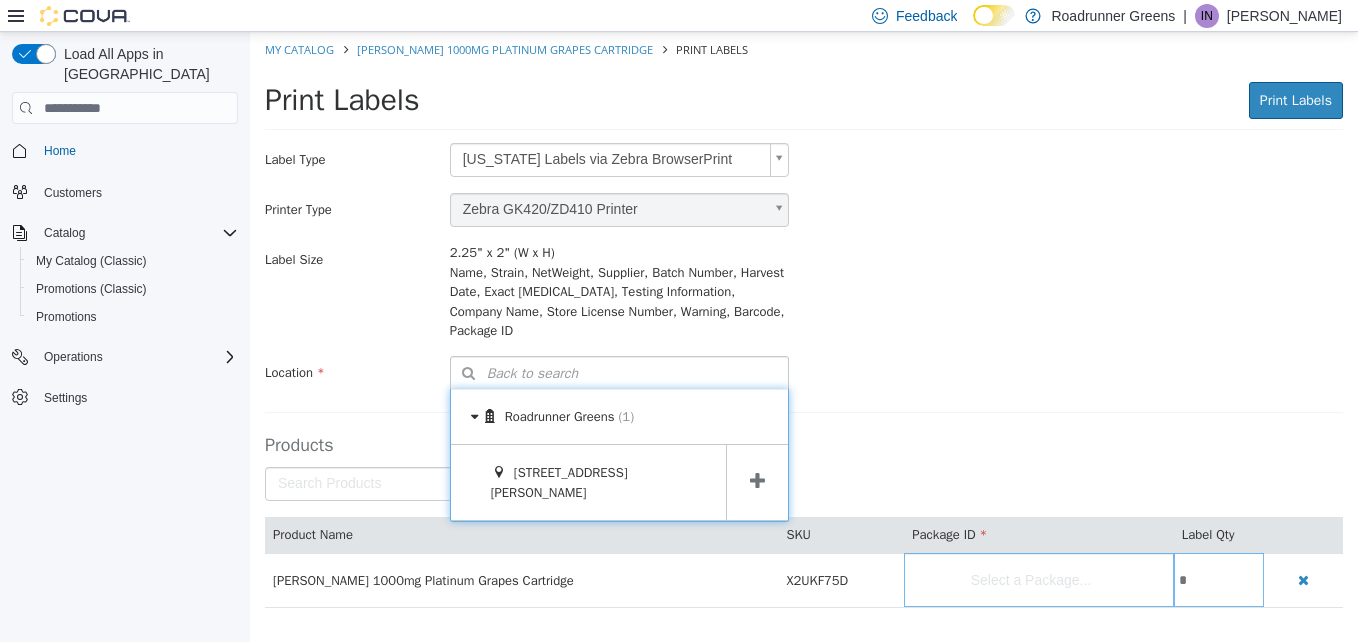 click at bounding box center [757, 481] 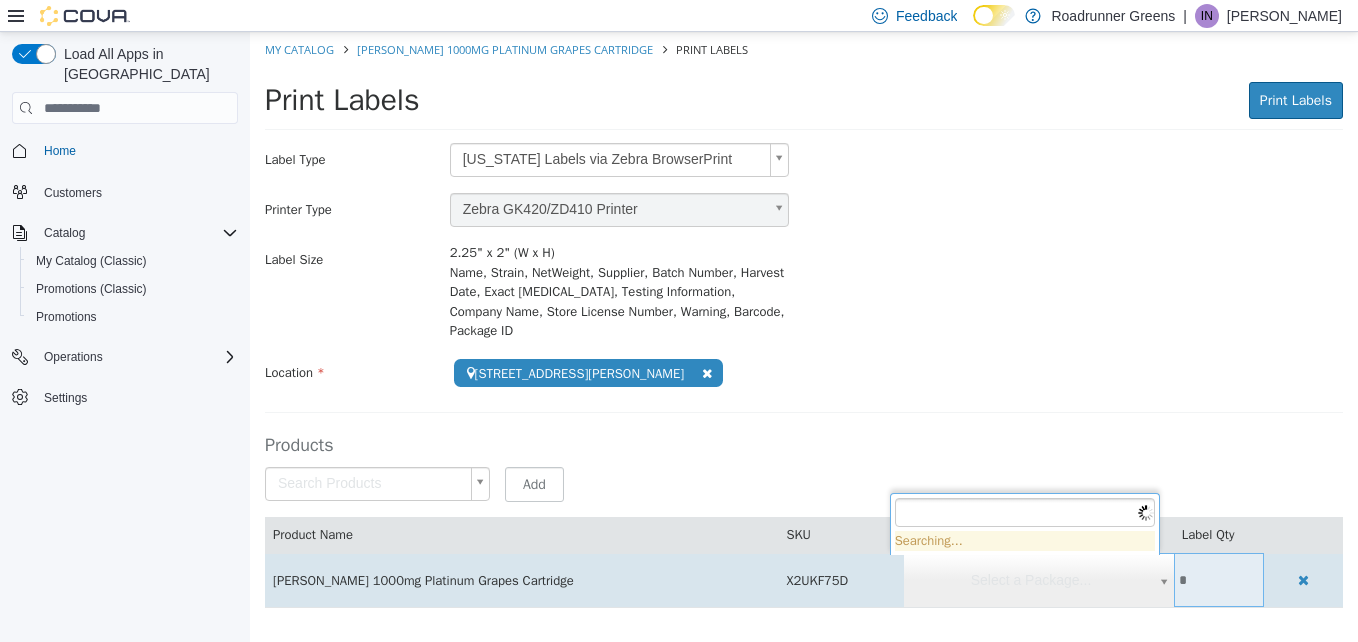 click on "**********" at bounding box center (804, 330) 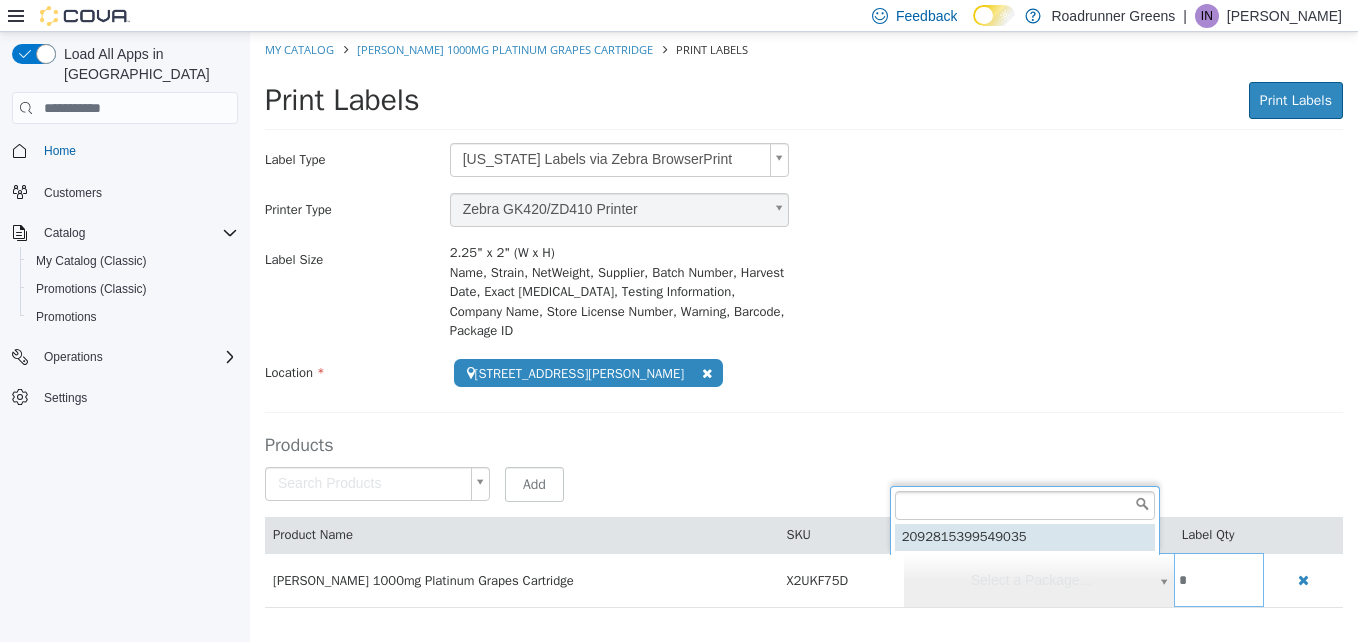 type on "**********" 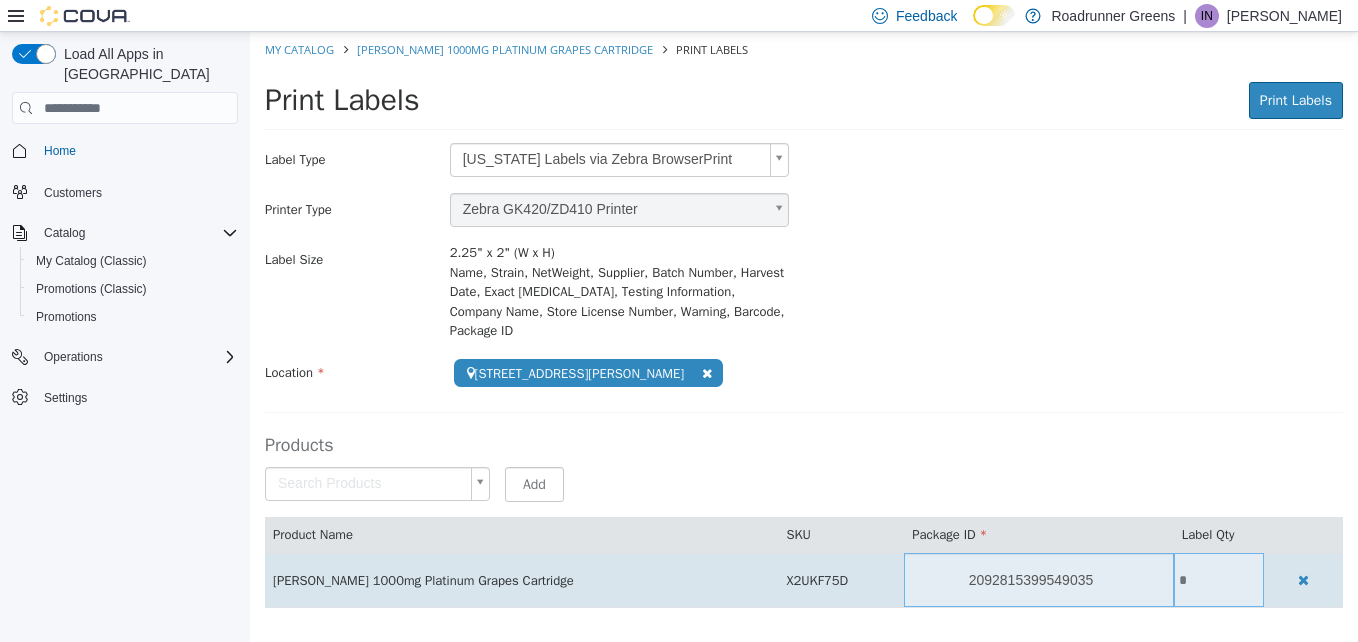 click on "*" at bounding box center (1219, 580) 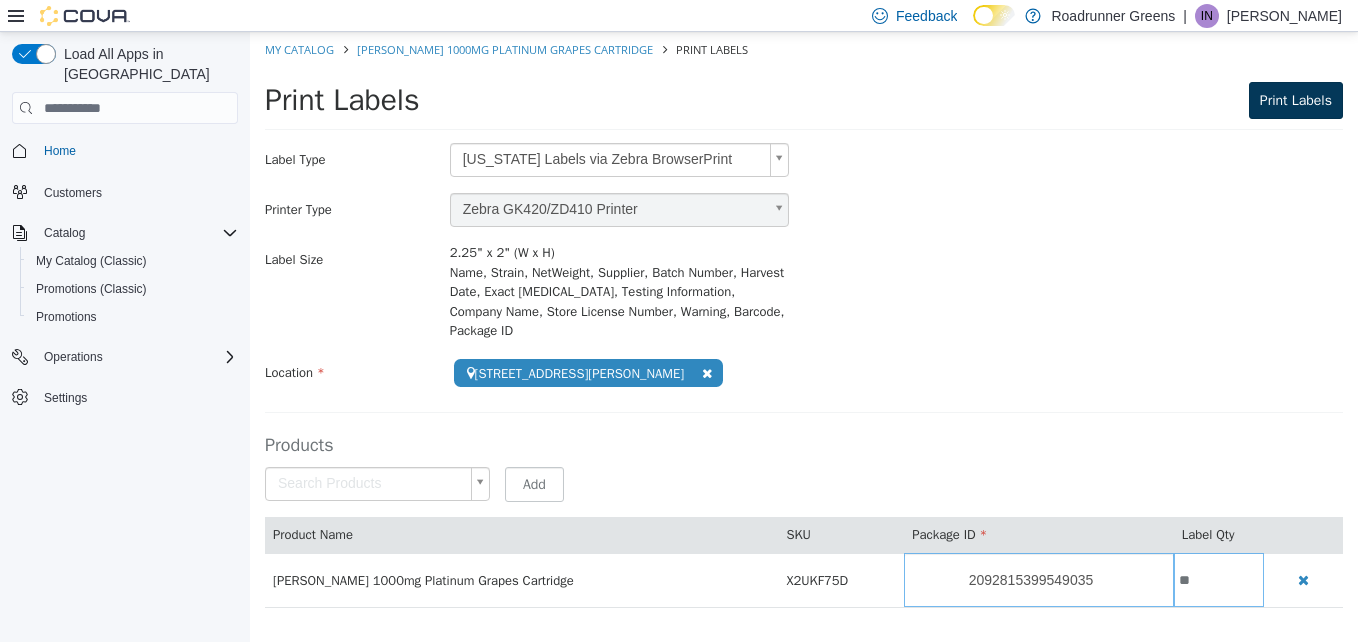 type on "**" 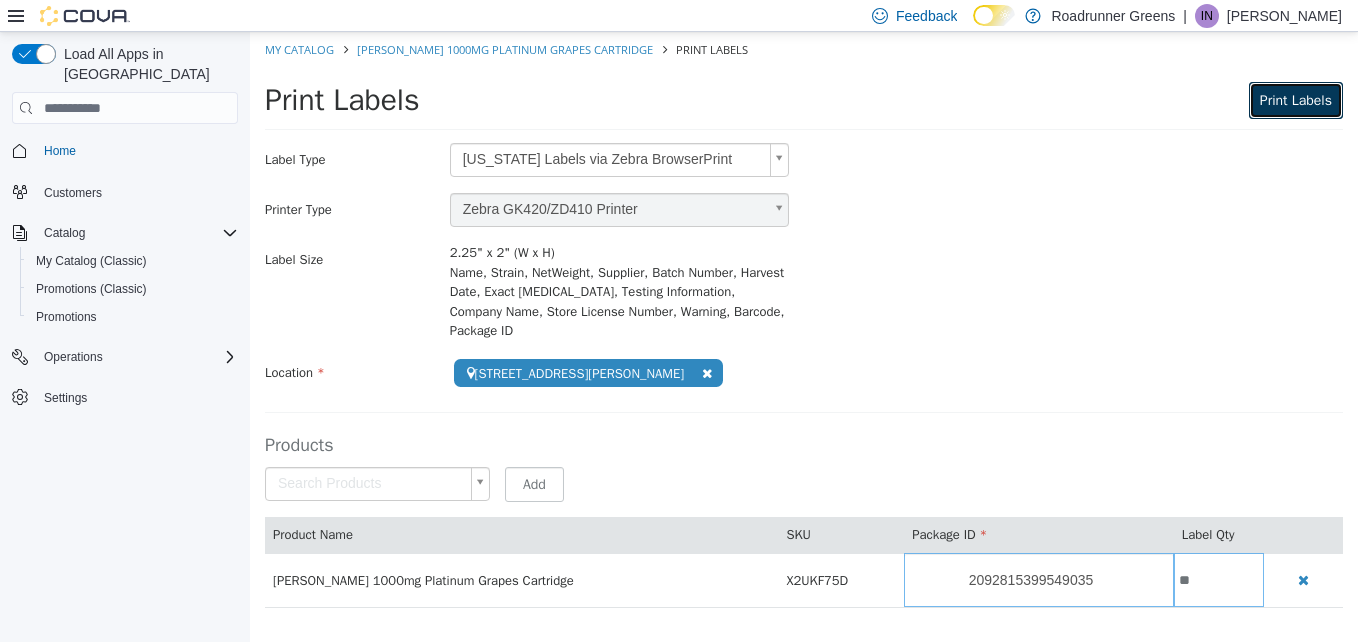 click on "Print Labels" at bounding box center (1296, 100) 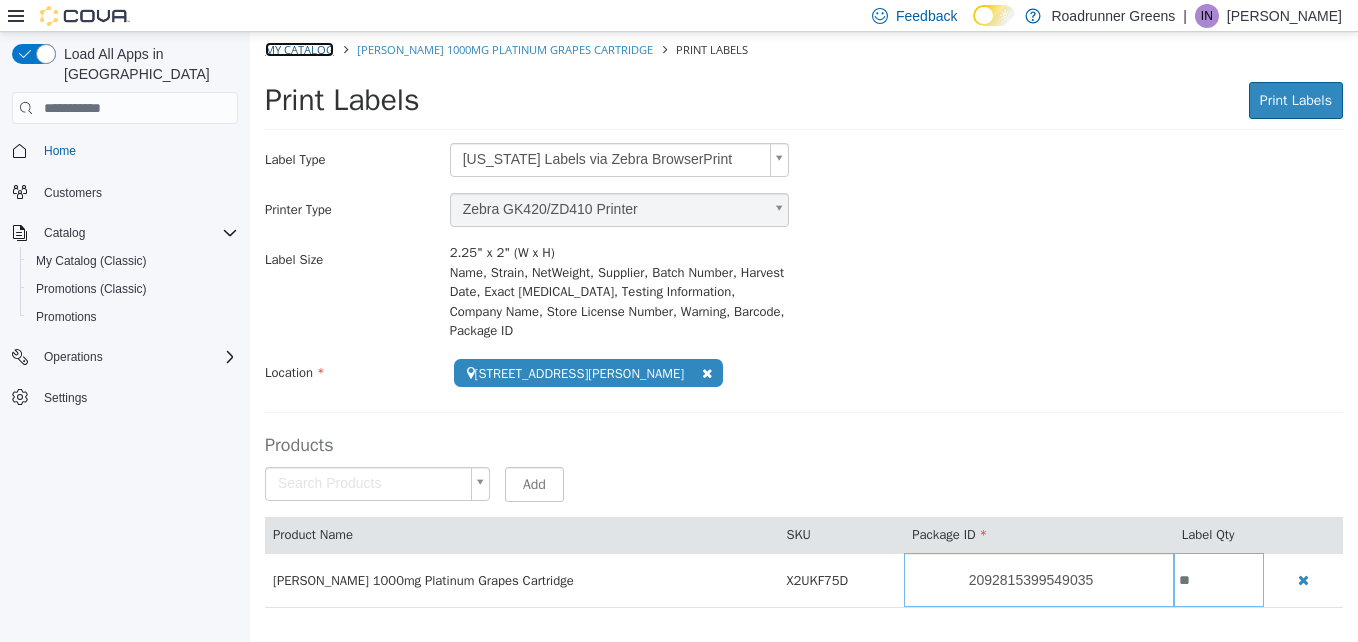 click on "My Catalog" at bounding box center [299, 49] 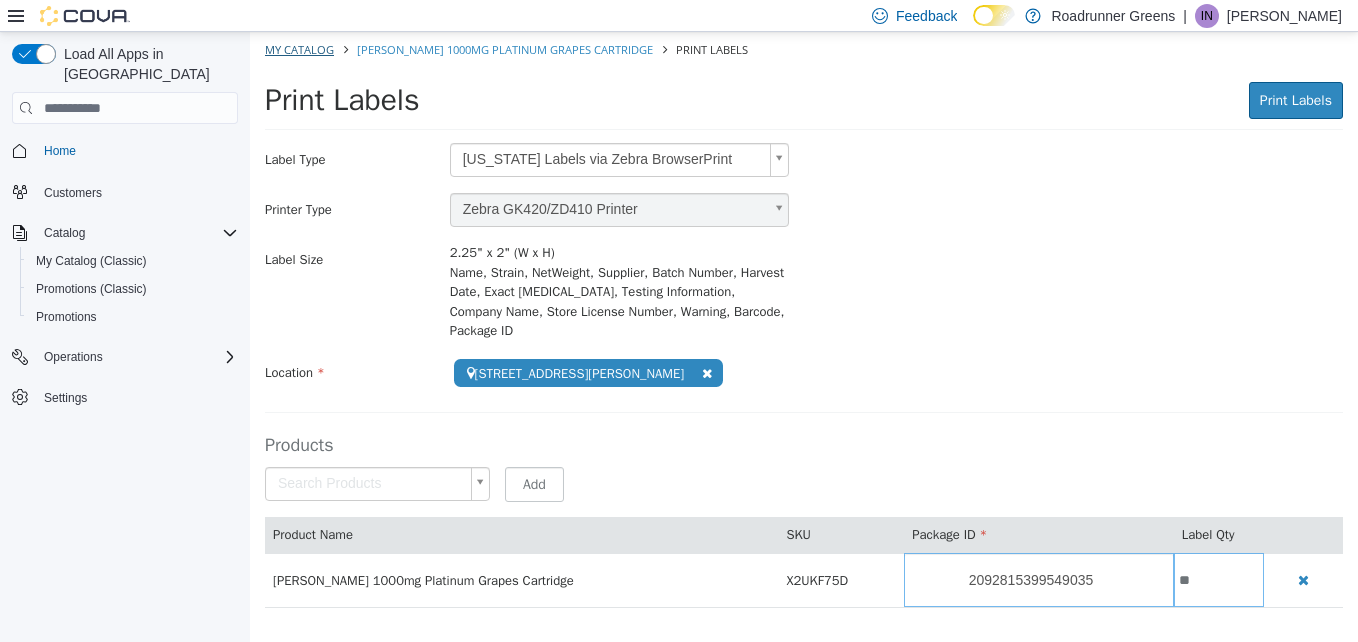 select on "**********" 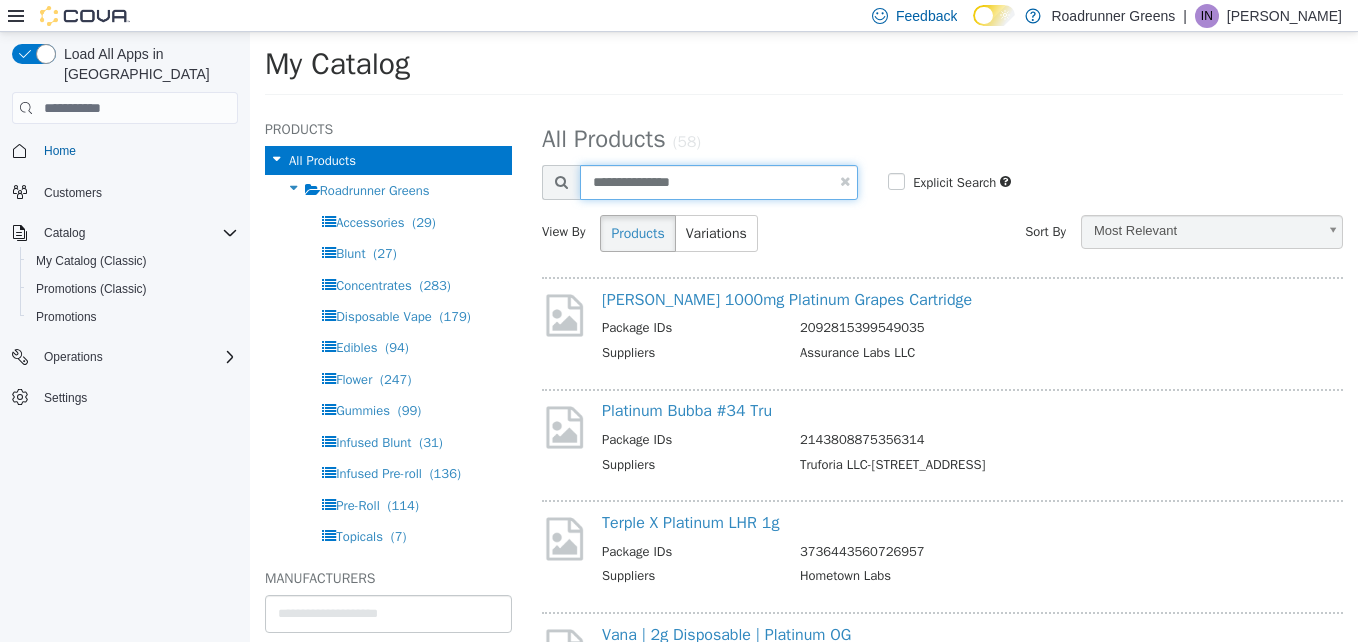 click on "**********" at bounding box center [719, 182] 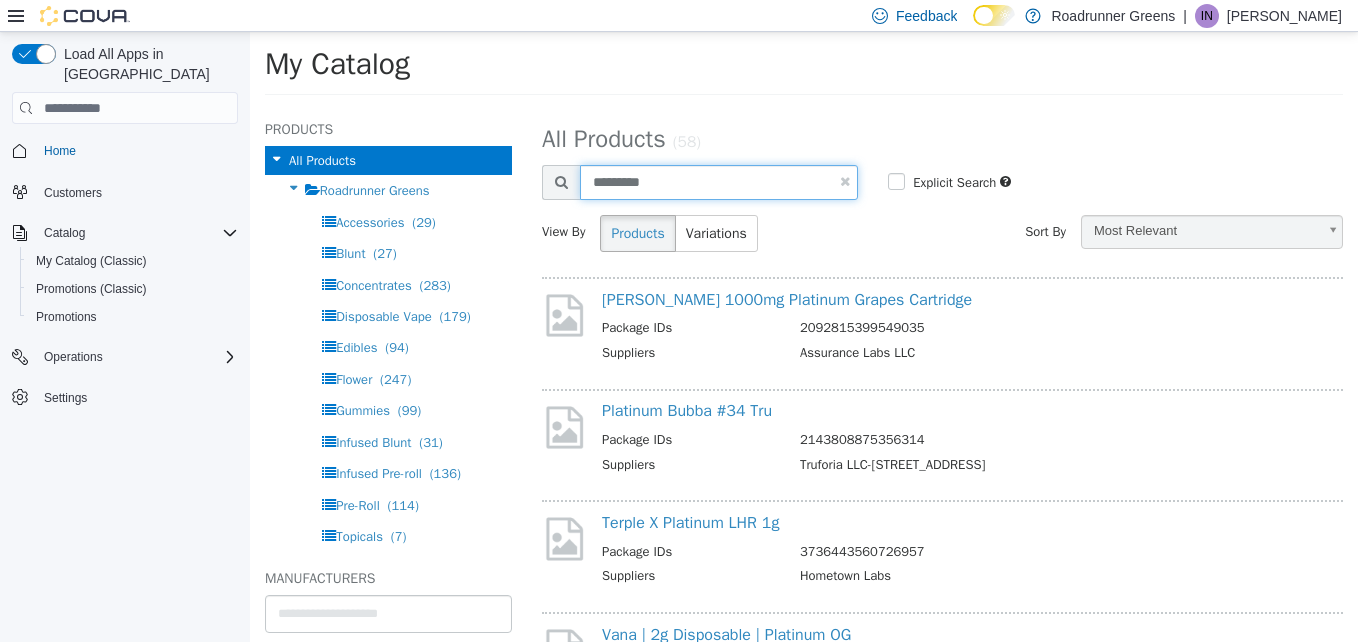 type on "*********" 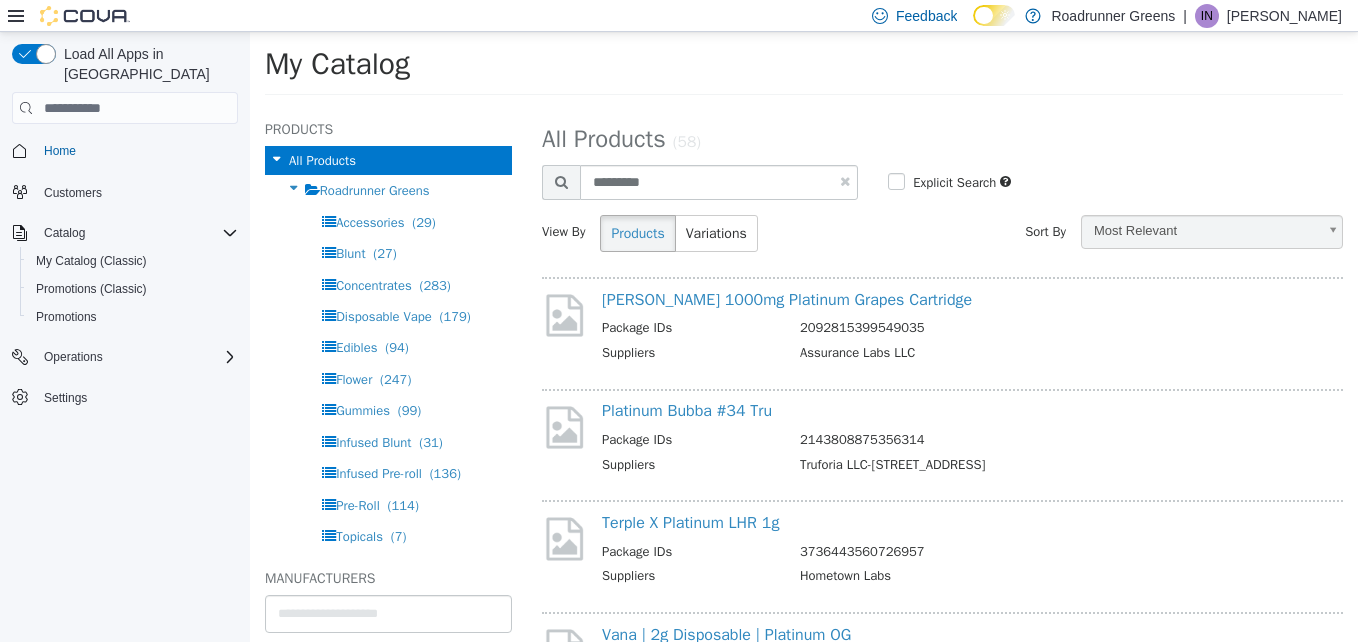select on "**********" 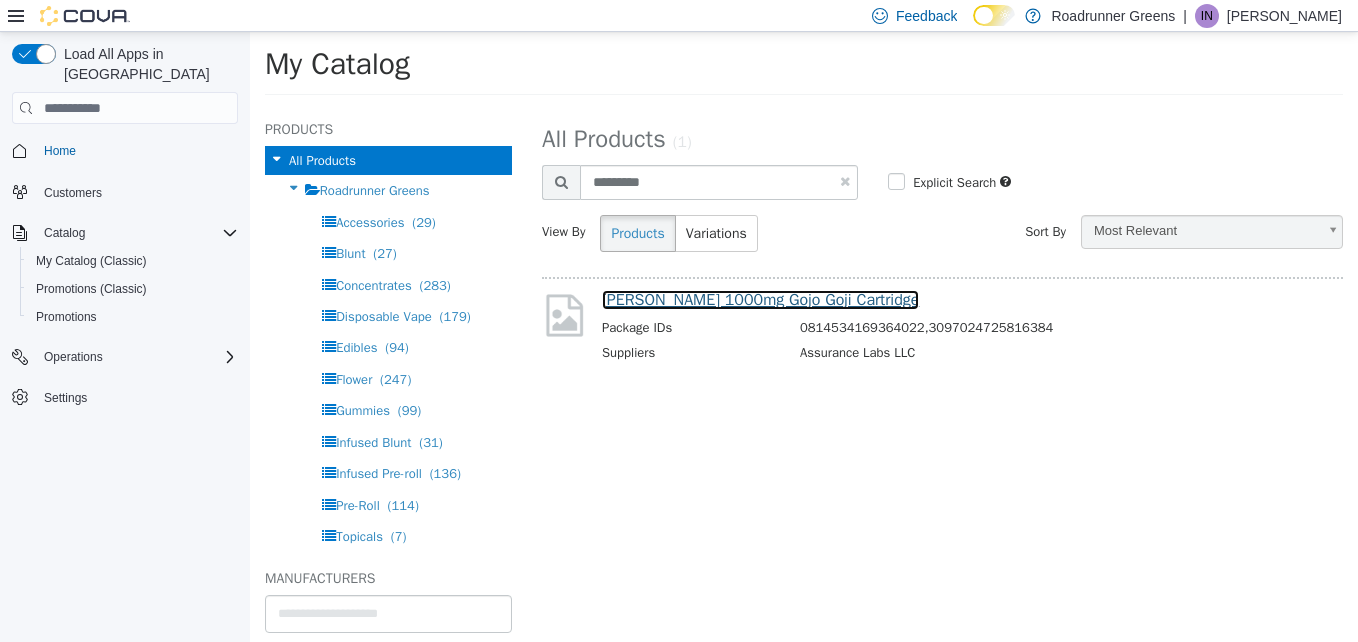 click on "[PERSON_NAME] 1000mg Gojo Goji Cartridge" at bounding box center (760, 300) 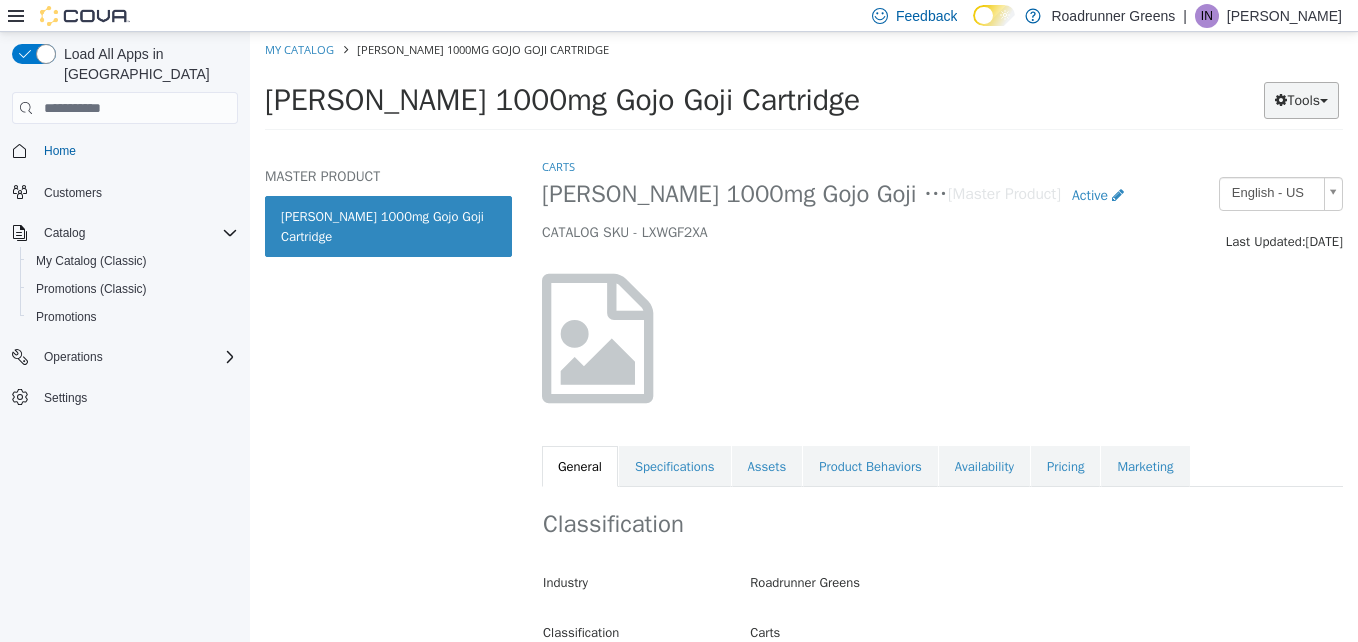 click at bounding box center (1281, 100) 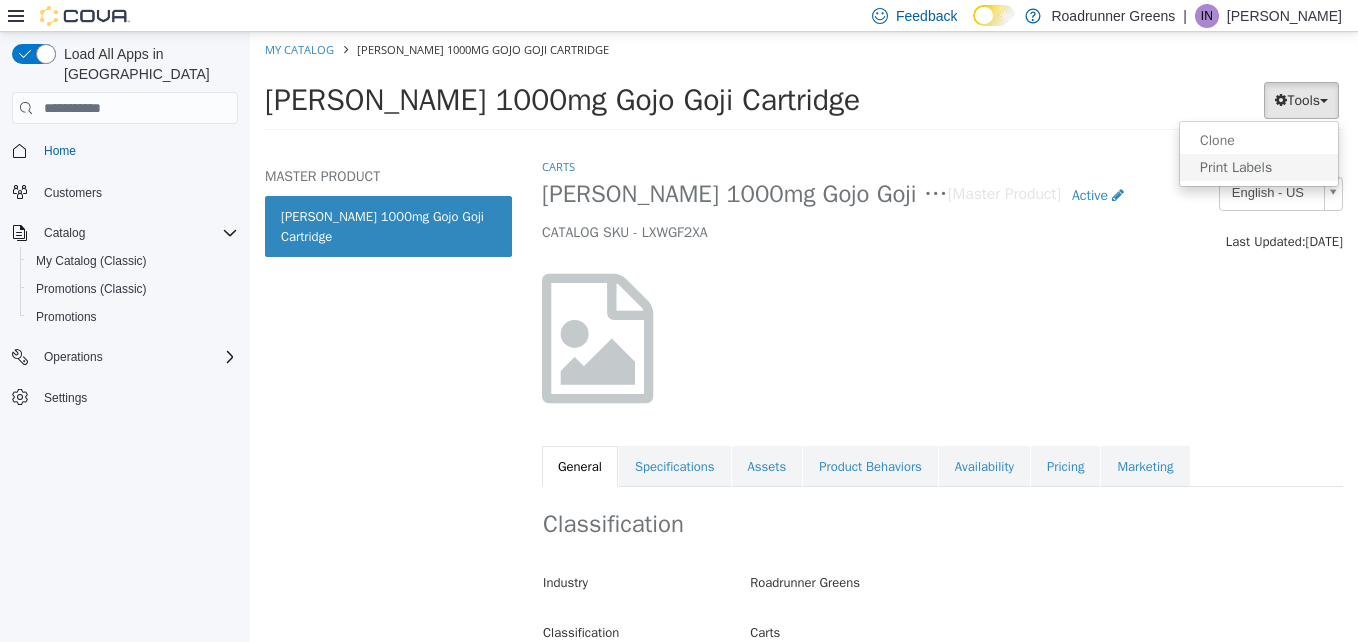 click on "Print Labels" at bounding box center [1259, 167] 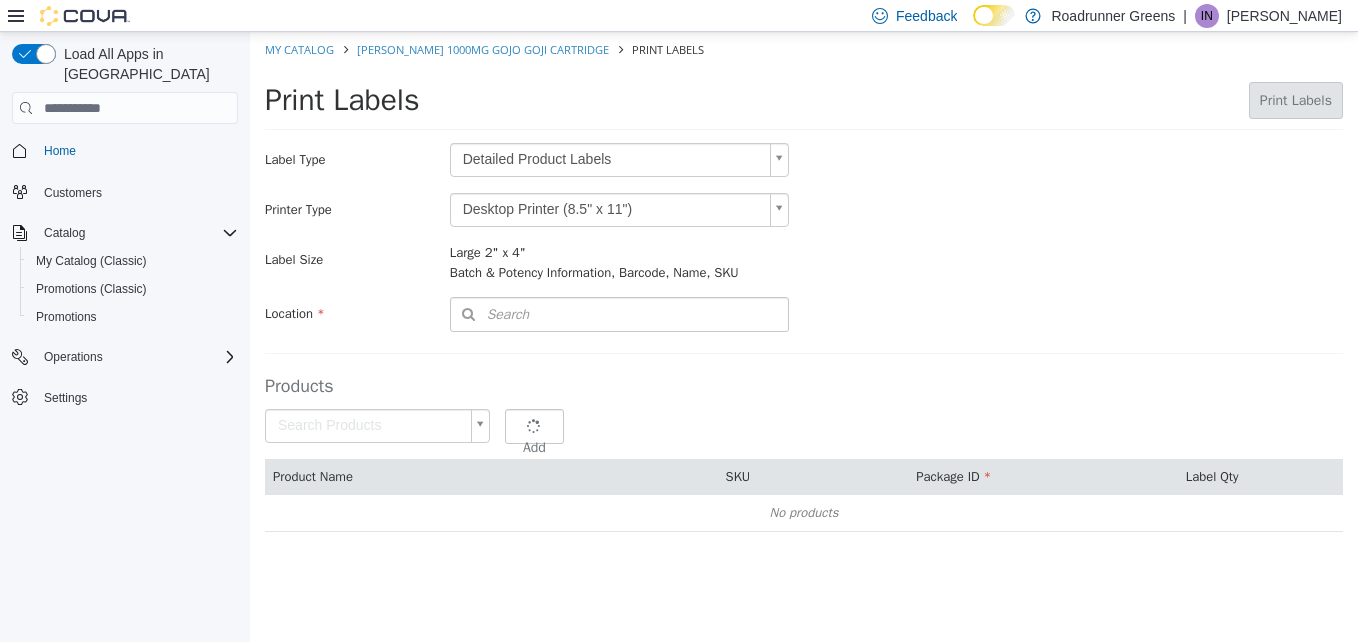 type 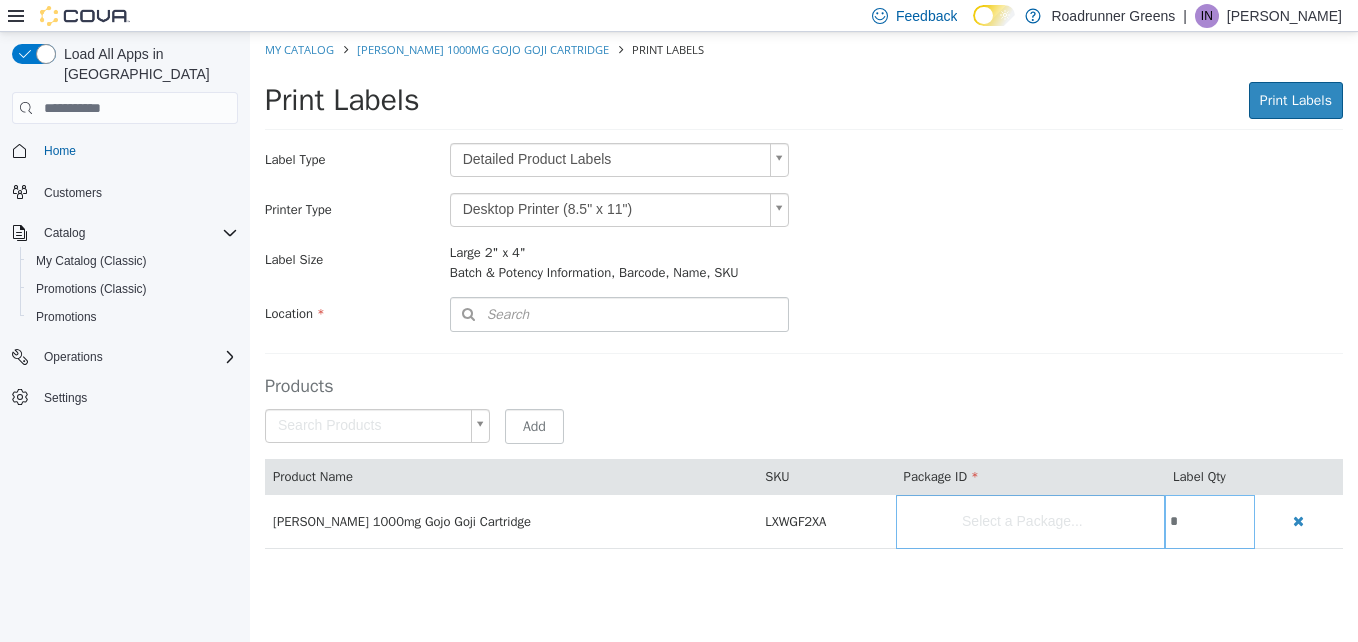scroll, scrollTop: 51, scrollLeft: 0, axis: vertical 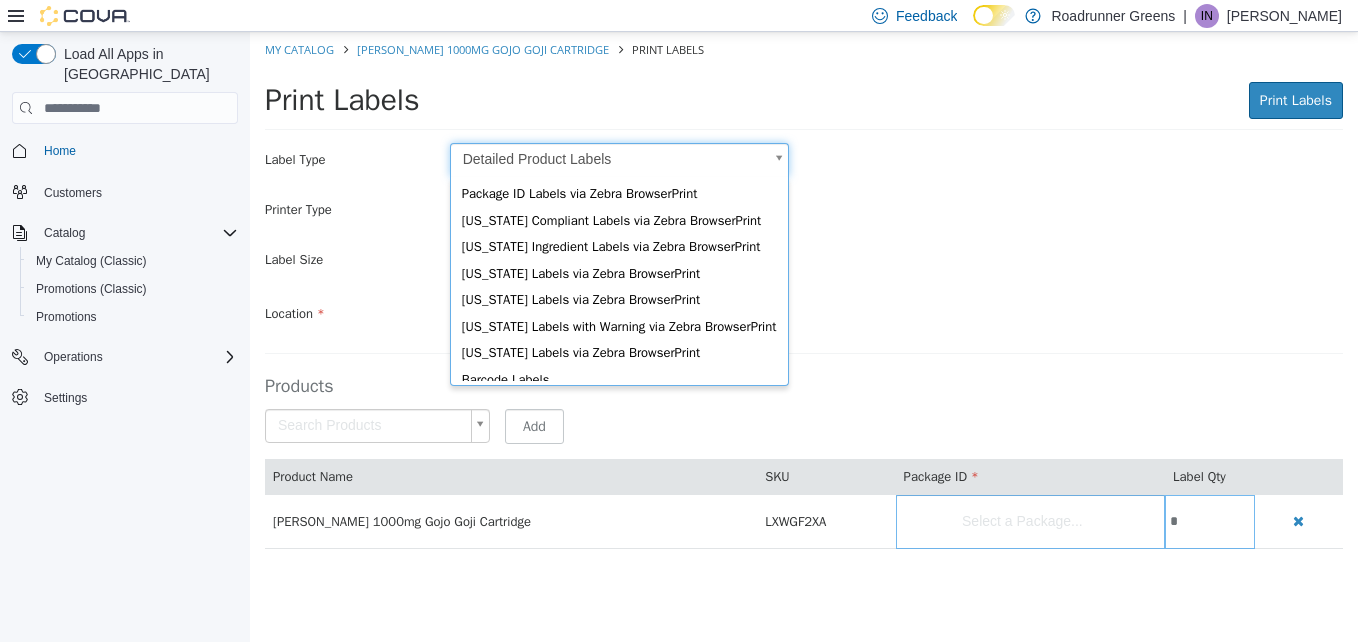 click on "Saving Bulk Changes...
×
My Catalog
[PERSON_NAME] 1000mg Gojo Goji Cartridge
Print Labels
Print Labels
Print Labels  Preparing Labels
Label Type     Detailed Product Labels     * Printer Type     Desktop Printer (8.5" x 11")                             * Label Size Large 2" x 4" Batch & Potency Information, Barcode, Name, SKU Include Price Location Search Type 3 or more characters or browse       Roadrunner Greens     (1)         [STREET_ADDRESS][PERSON_NAME]         Products     Search Products                                 Select a Package...                             Add Product Name SKU Package ID Label Qty [PERSON_NAME] 1000mg Gojo Goji Cartridge LXWGF2XA     Select a Package...                             *" at bounding box center [804, 301] 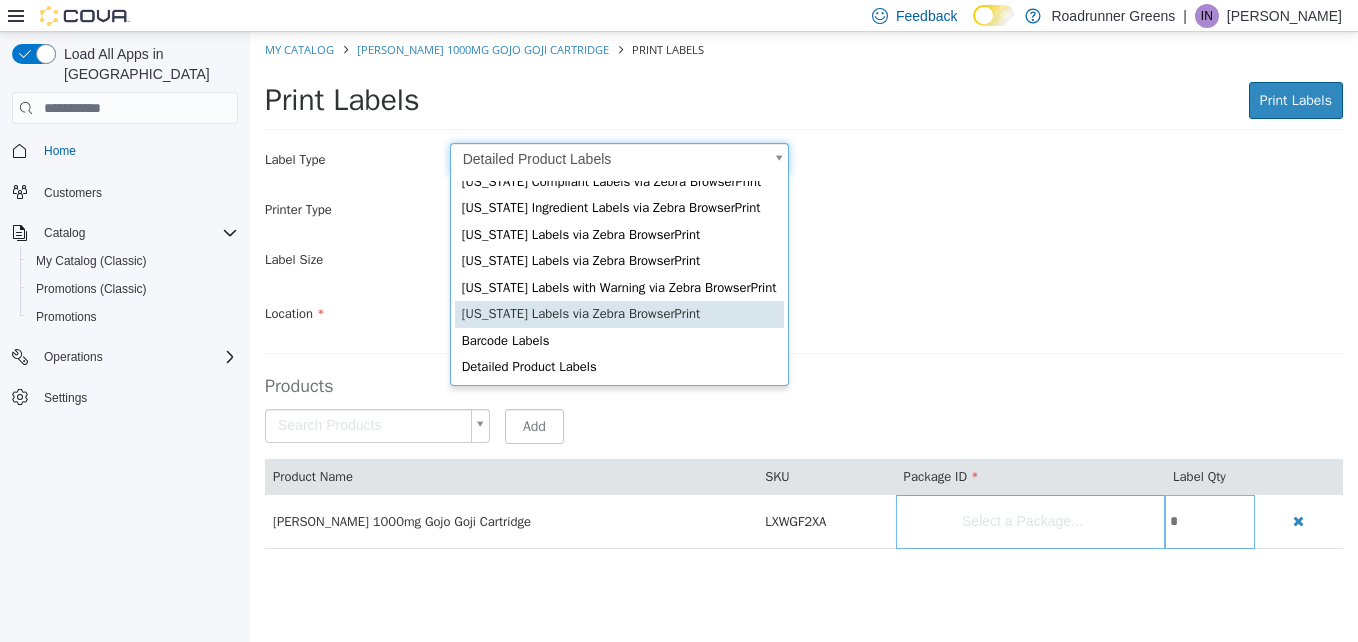 scroll, scrollTop: 0, scrollLeft: 6, axis: horizontal 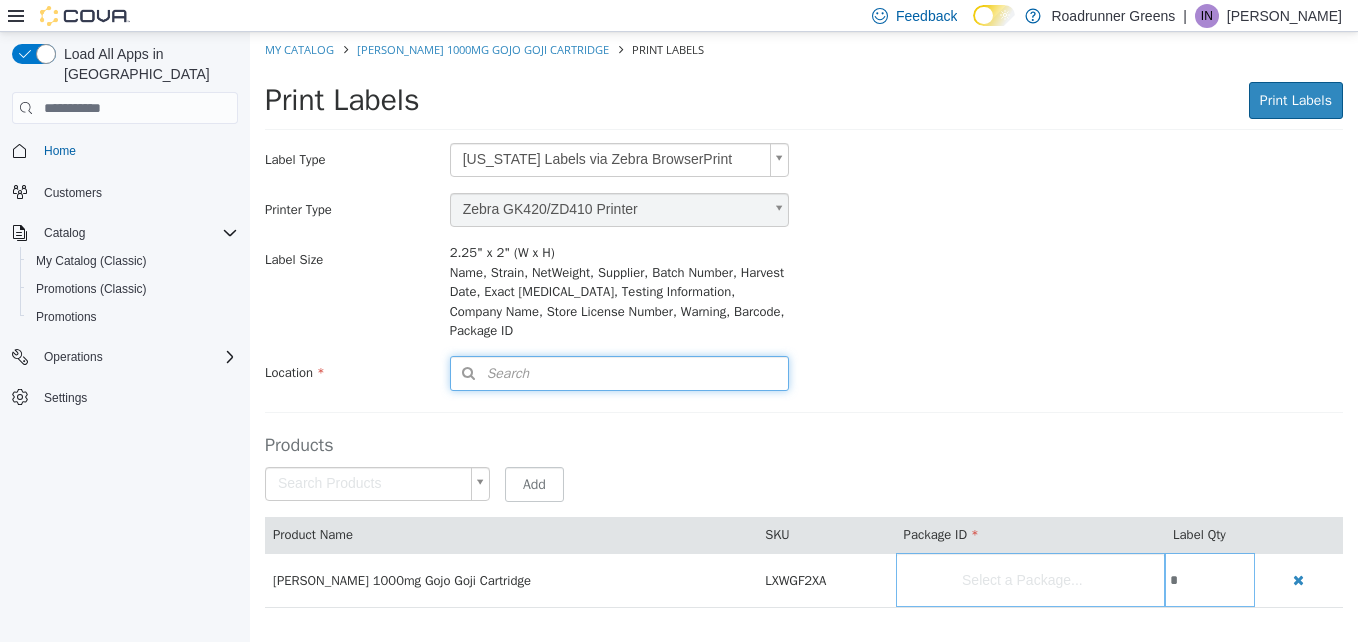 click on "Search" at bounding box center [619, 373] 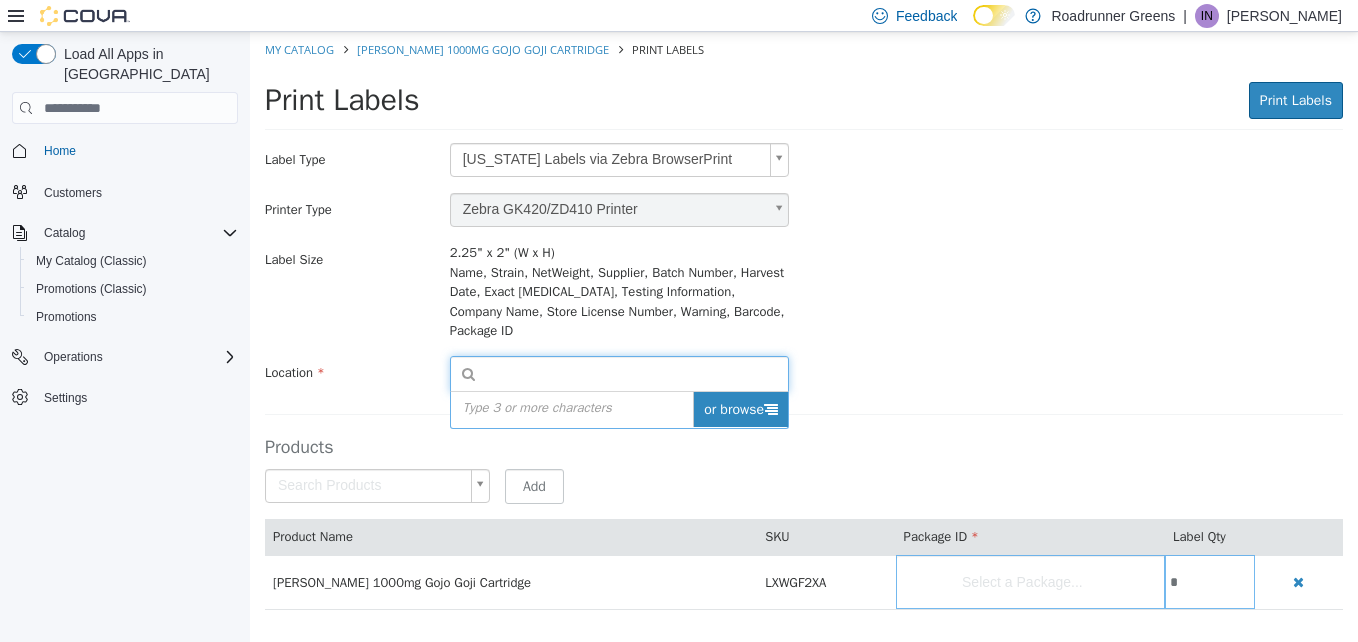 click on "or browse" at bounding box center [740, 409] 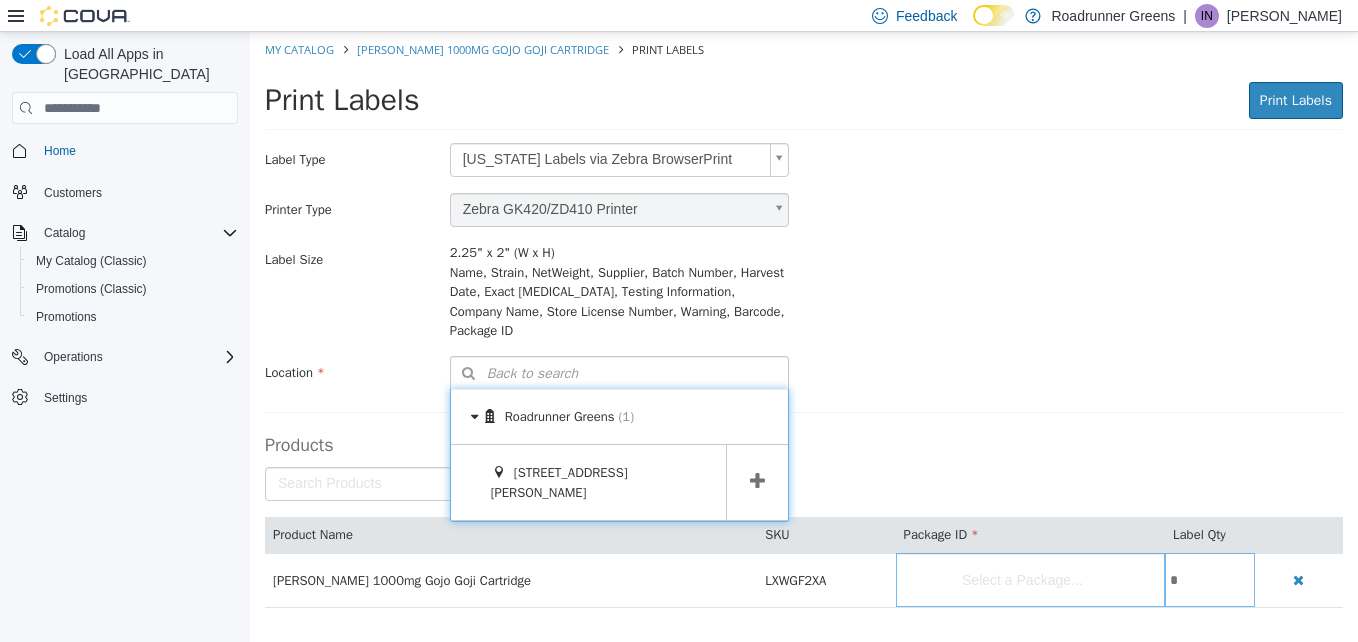click at bounding box center [757, 481] 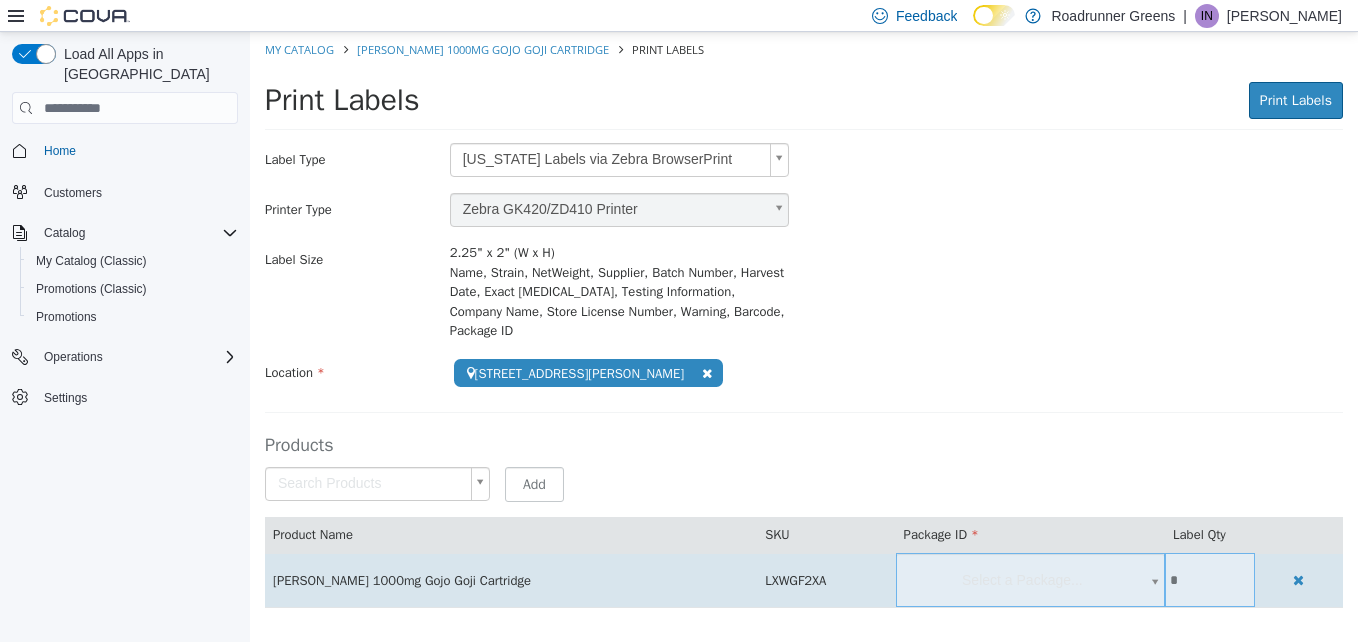 click on "**********" at bounding box center [804, 330] 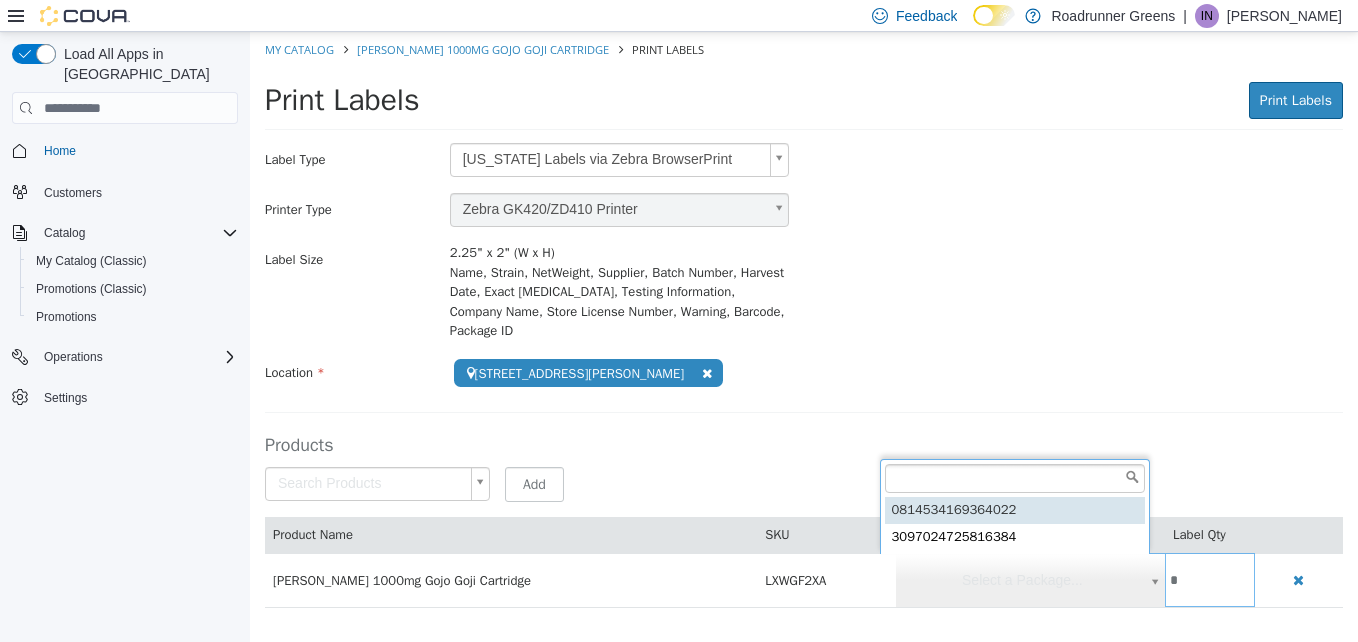 type on "**********" 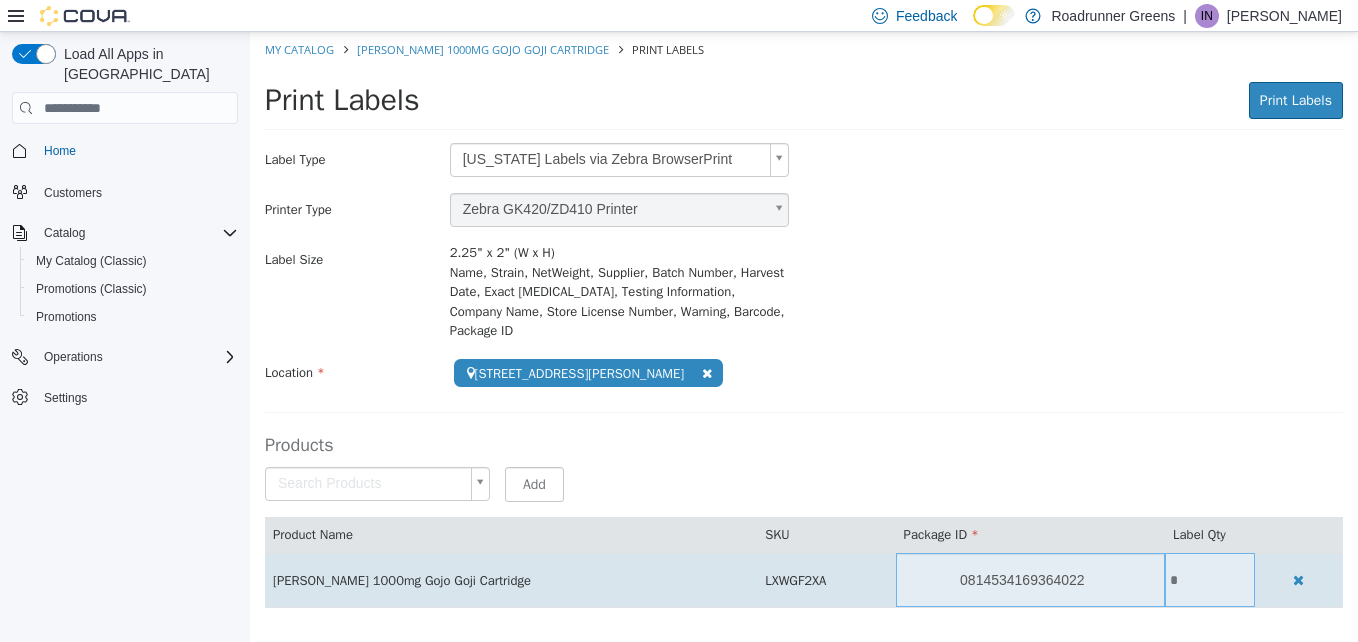 click on "*" at bounding box center [1210, 580] 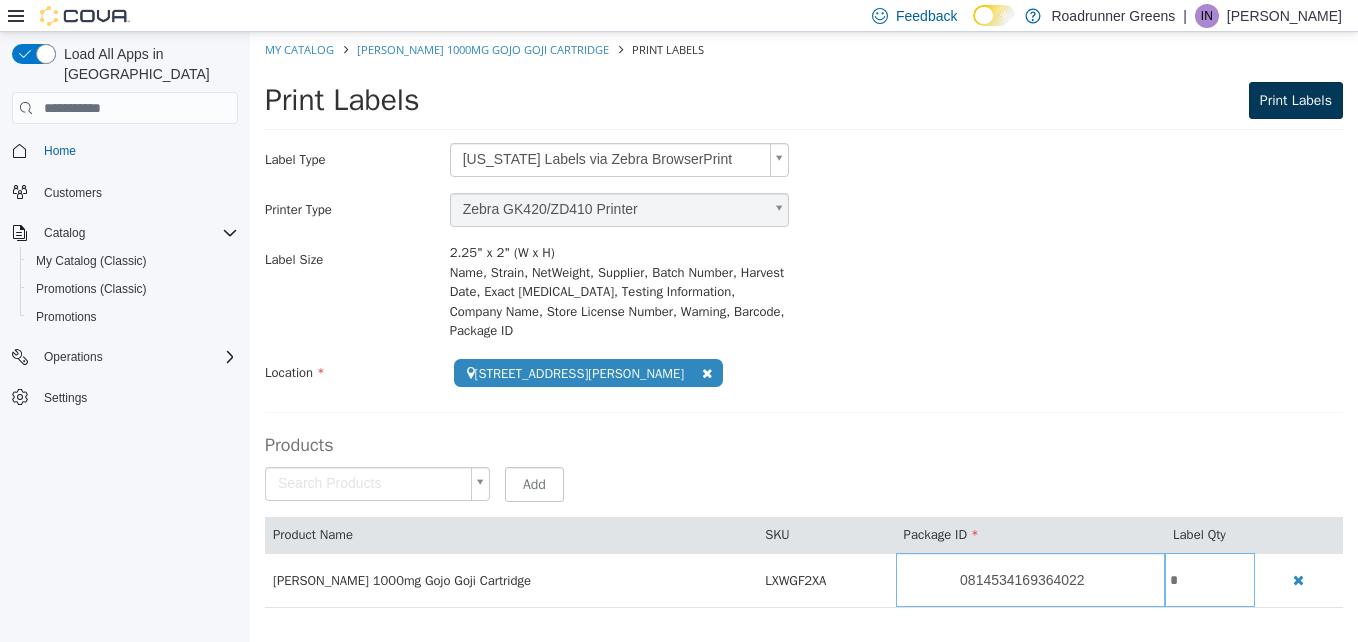 type on "*" 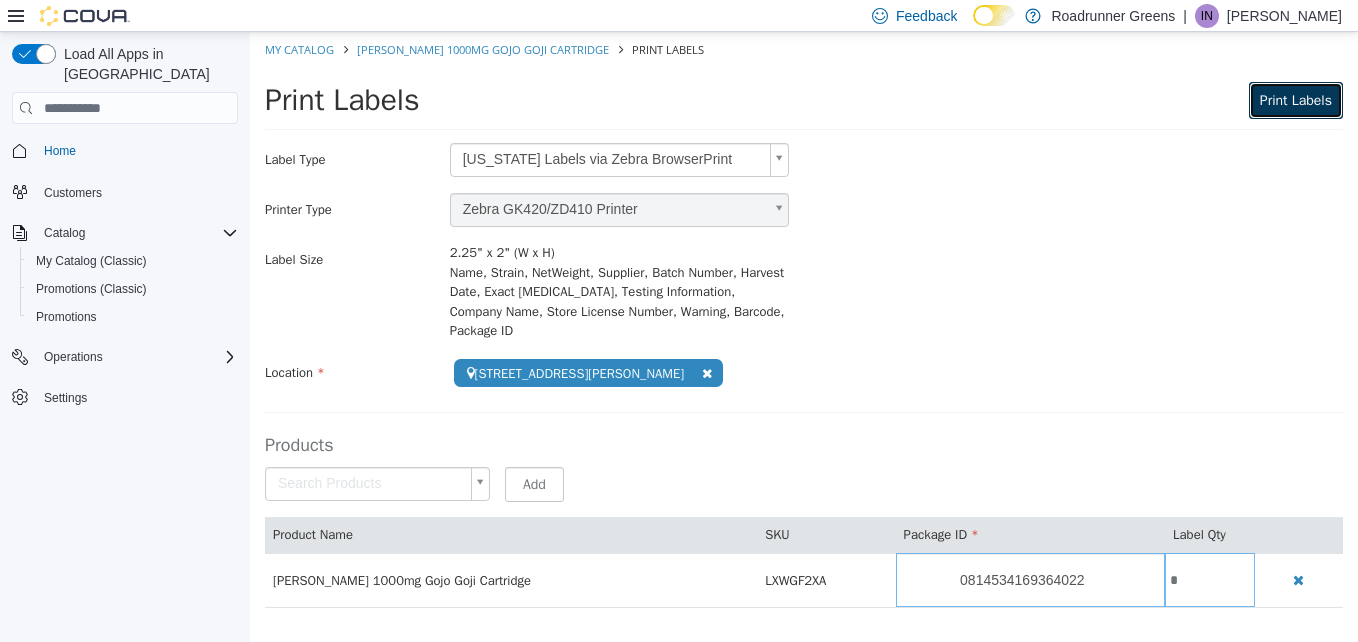 click on "Print Labels" at bounding box center [1296, 100] 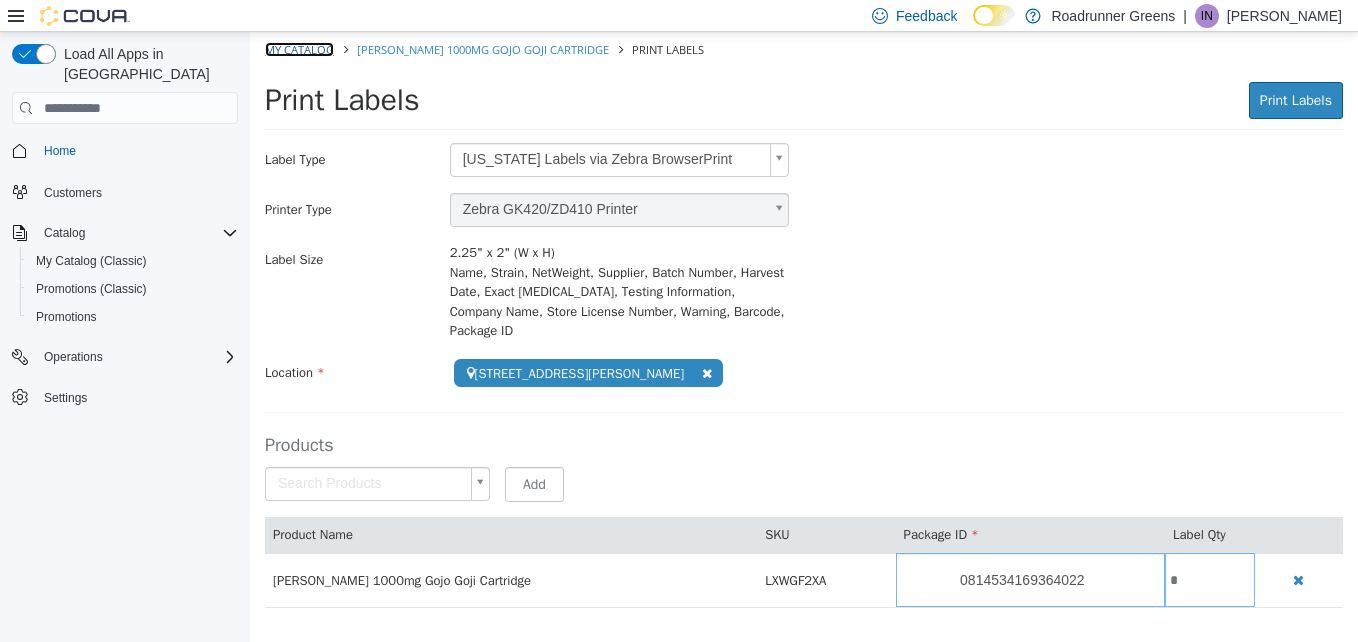 click on "My Catalog" at bounding box center (299, 49) 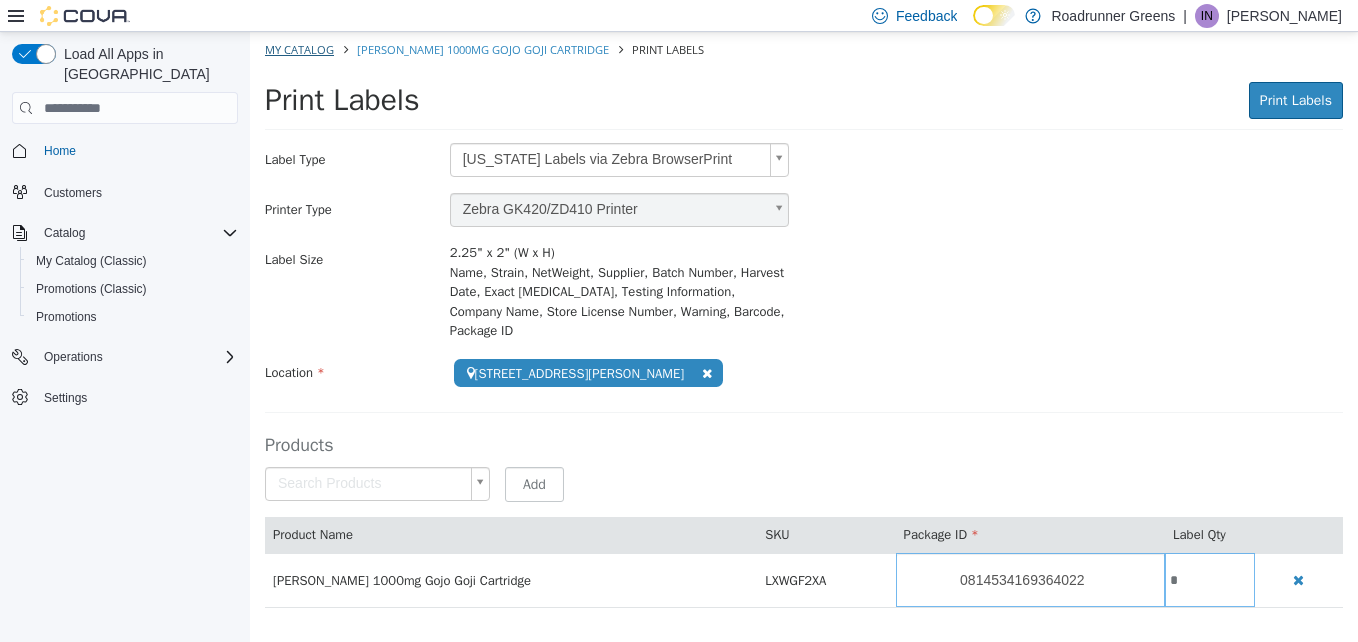 select on "**********" 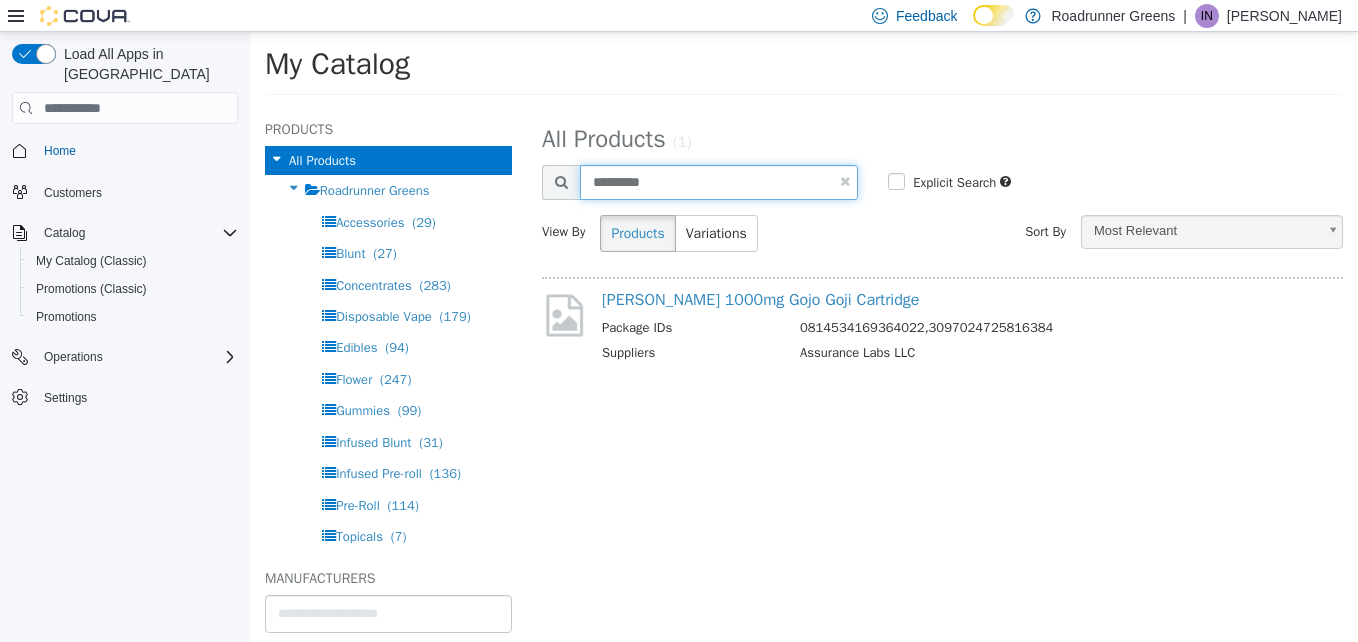 click on "*********" at bounding box center [719, 182] 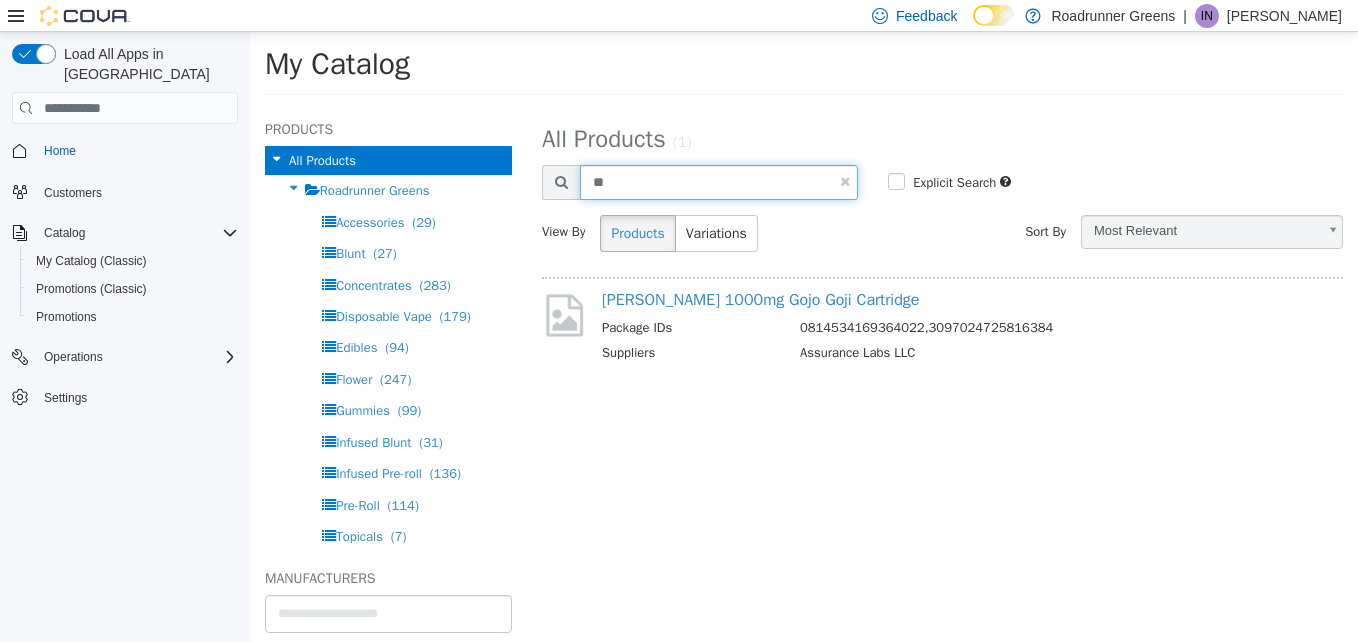 type on "*" 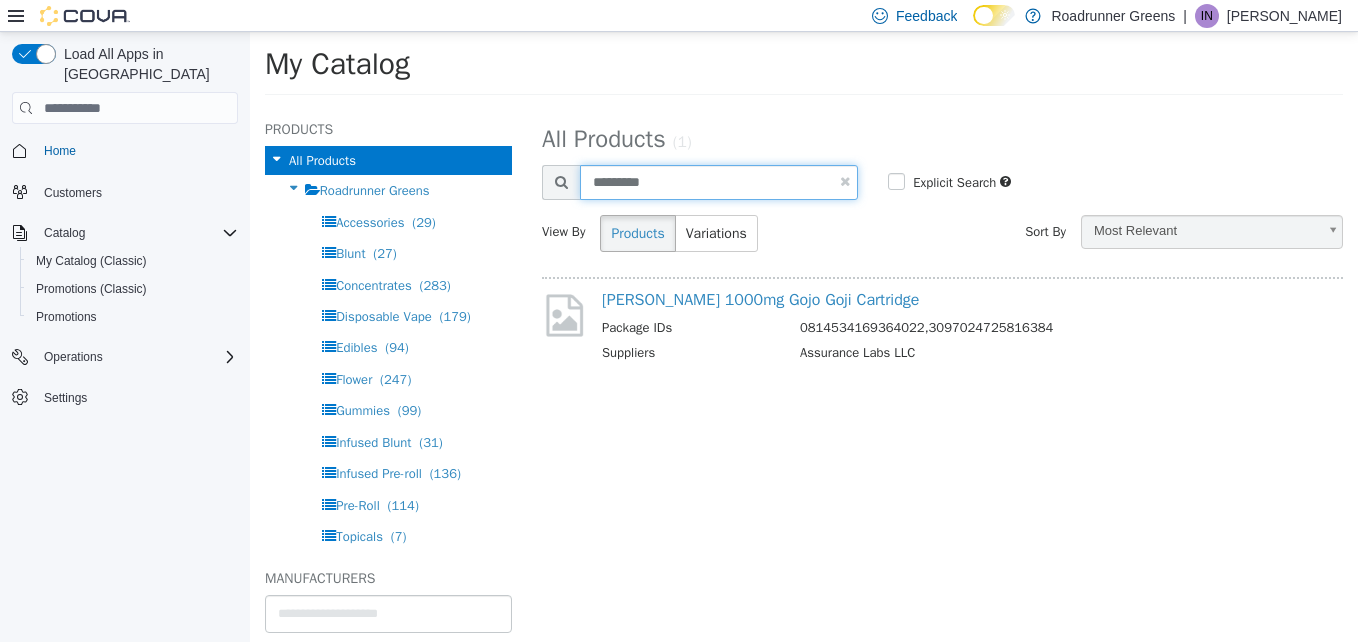 type on "*********" 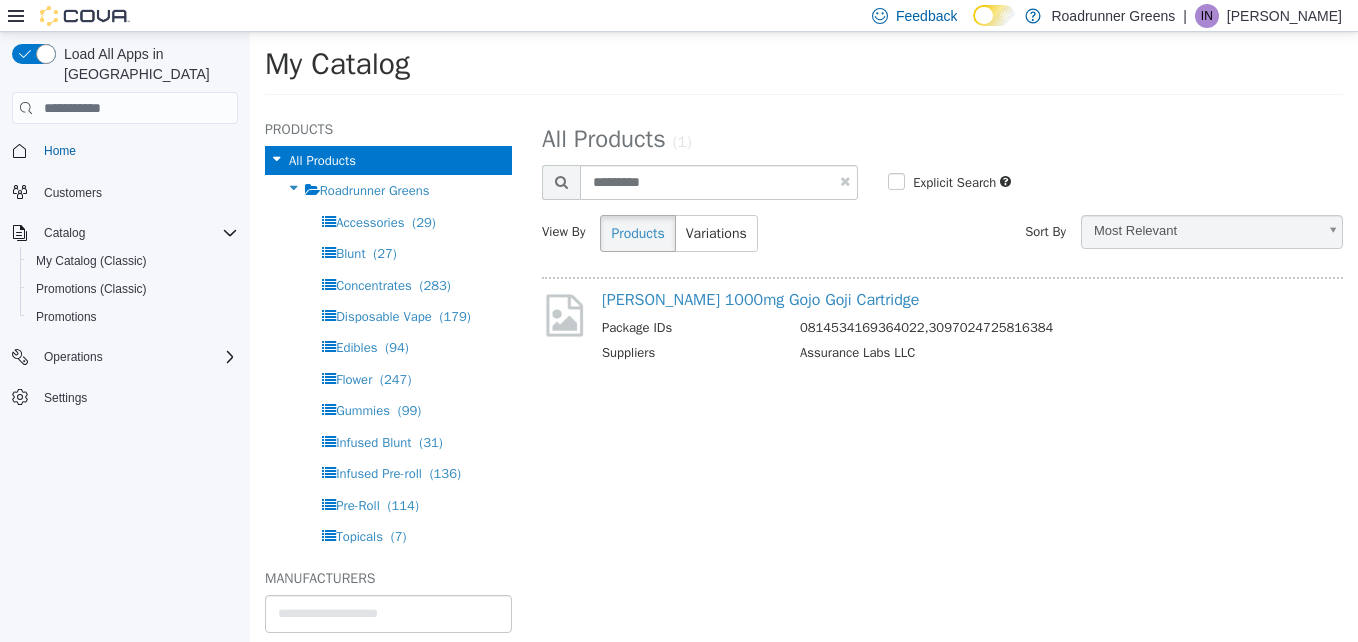select on "**********" 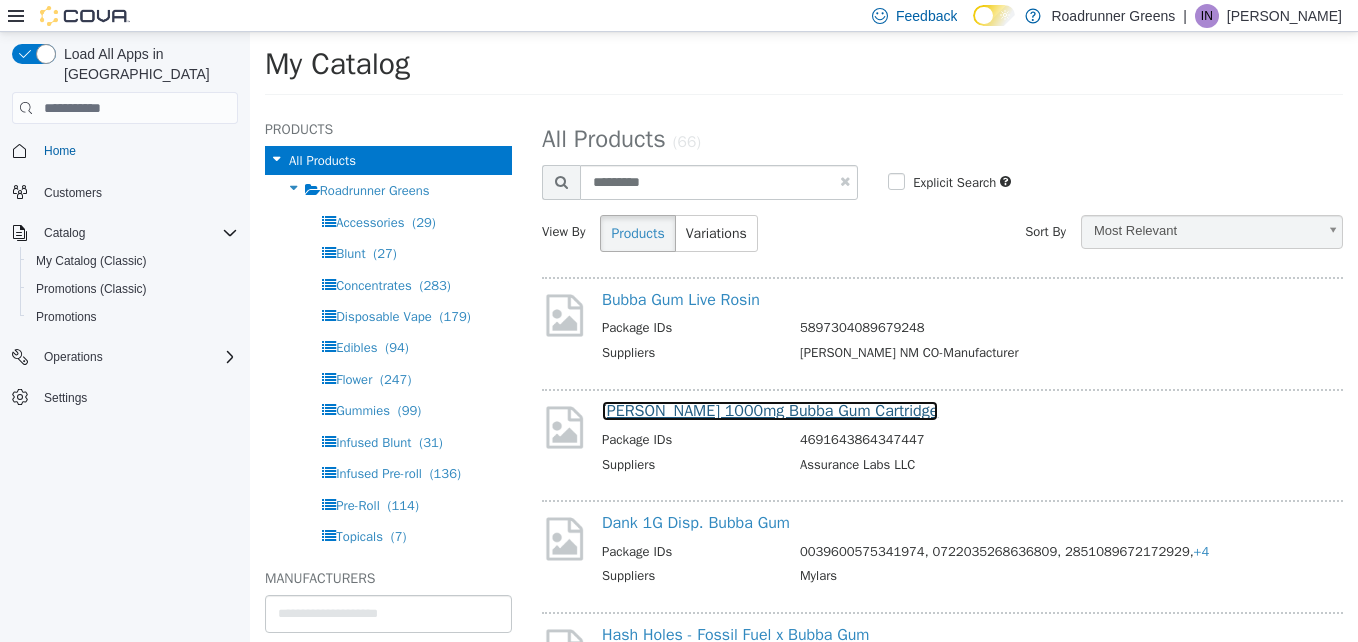 click on "[PERSON_NAME] 1000mg Bubba Gum Cartridge" at bounding box center (770, 411) 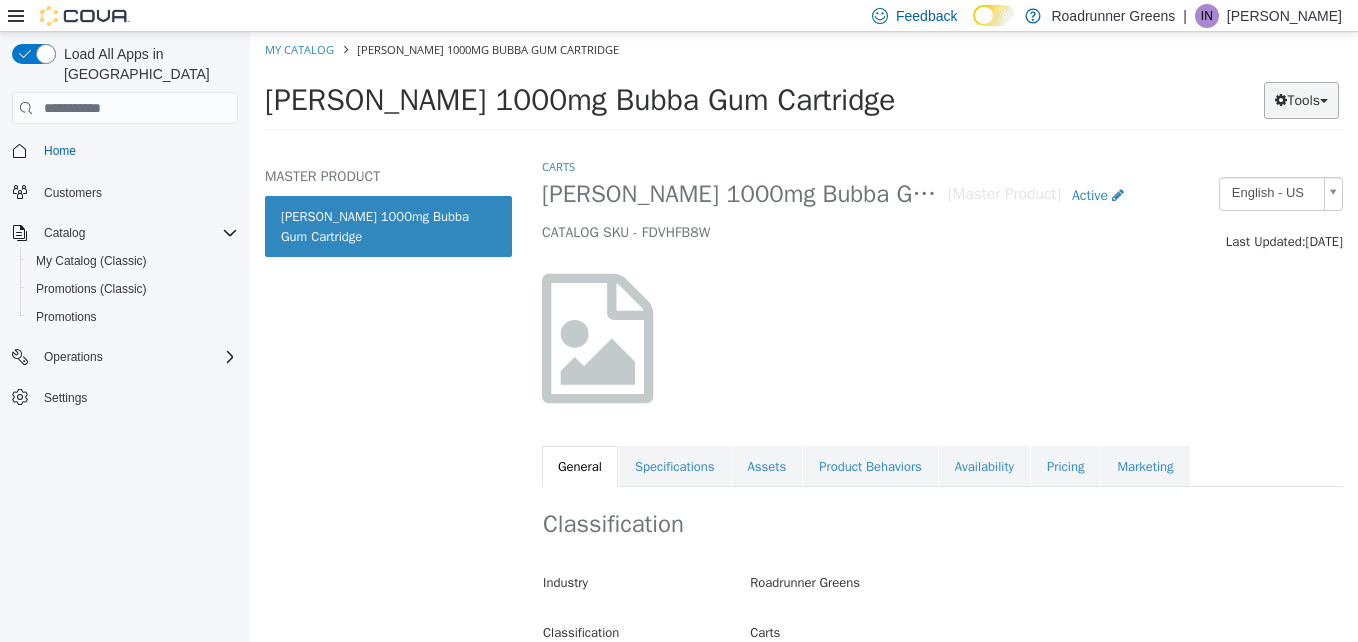 click on "Tools" at bounding box center (1301, 100) 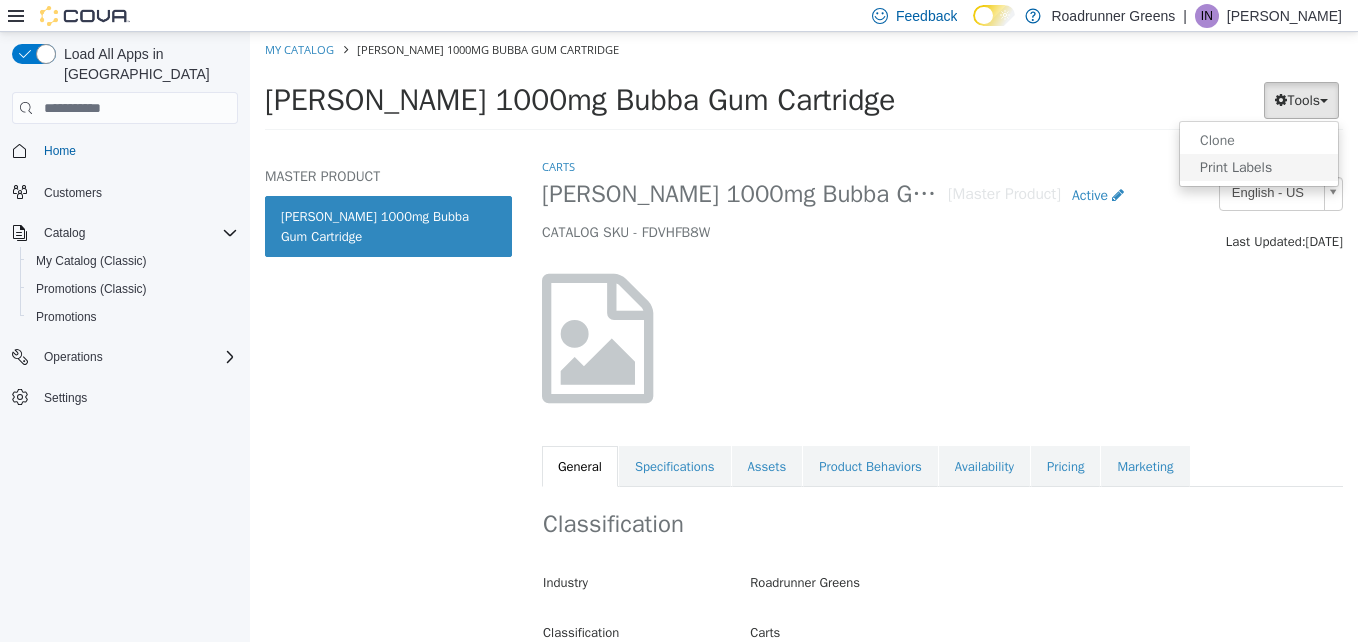 click on "Print Labels" at bounding box center [1259, 167] 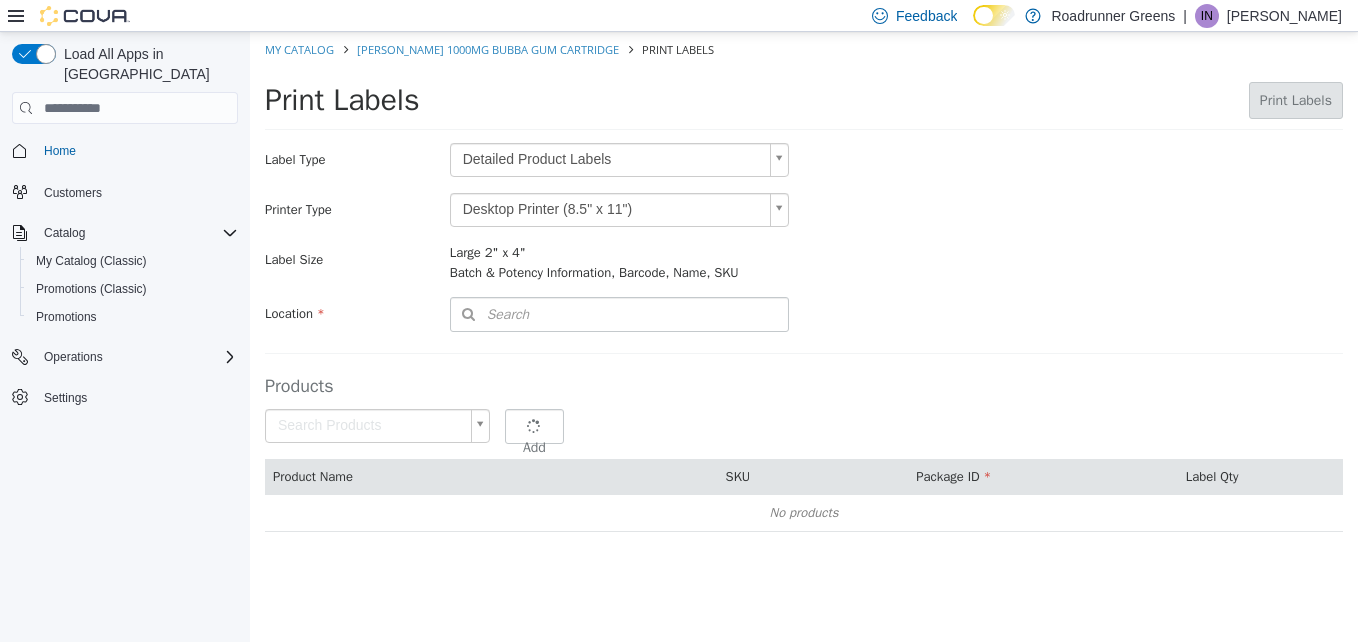 type 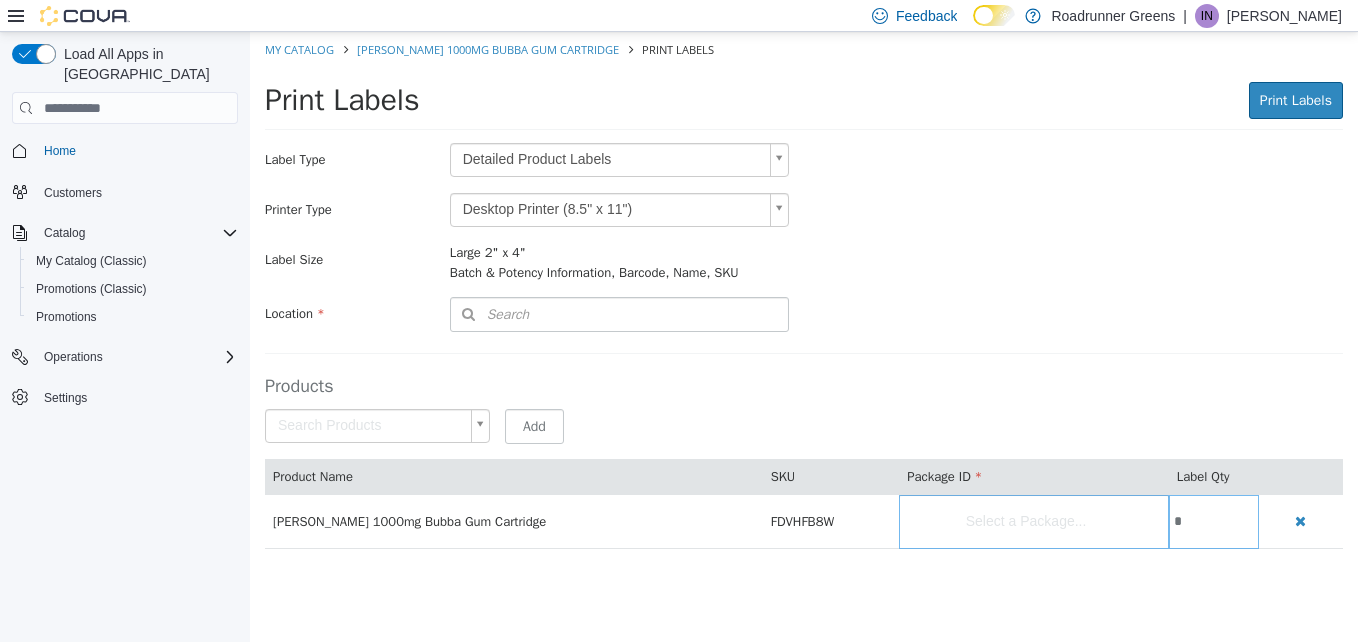 scroll, scrollTop: 51, scrollLeft: 0, axis: vertical 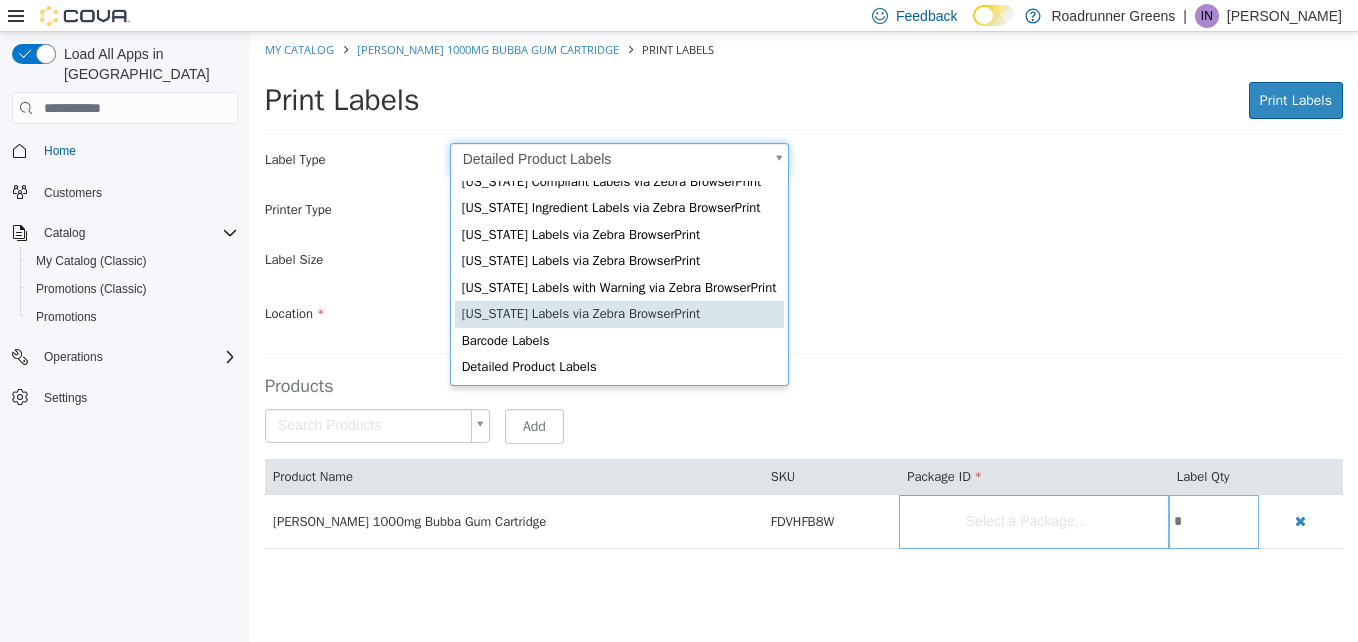 type on "*" 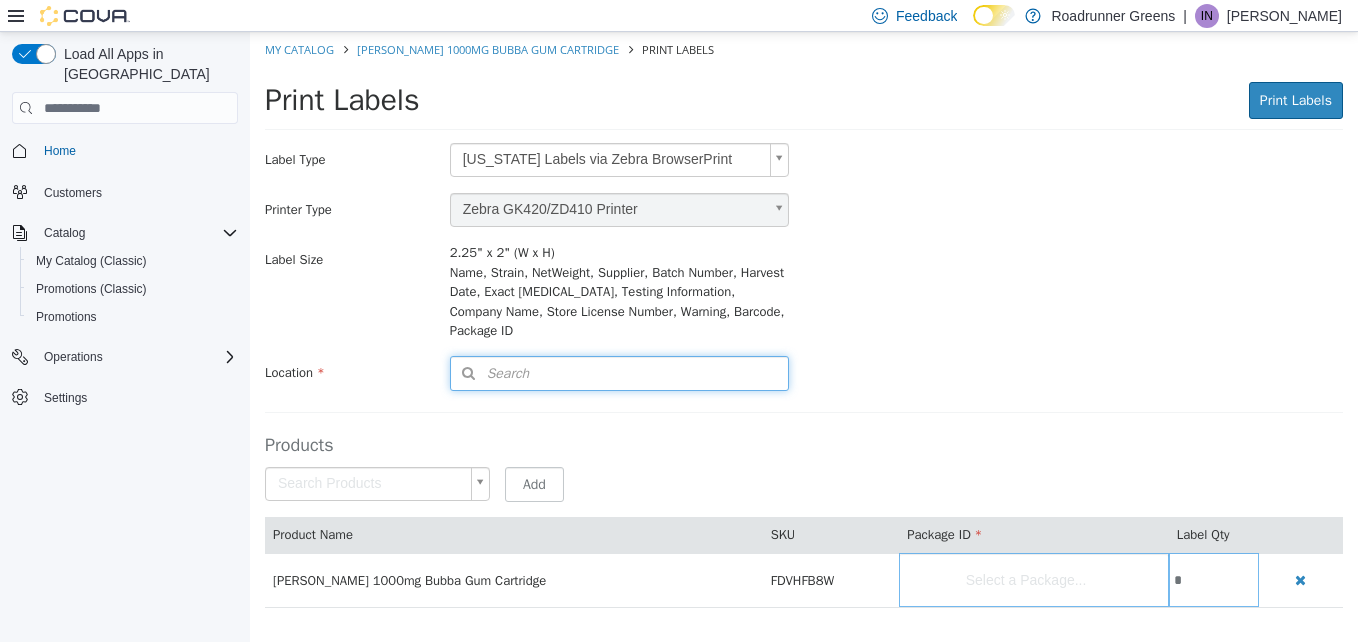 click on "Search" at bounding box center [619, 373] 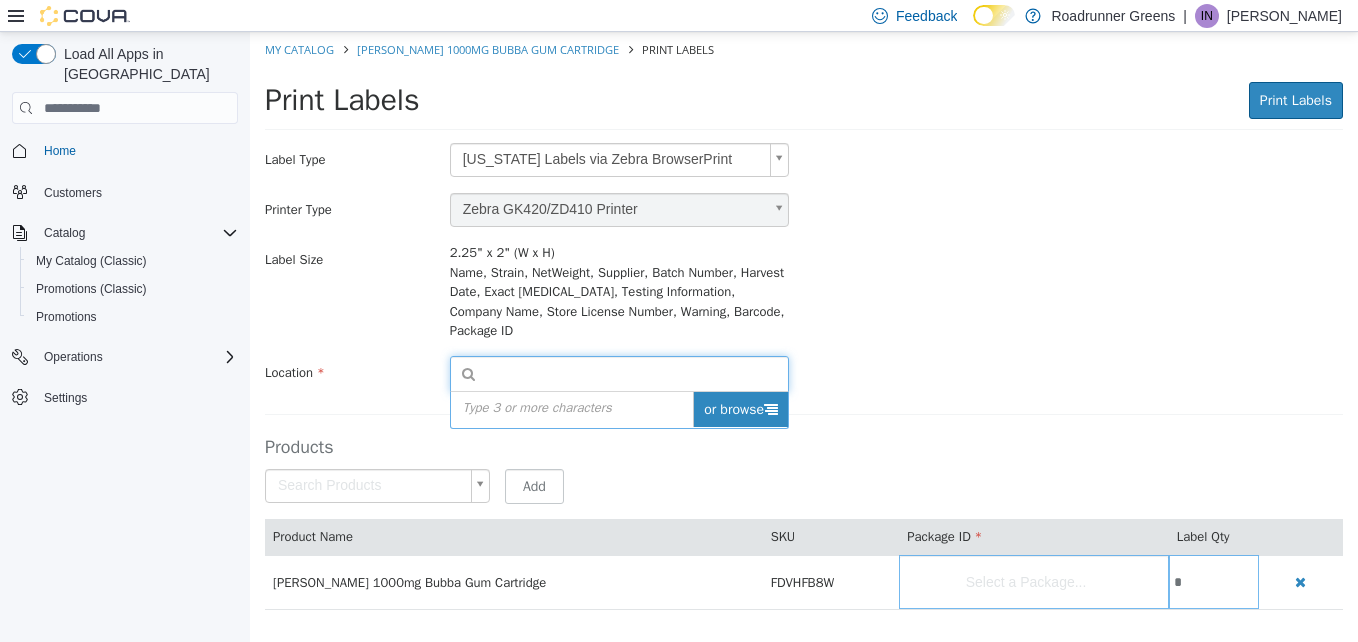 click on "or browse" at bounding box center (740, 409) 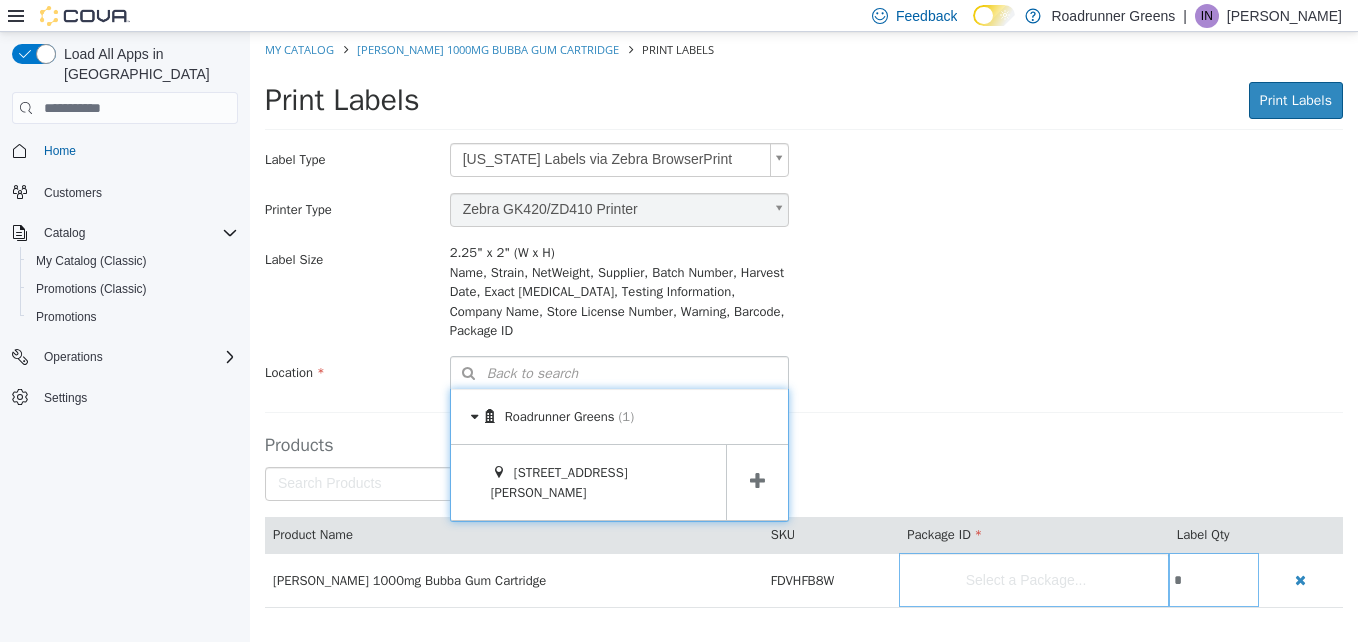 click at bounding box center (757, 482) 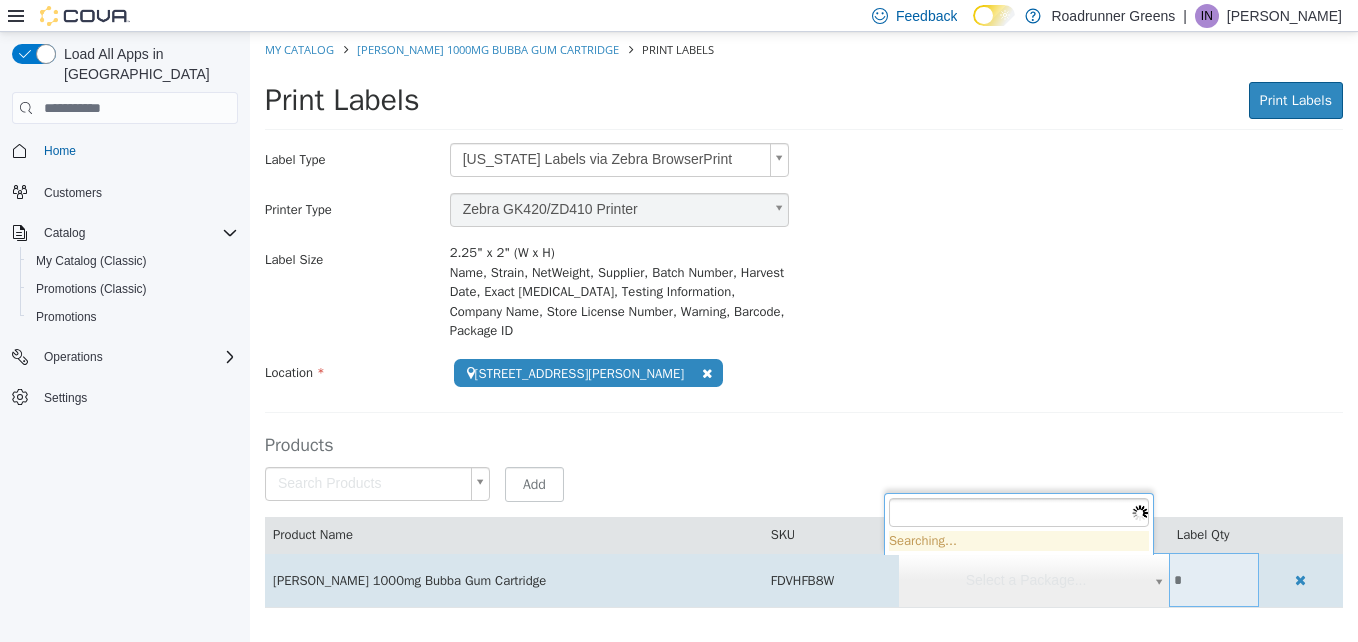 click on "**********" at bounding box center [804, 330] 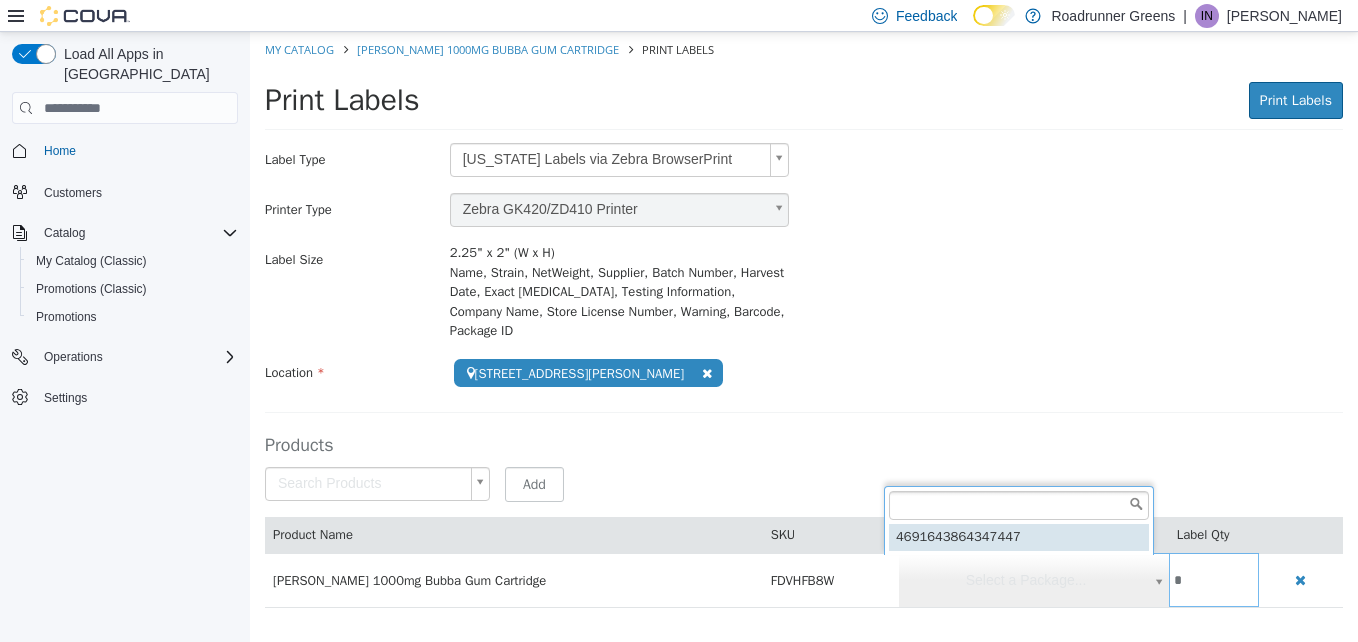 type on "**********" 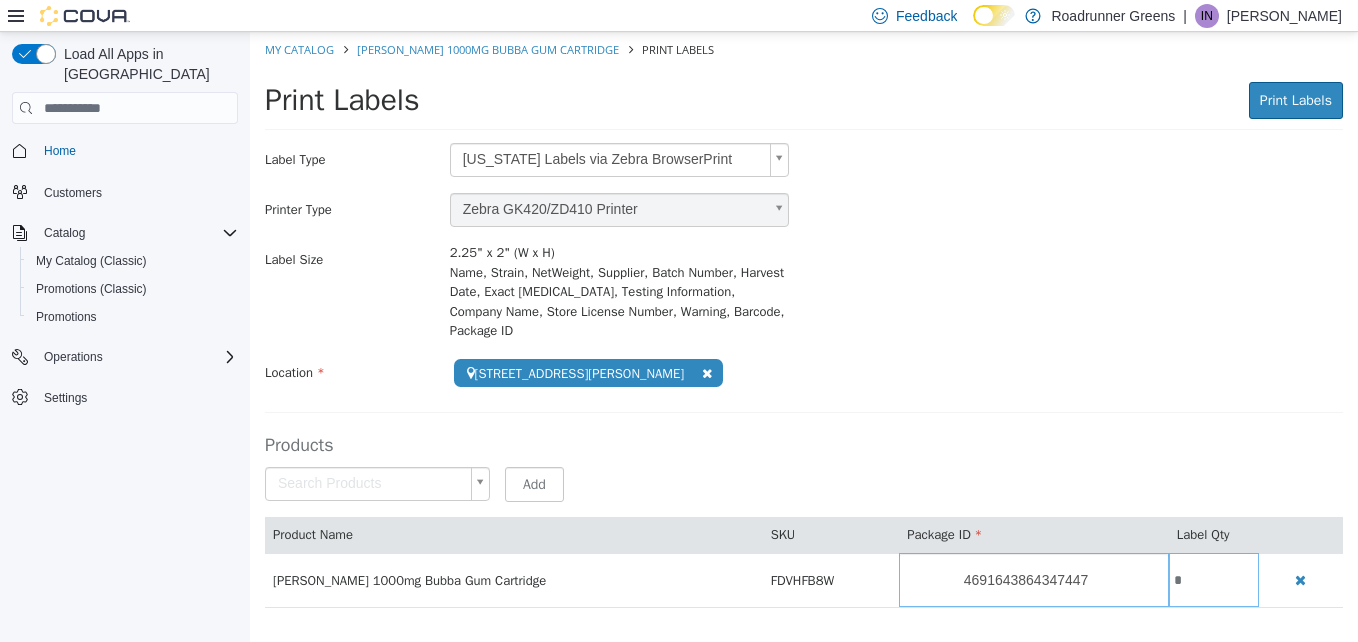 scroll, scrollTop: 0, scrollLeft: 0, axis: both 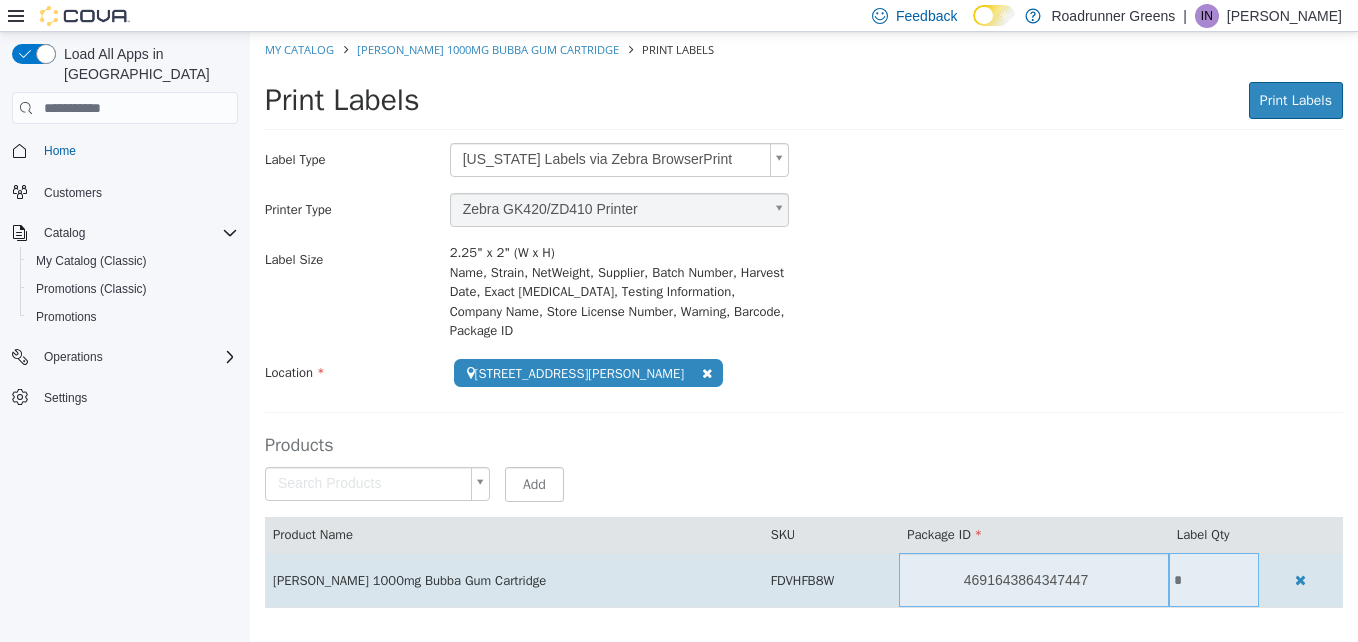 click on "*" at bounding box center (1214, 580) 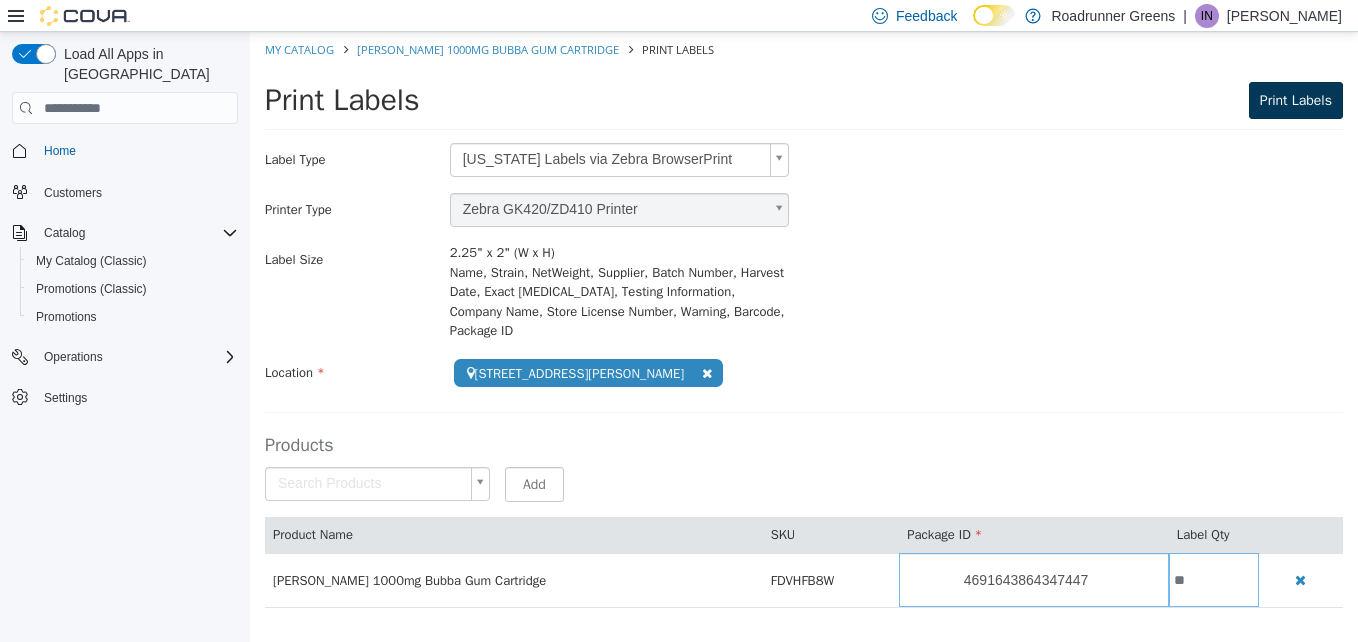 type on "**" 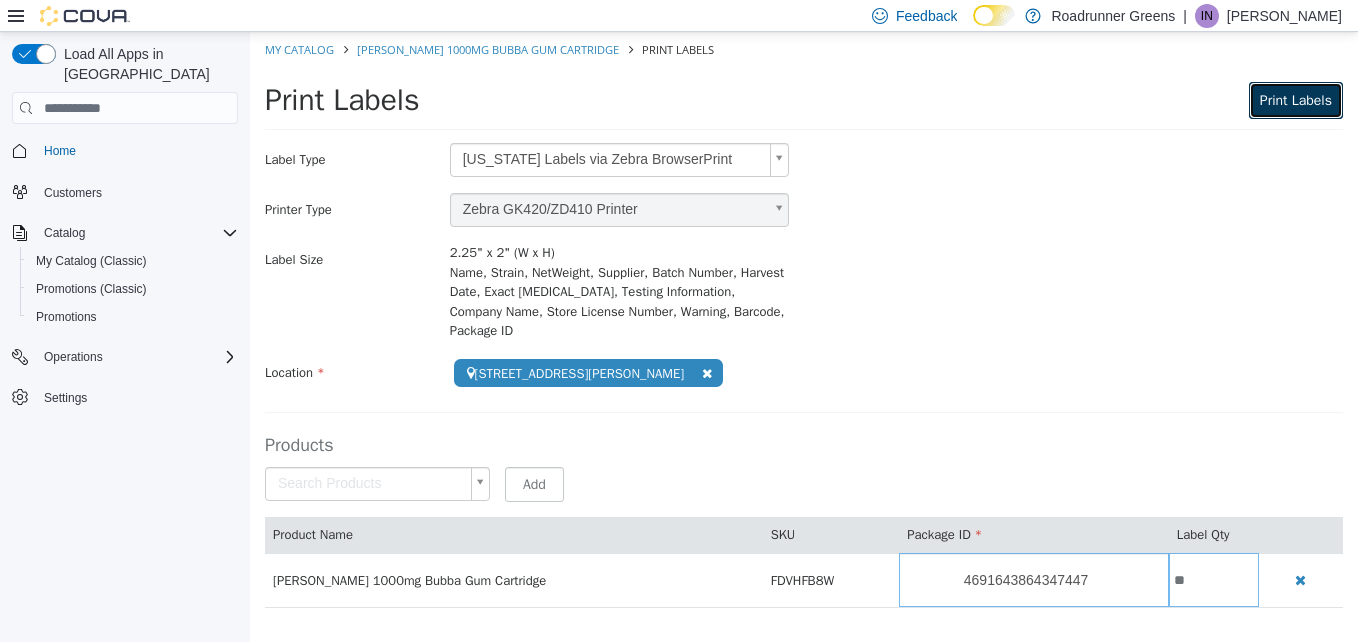 click on "Print Labels" at bounding box center [1296, 100] 